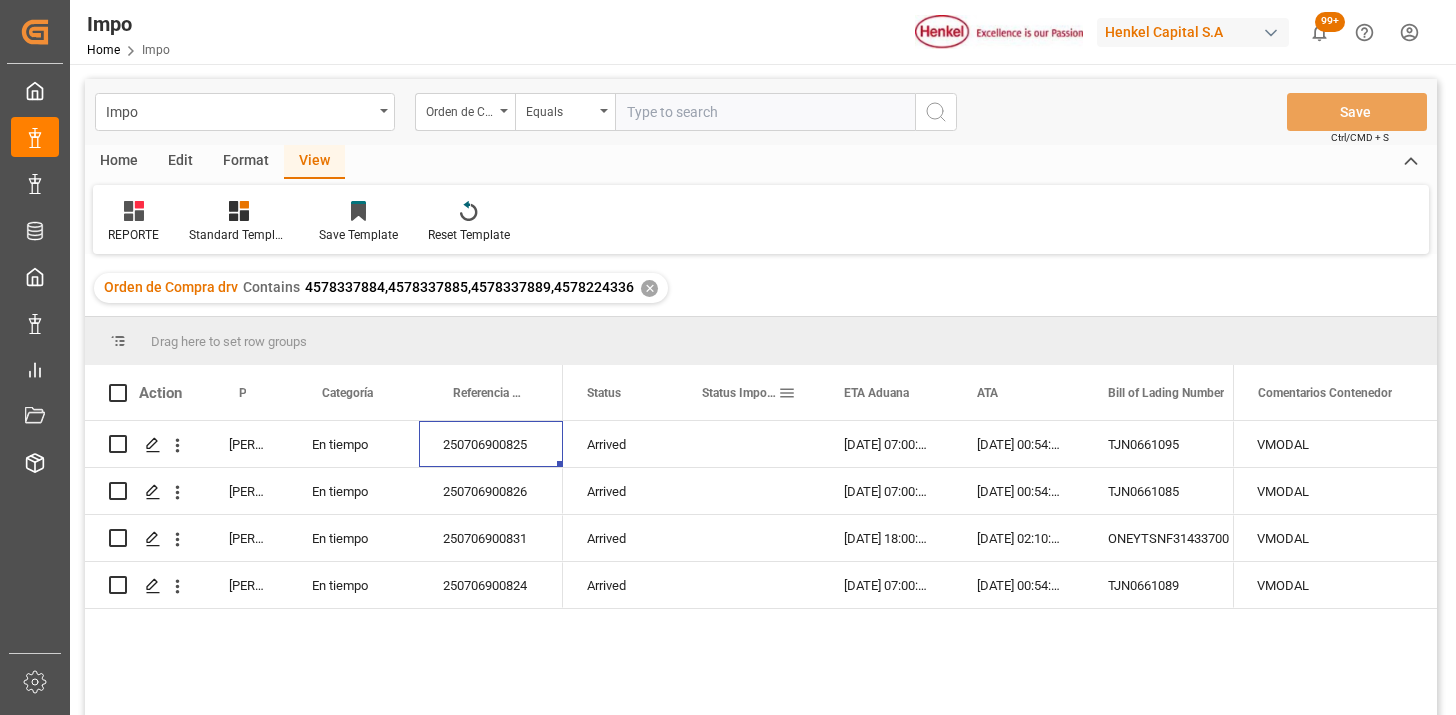 scroll, scrollTop: 0, scrollLeft: 0, axis: both 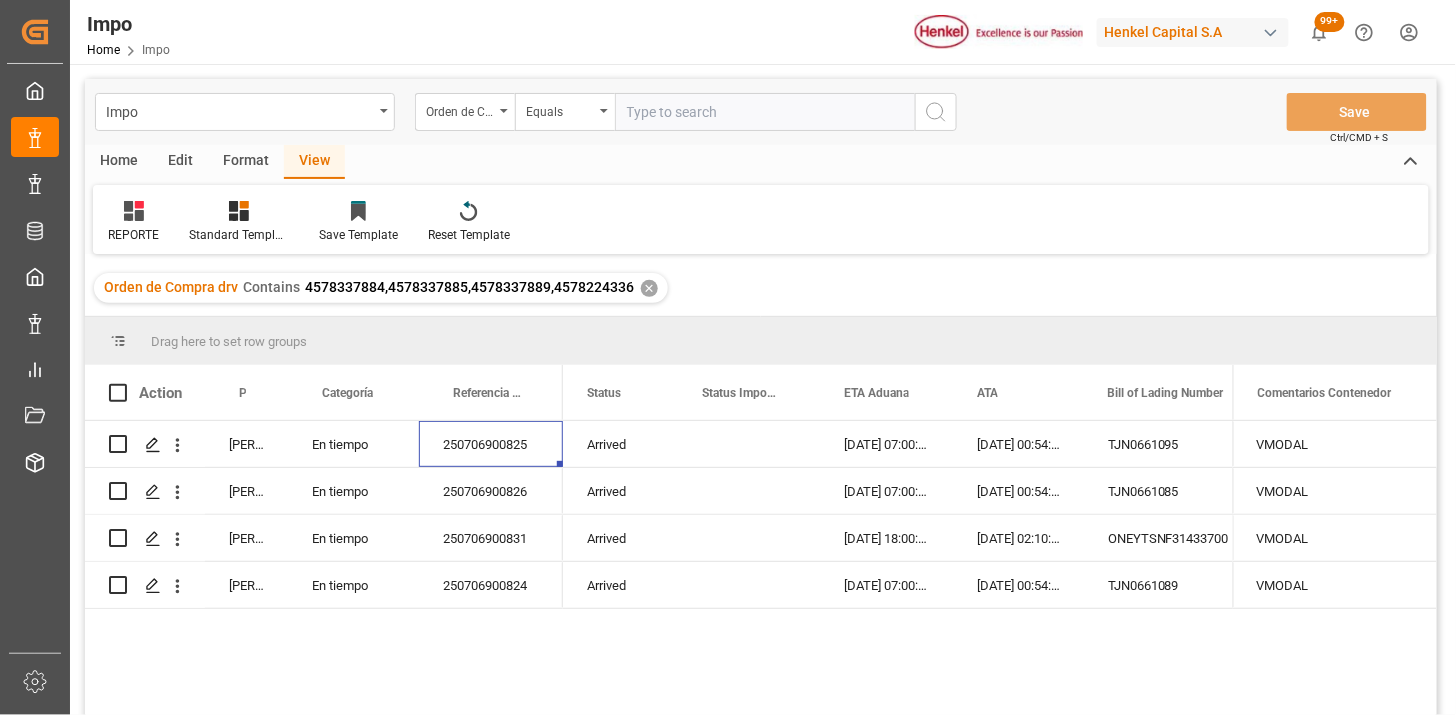 click on "✕" at bounding box center [649, 288] 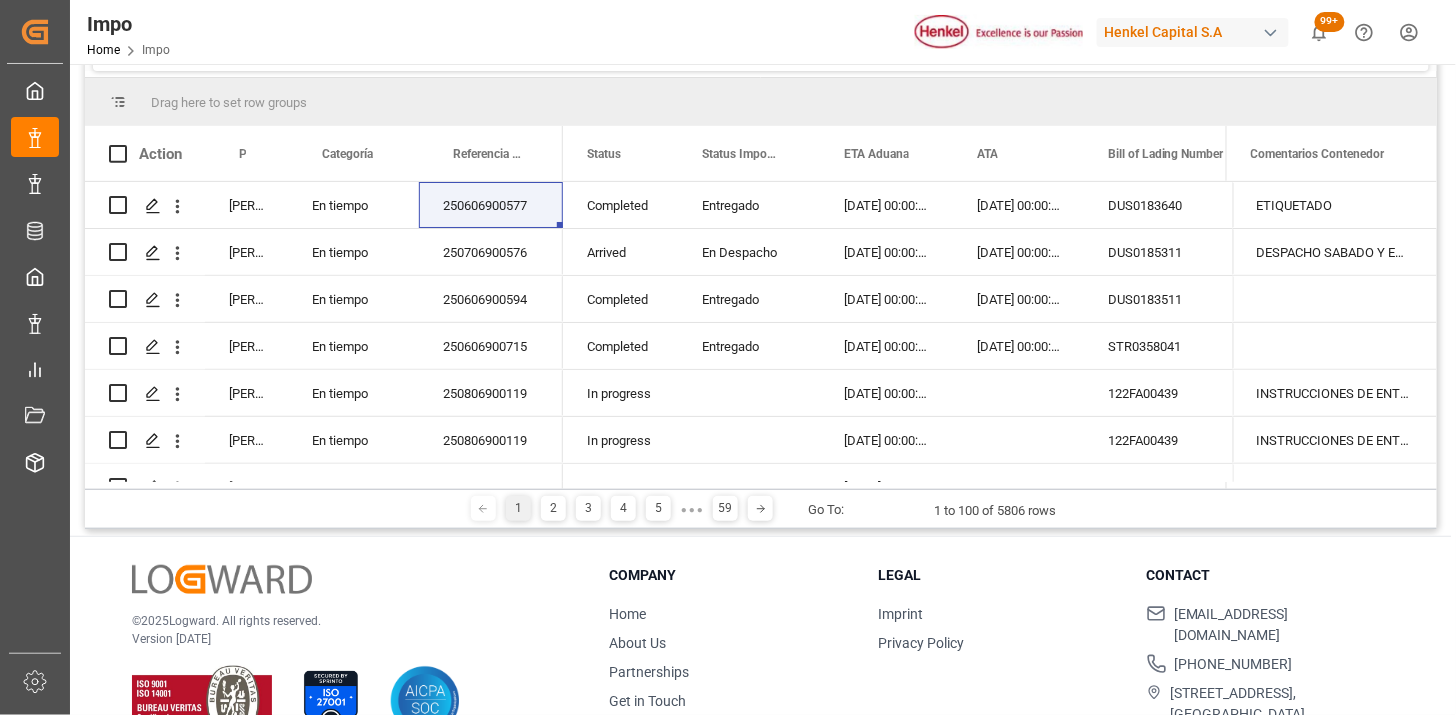 scroll, scrollTop: 222, scrollLeft: 0, axis: vertical 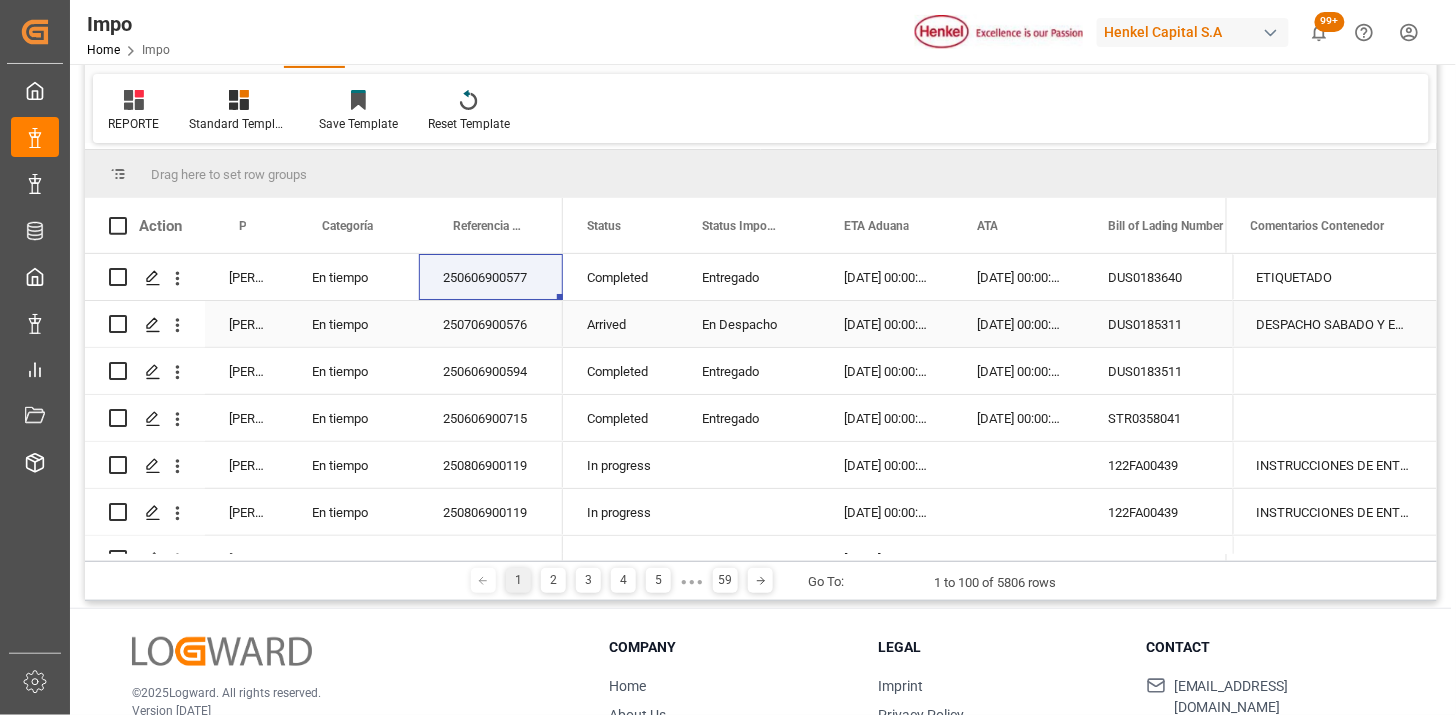 click on "Karla Chavez" at bounding box center [246, 324] 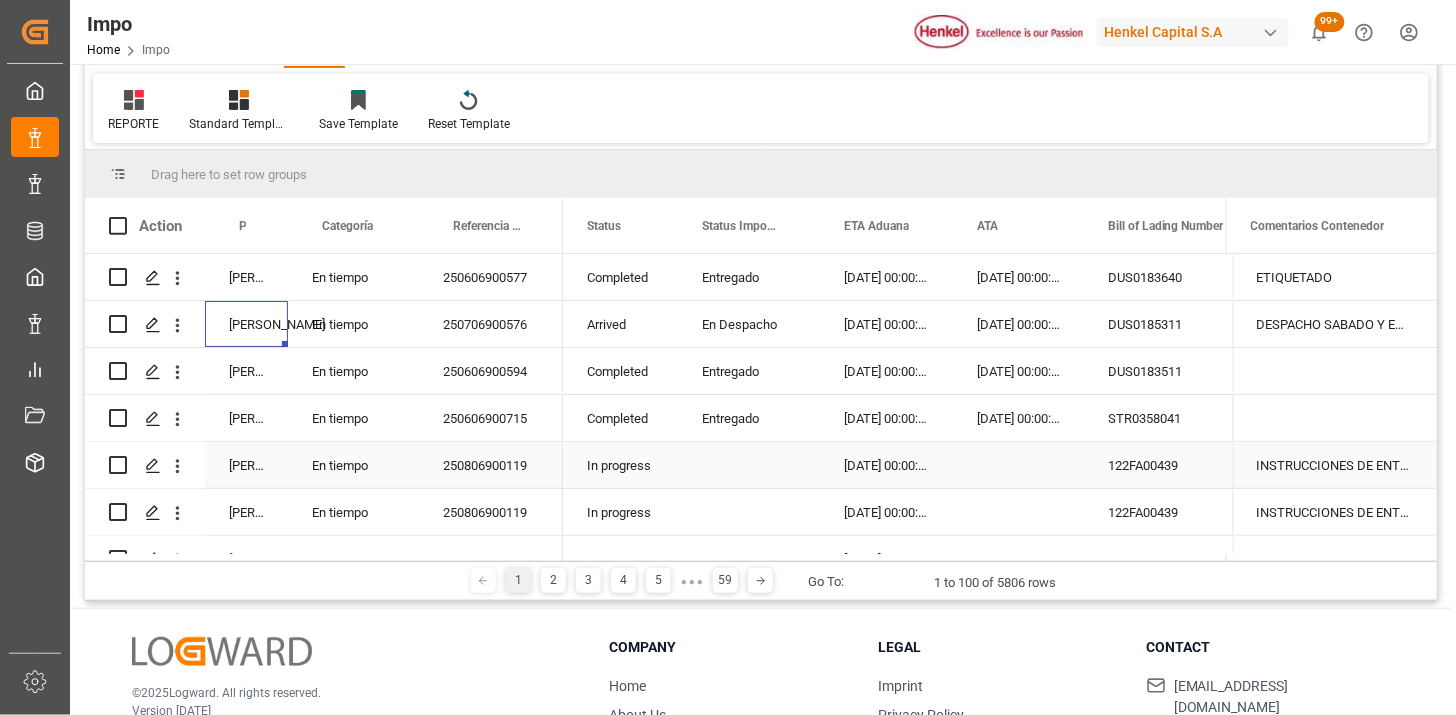click on "Martha Gonzalez" at bounding box center (246, 465) 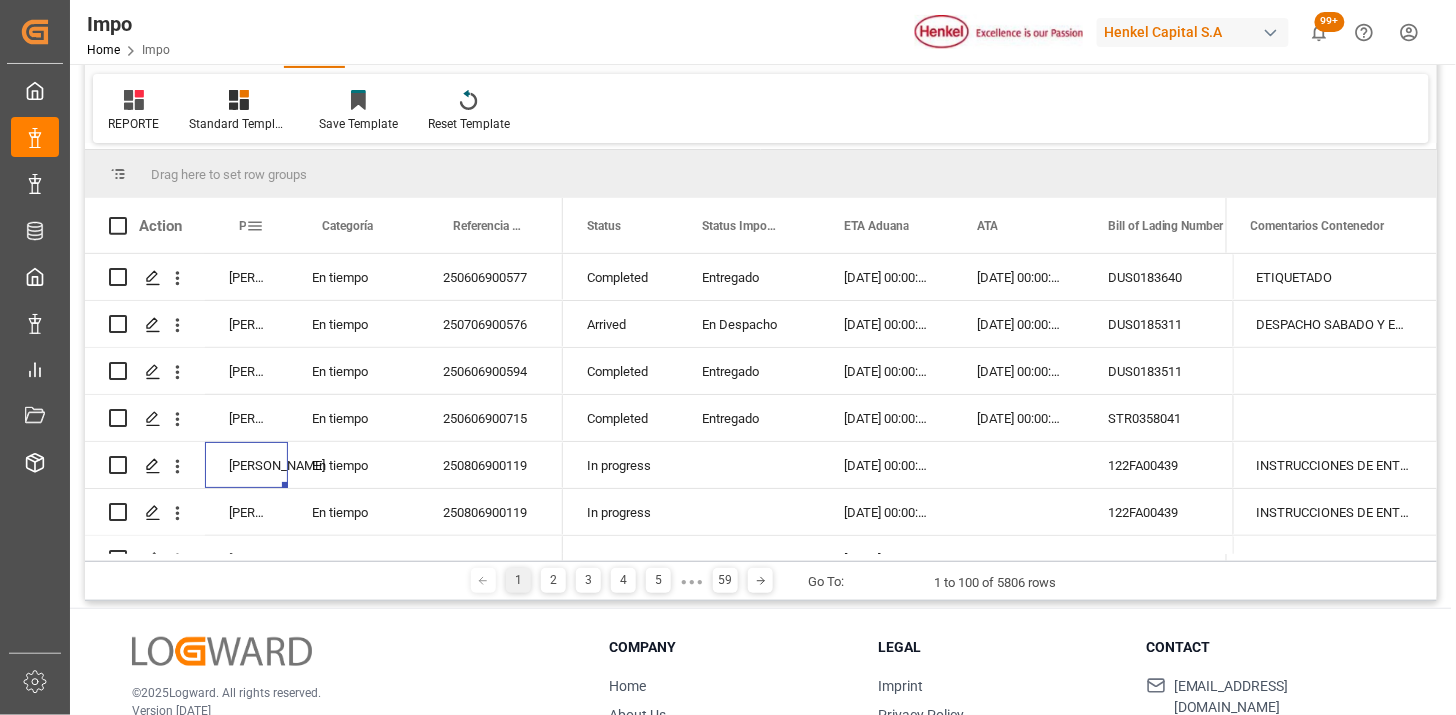 click at bounding box center (255, 226) 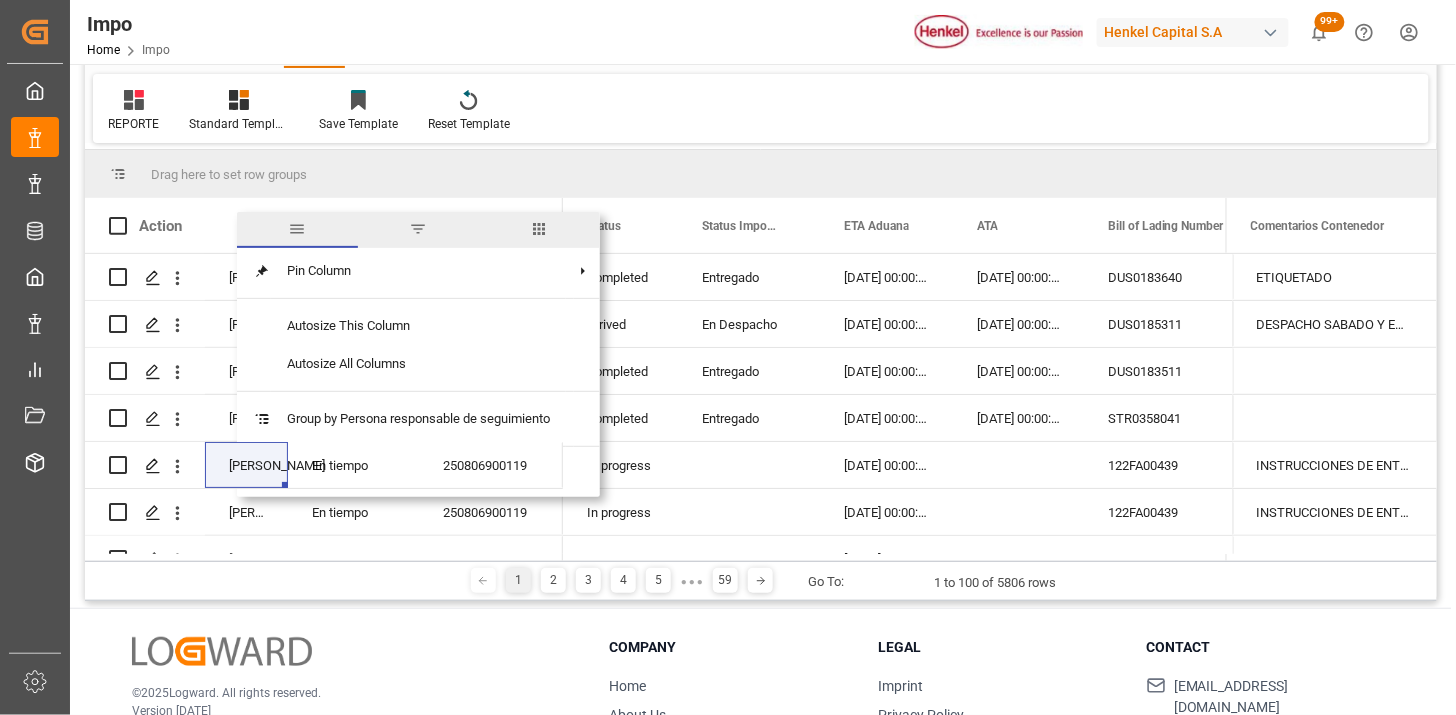 click at bounding box center [418, 229] 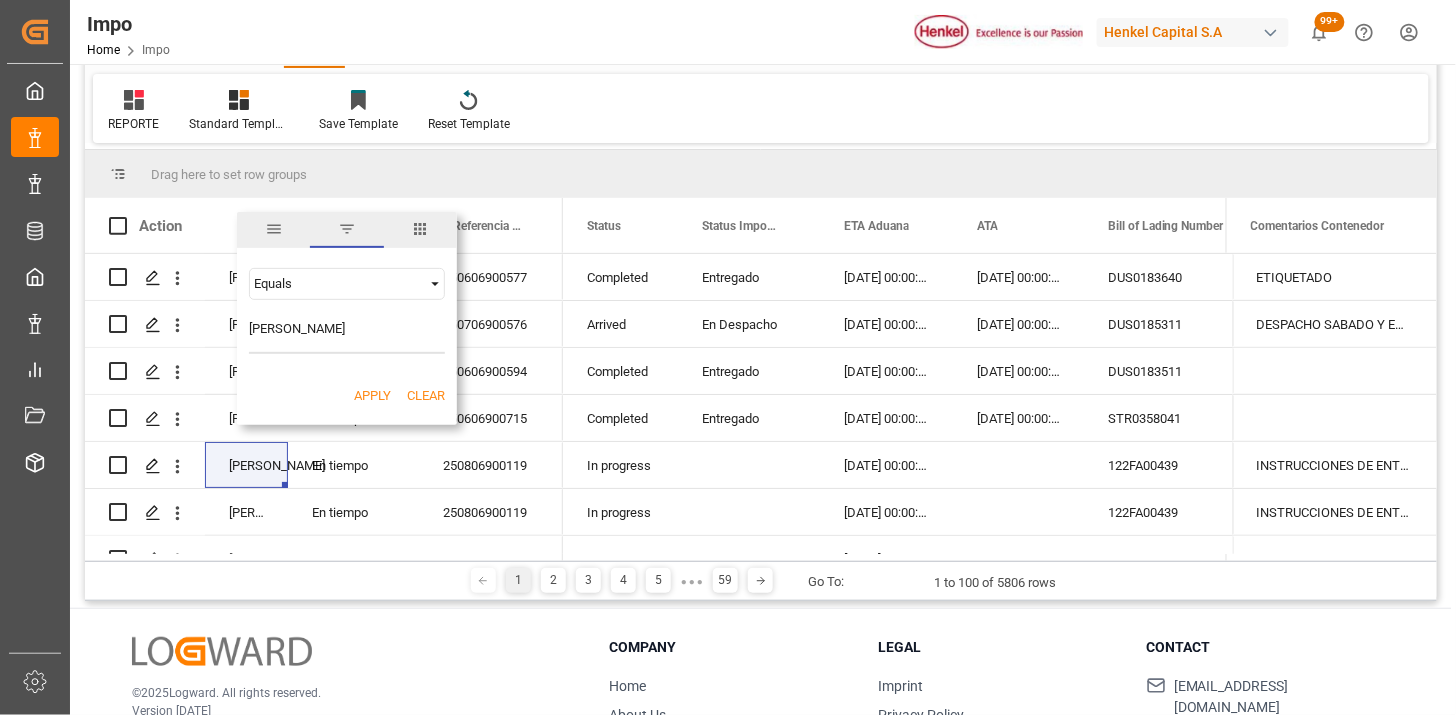 type on "Martha Gonzalez" 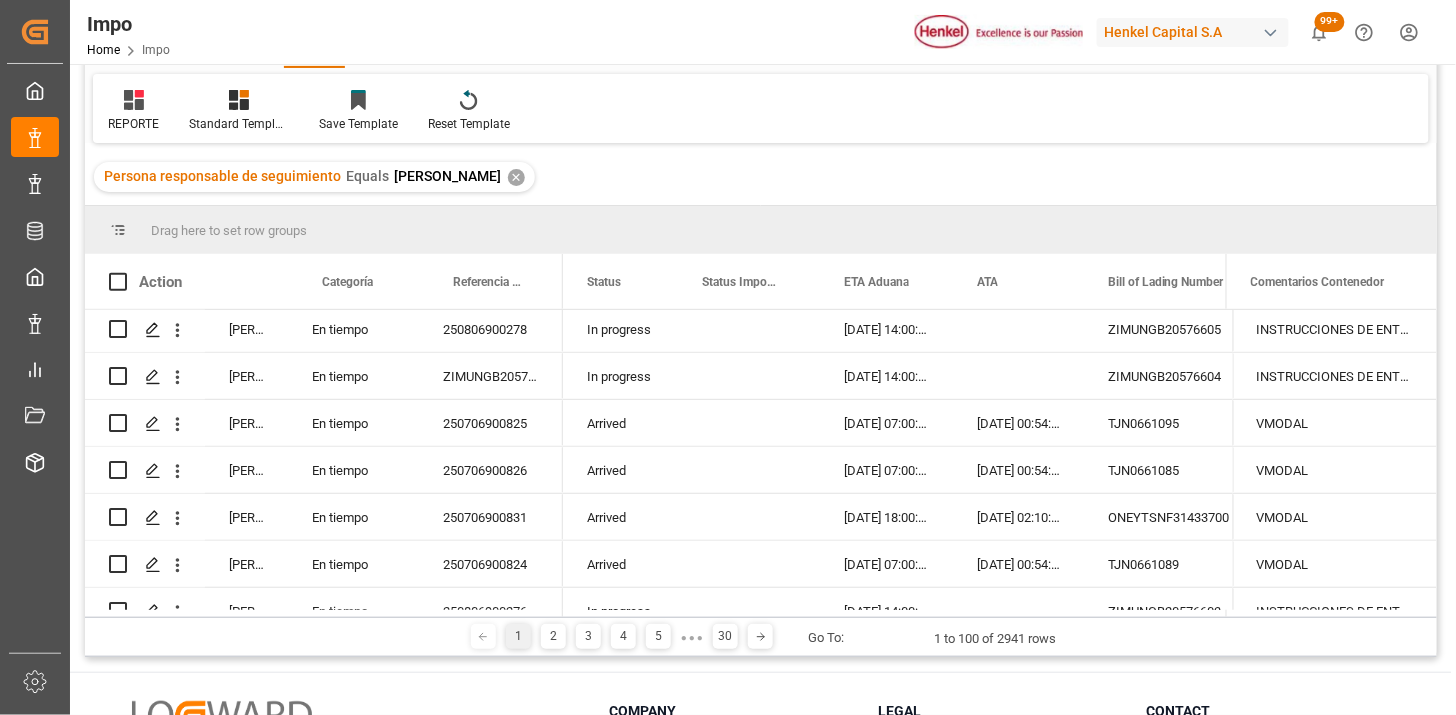 scroll, scrollTop: 0, scrollLeft: 0, axis: both 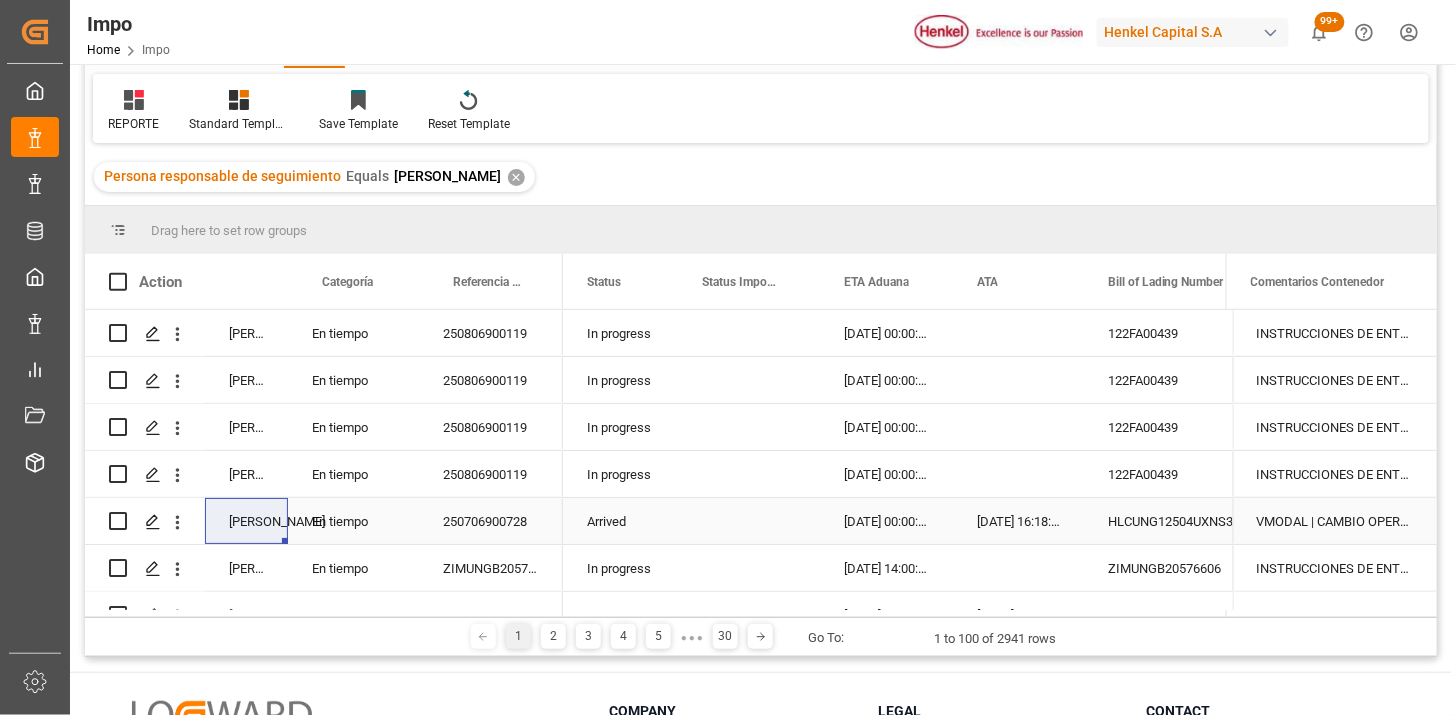 click on "Arrived" at bounding box center [620, 521] 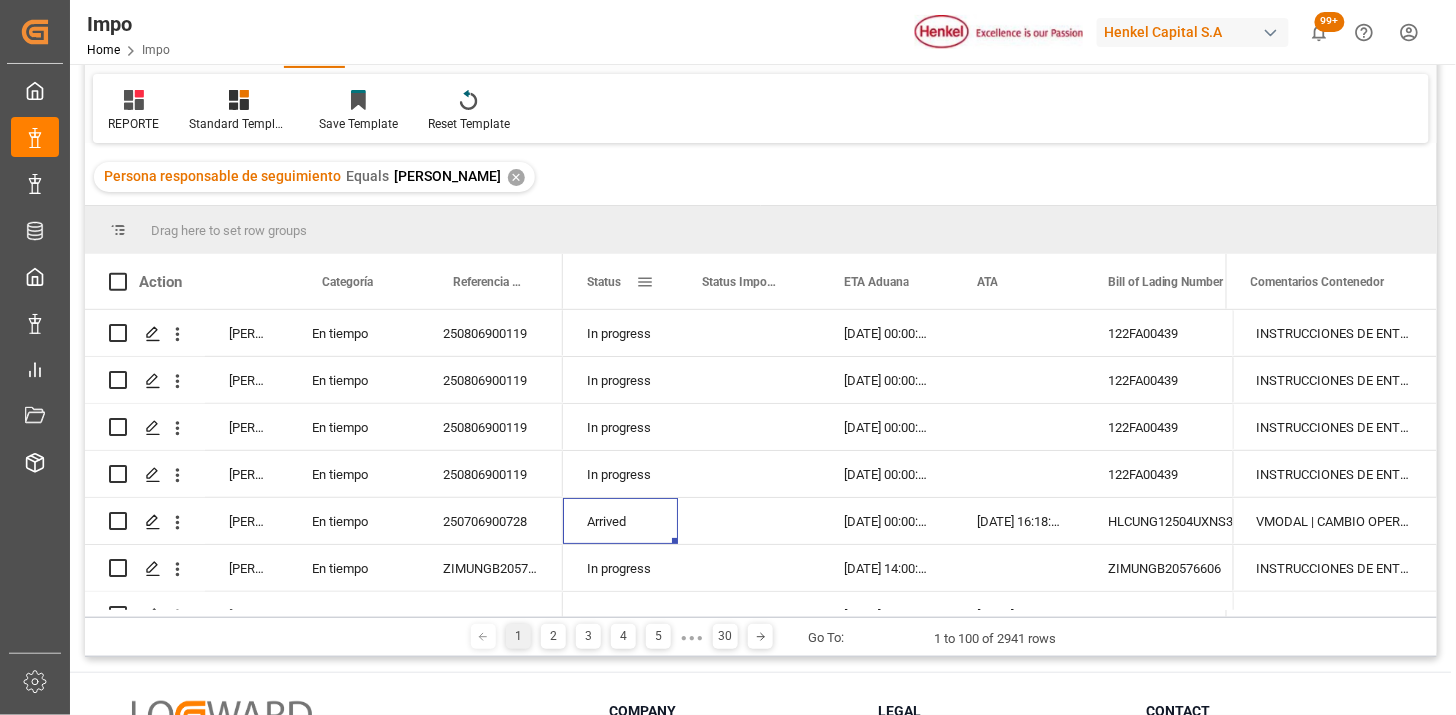 click at bounding box center [645, 282] 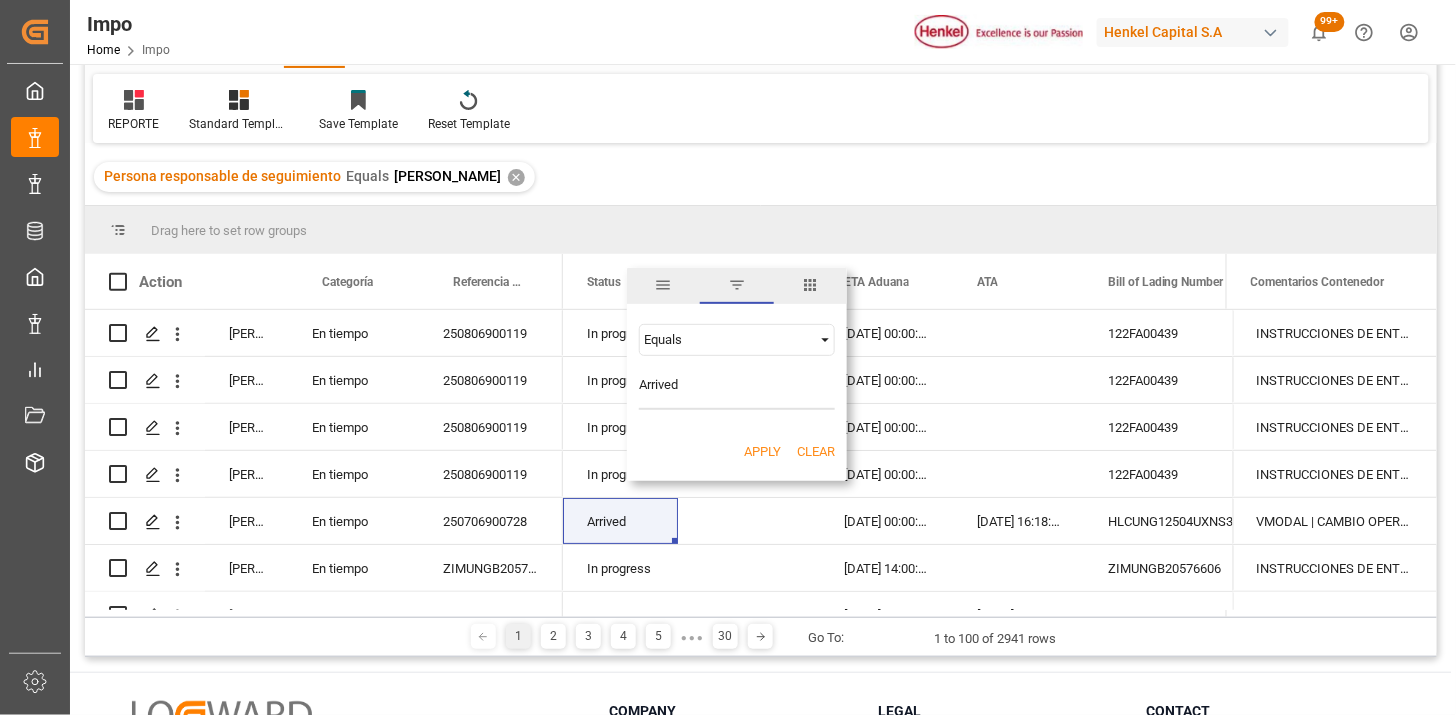 type on "Arrived" 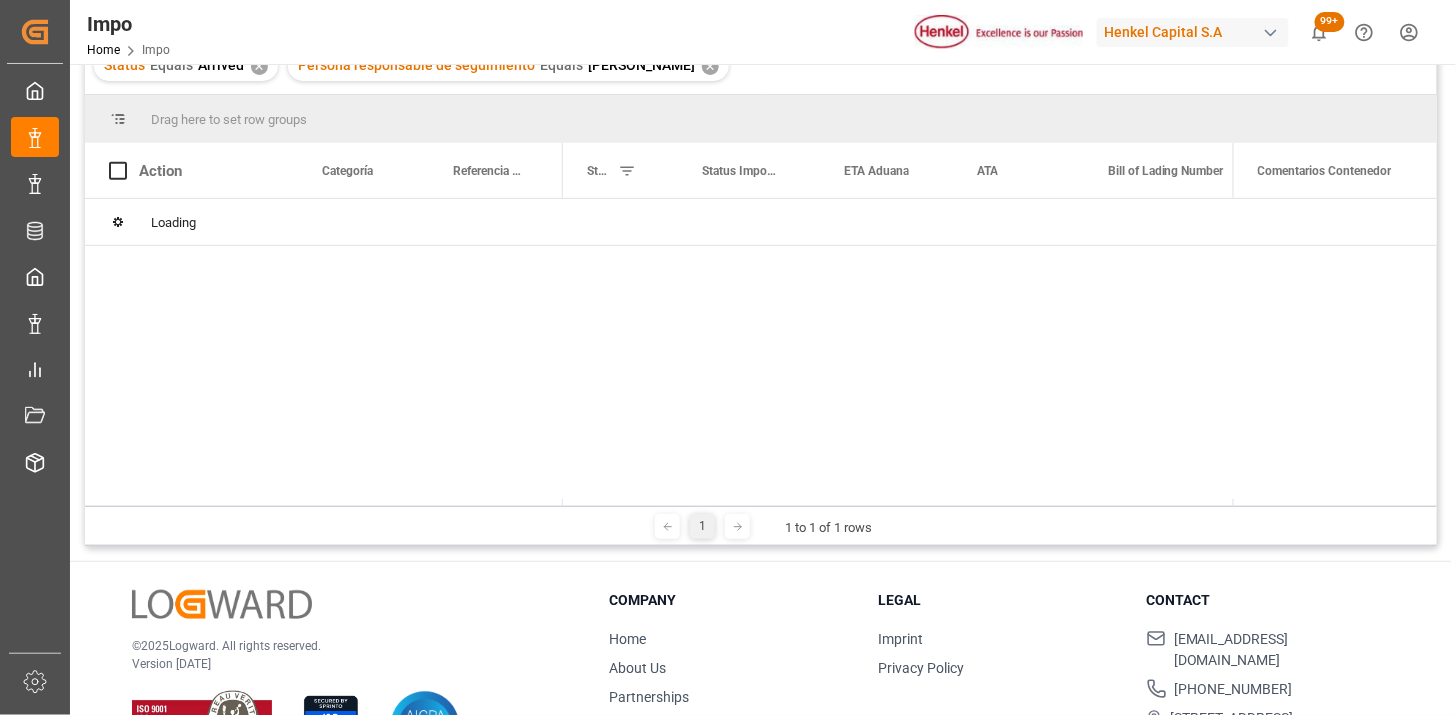 scroll, scrollTop: 111, scrollLeft: 0, axis: vertical 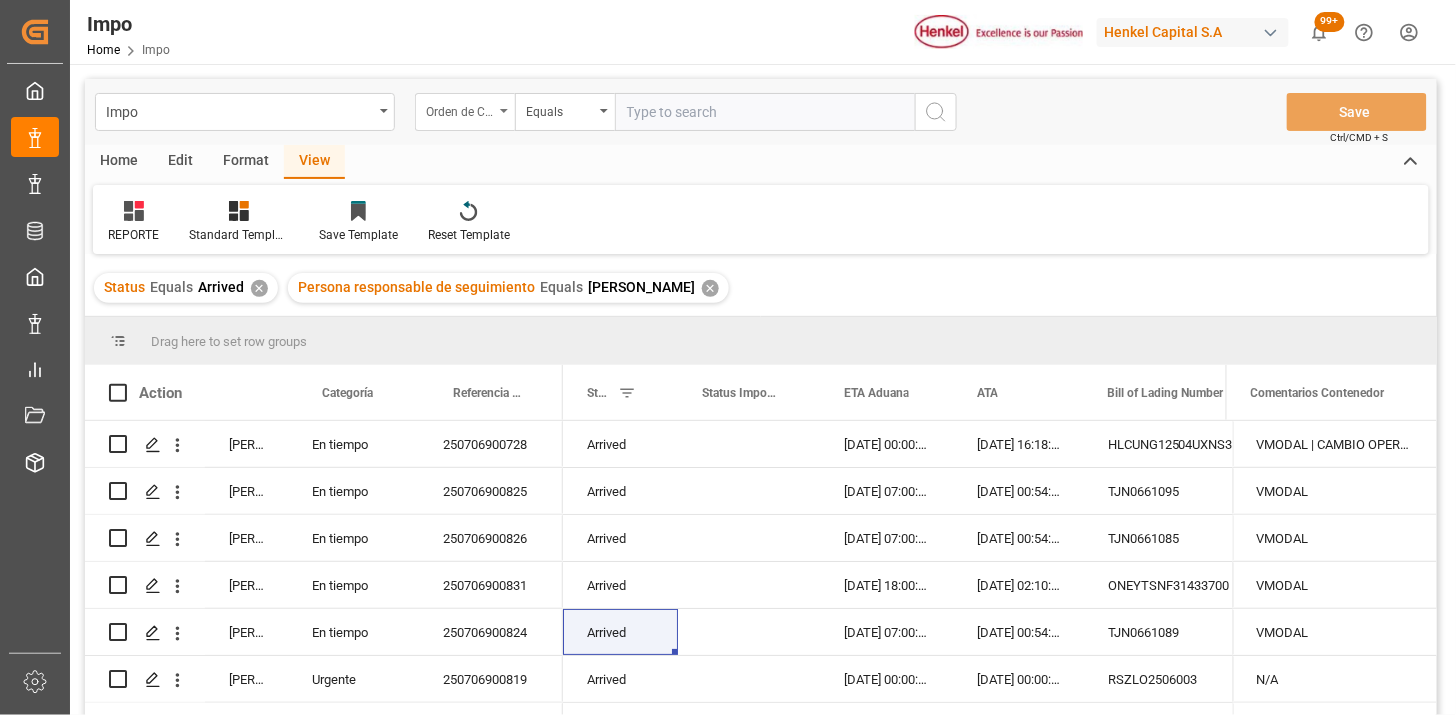 drag, startPoint x: 490, startPoint y: 120, endPoint x: 492, endPoint y: 130, distance: 10.198039 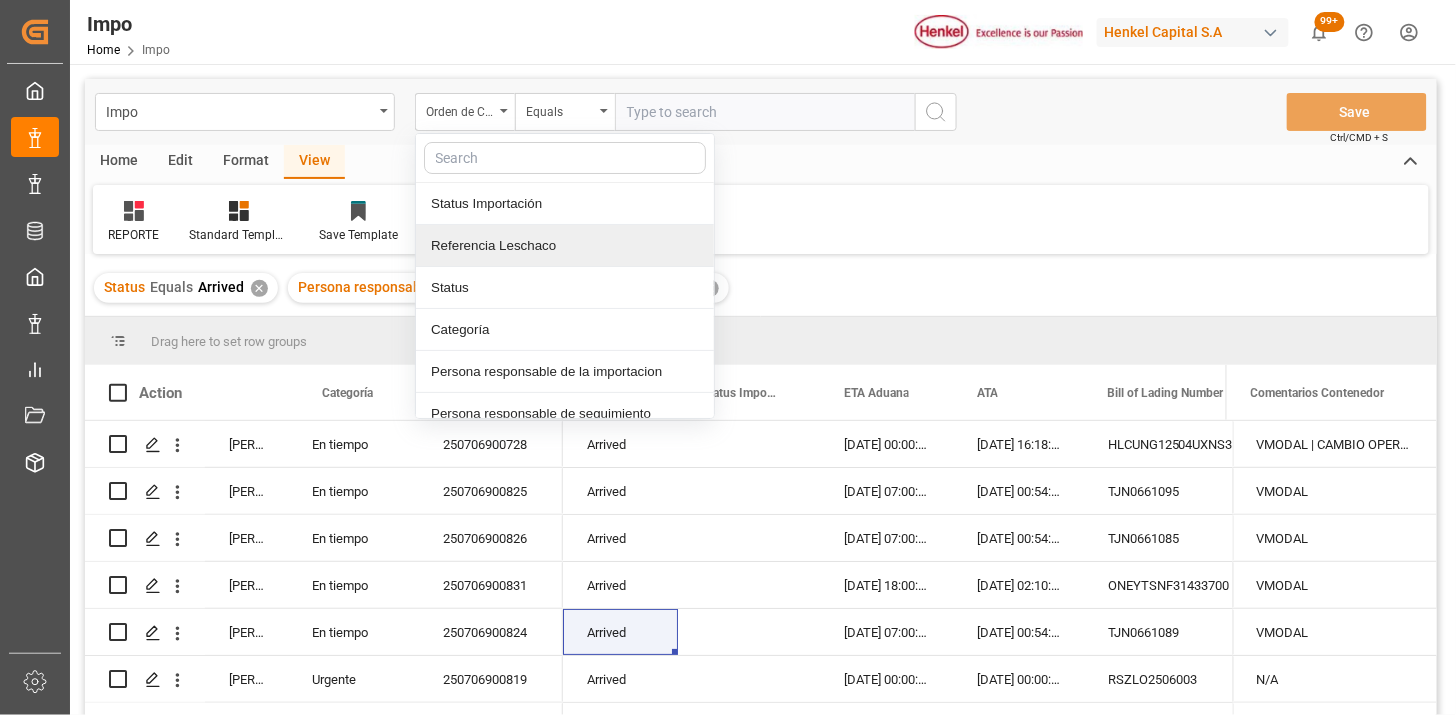 drag, startPoint x: 515, startPoint y: 240, endPoint x: 631, endPoint y: 154, distance: 144.40222 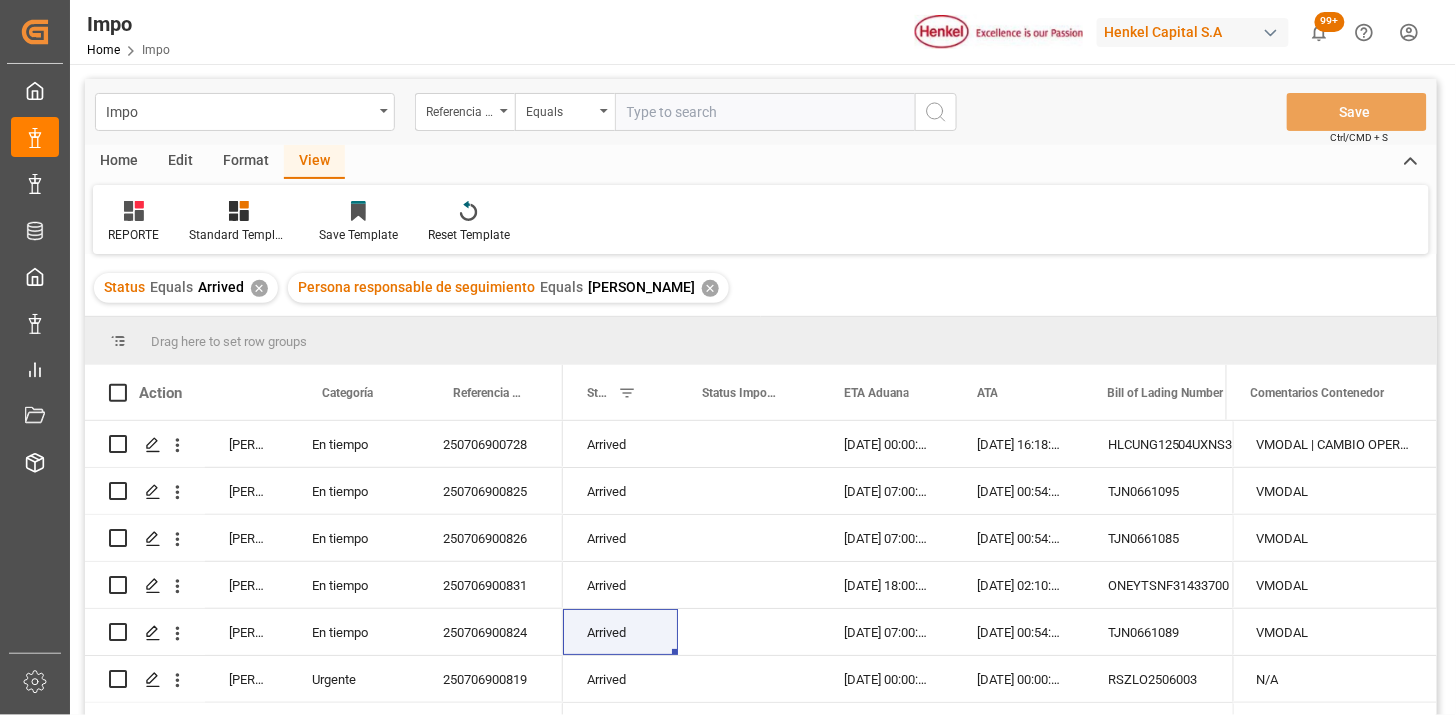 drag, startPoint x: 675, startPoint y: 101, endPoint x: 686, endPoint y: 106, distance: 12.083046 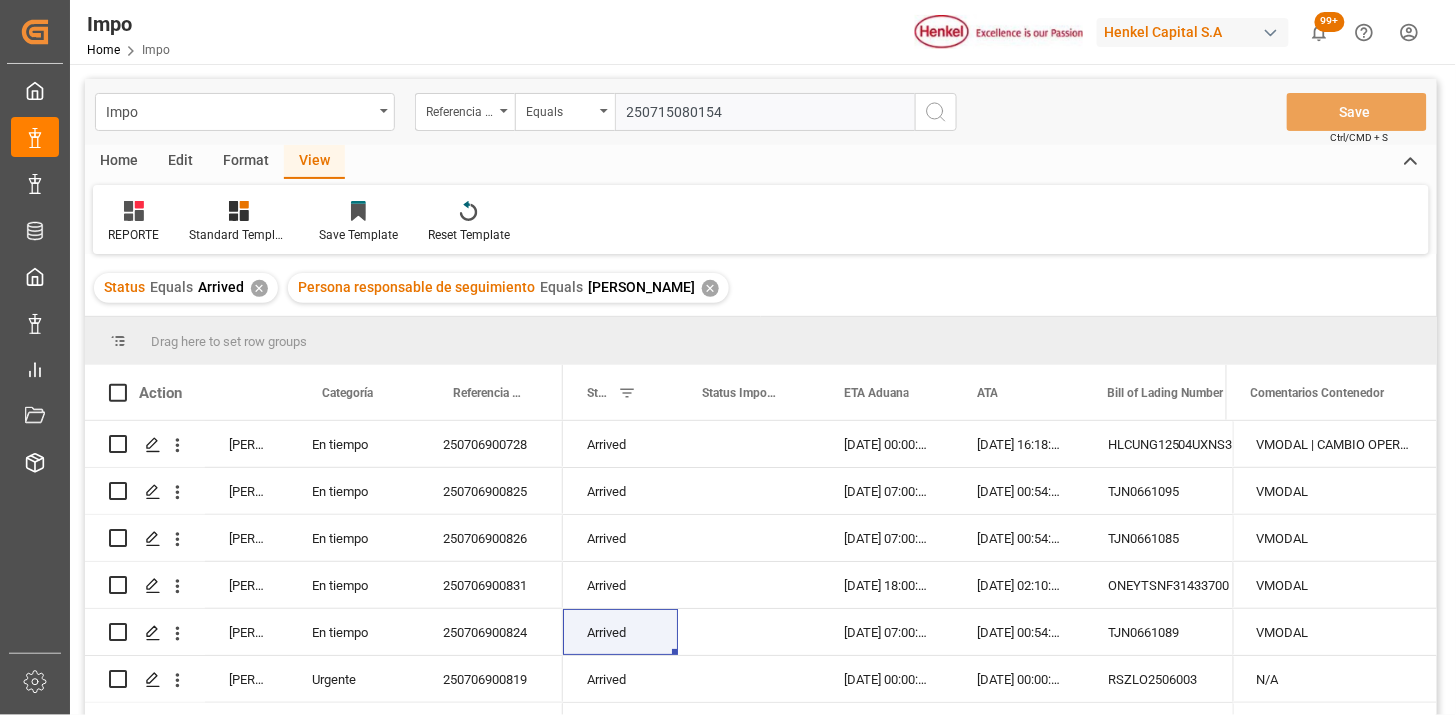 type on "250715080154" 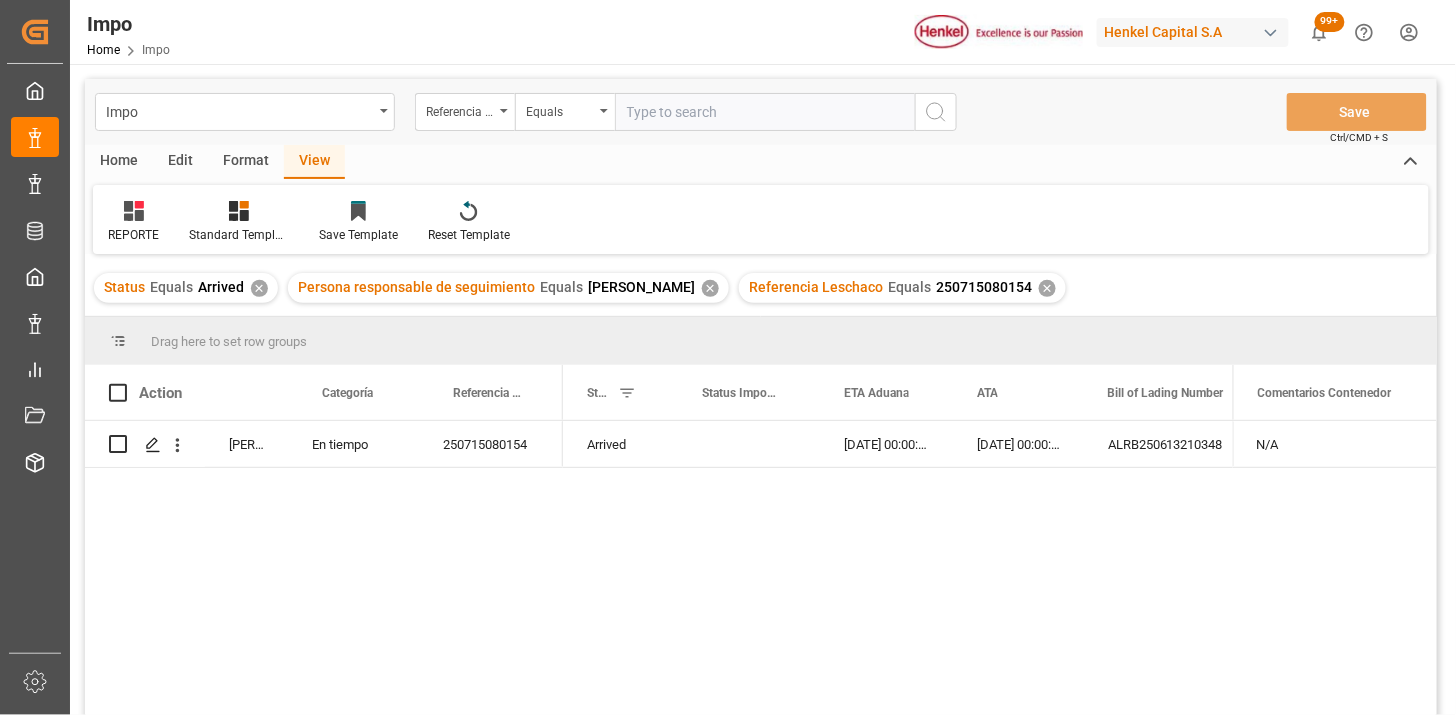 click on "✕" at bounding box center [710, 288] 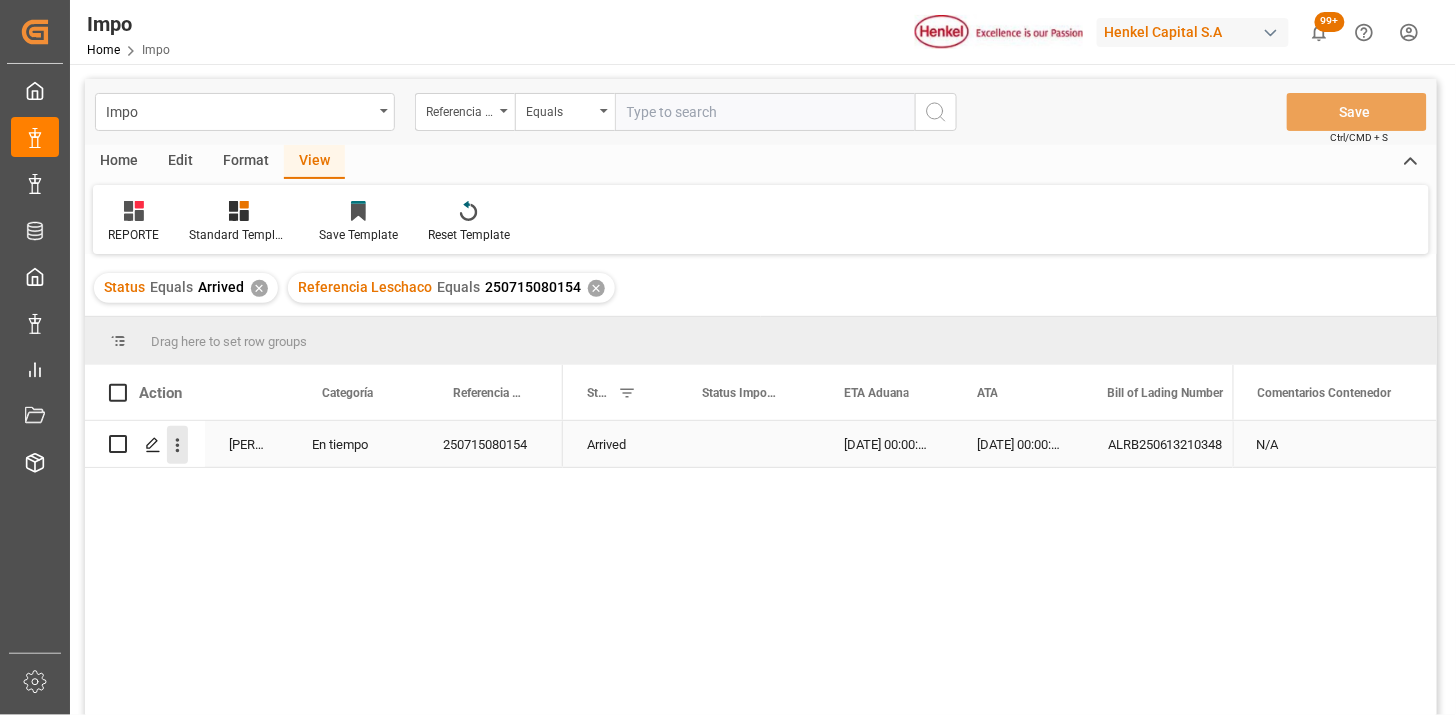 click 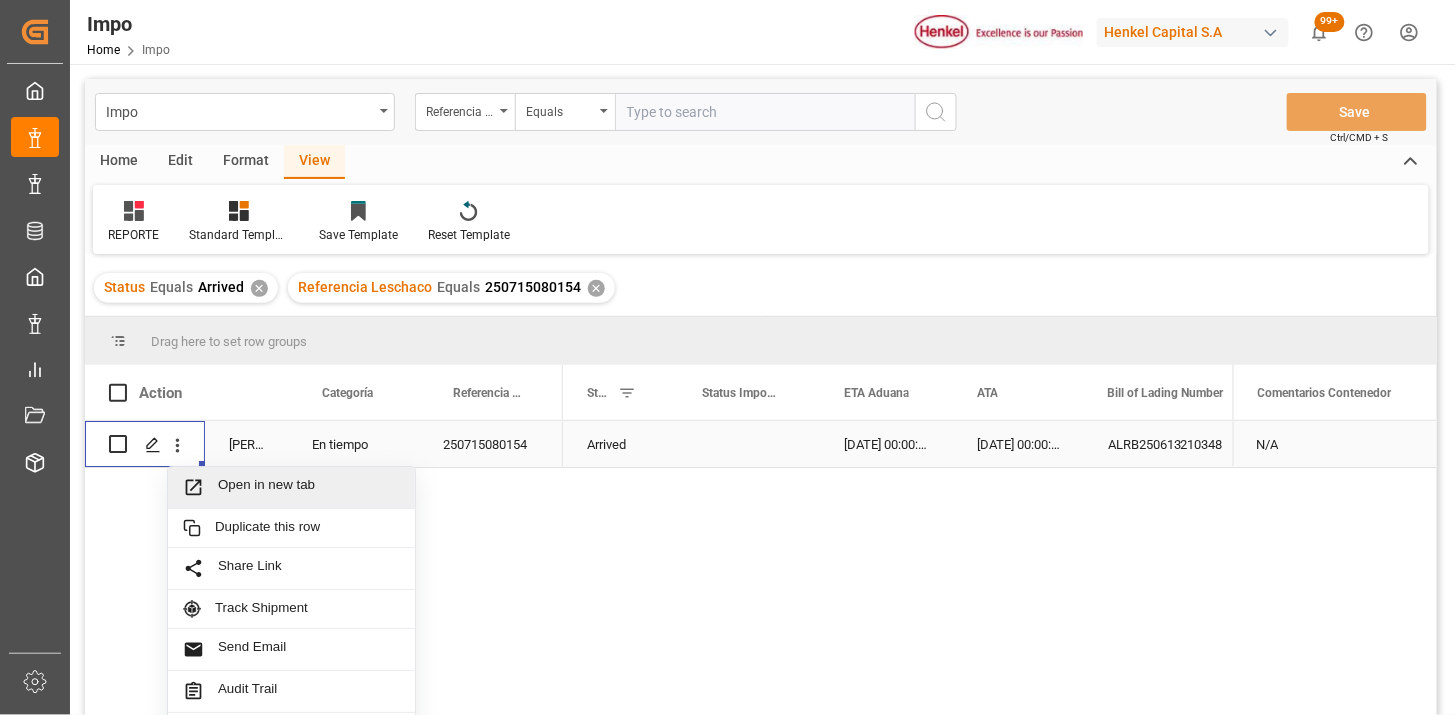 click on "Open in new tab" at bounding box center [309, 487] 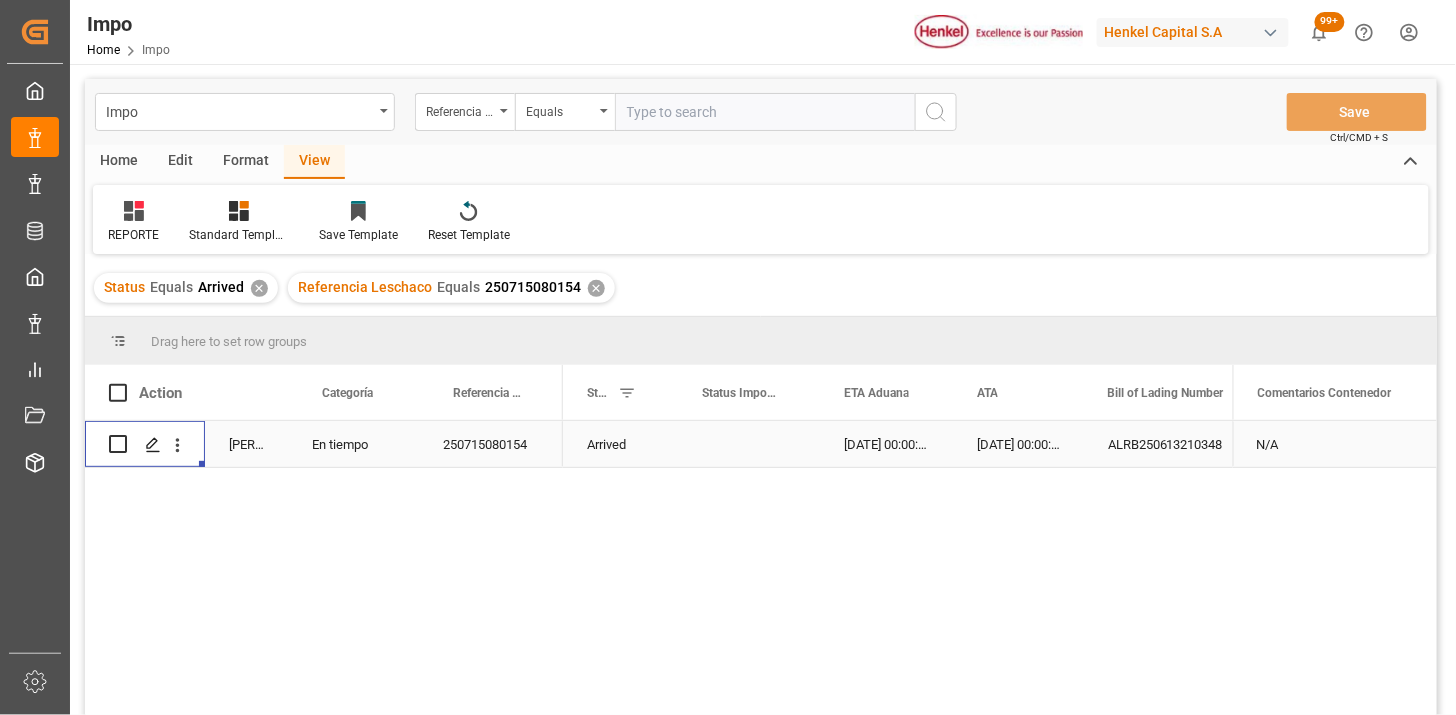 click at bounding box center (765, 112) 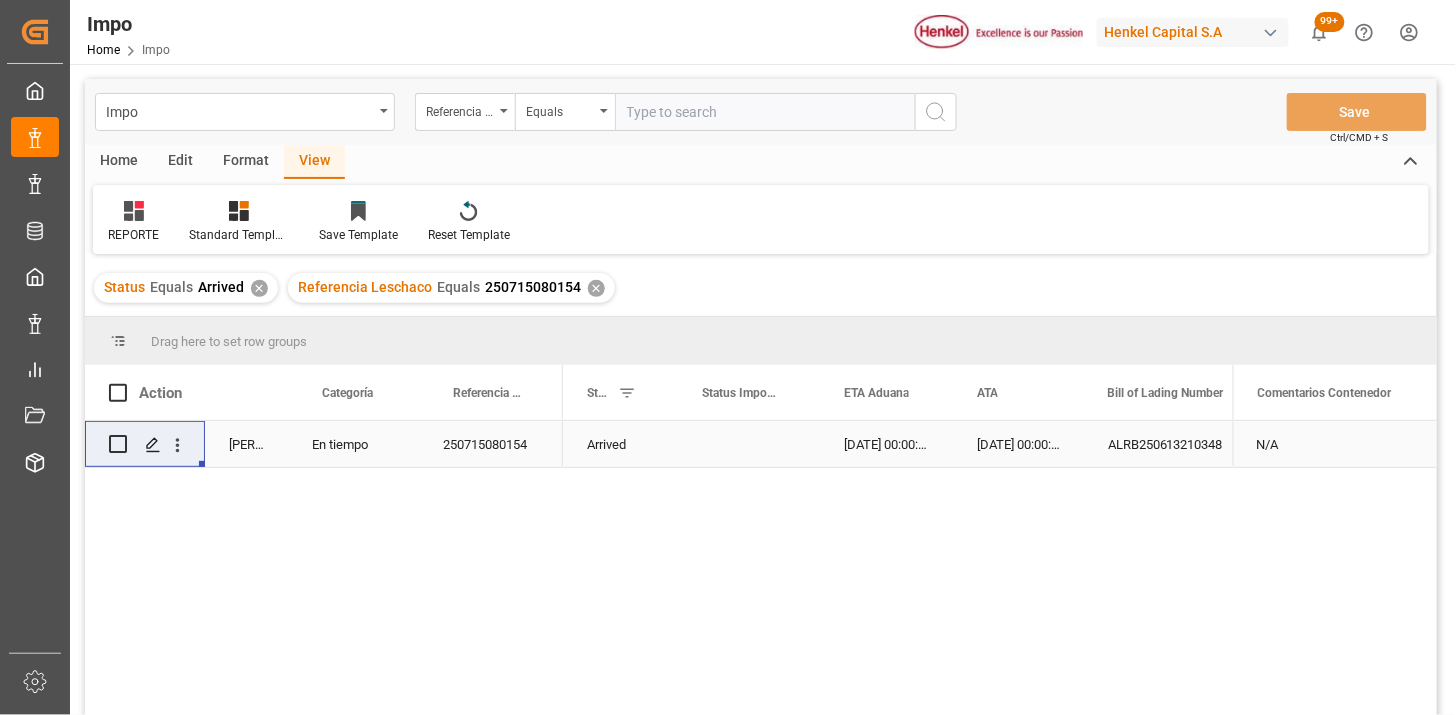 paste on "250706900831" 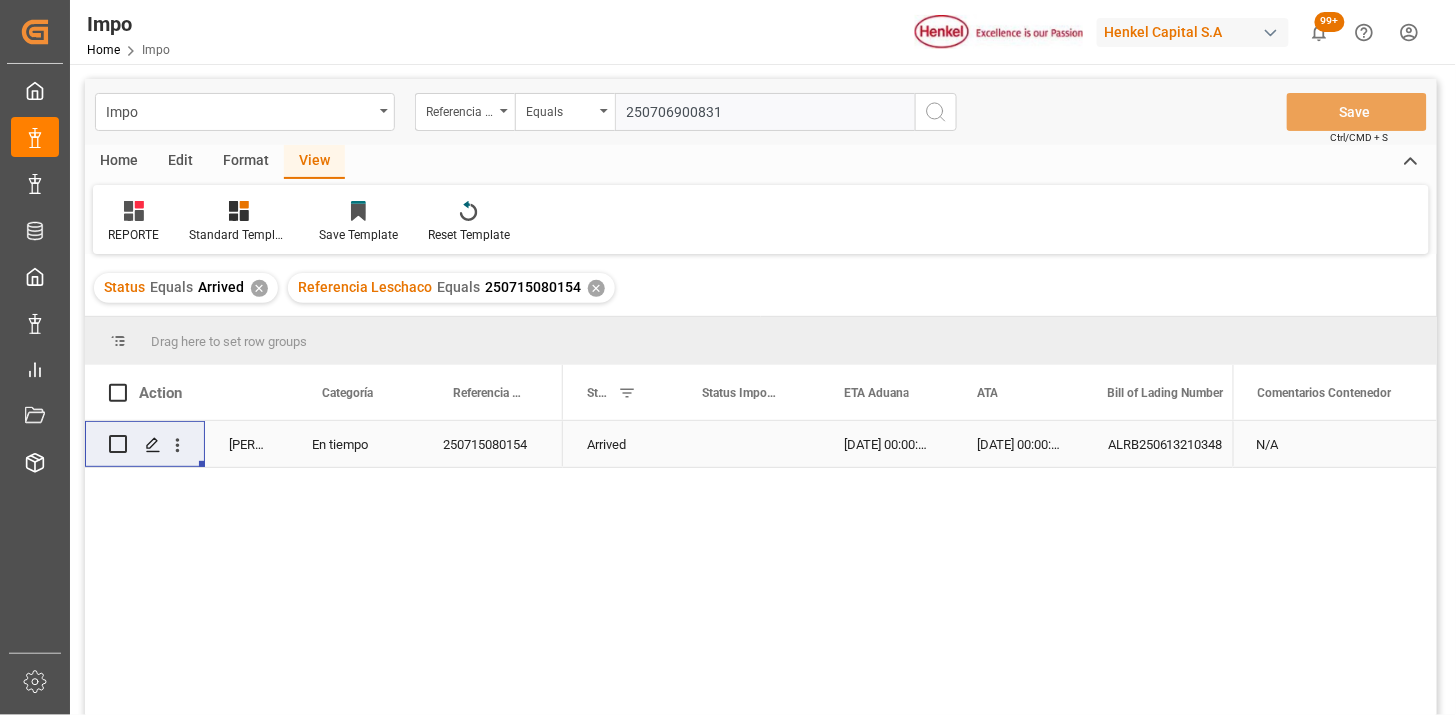 type on "250706900831" 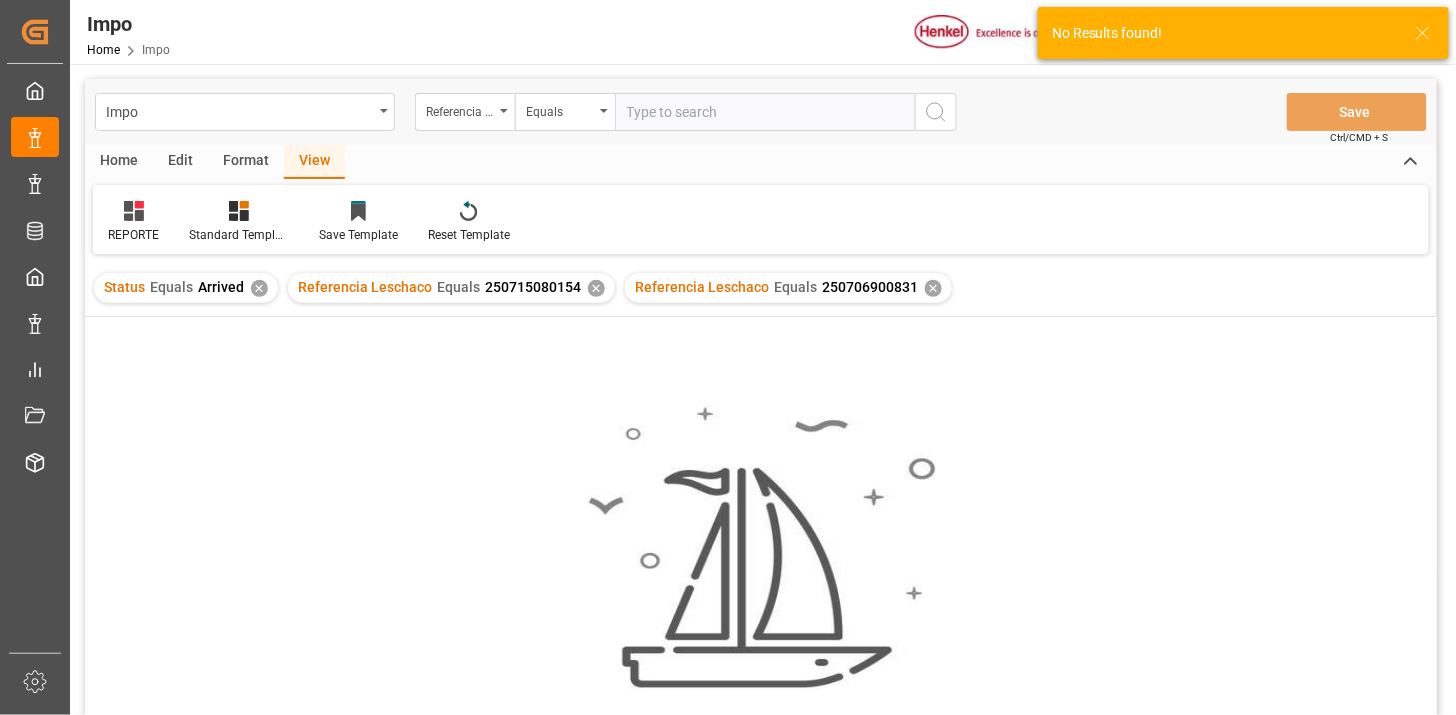 click on "✕" at bounding box center [596, 288] 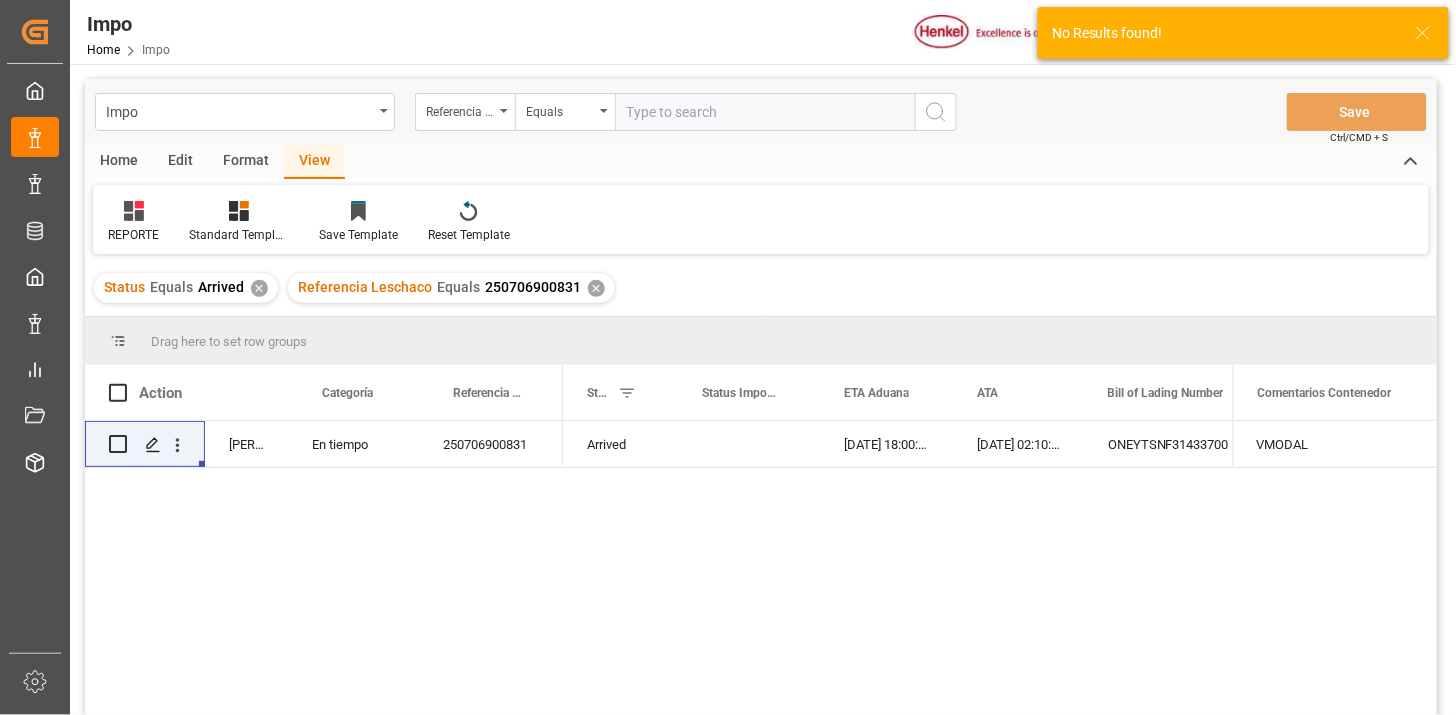 click on "✕" at bounding box center (259, 288) 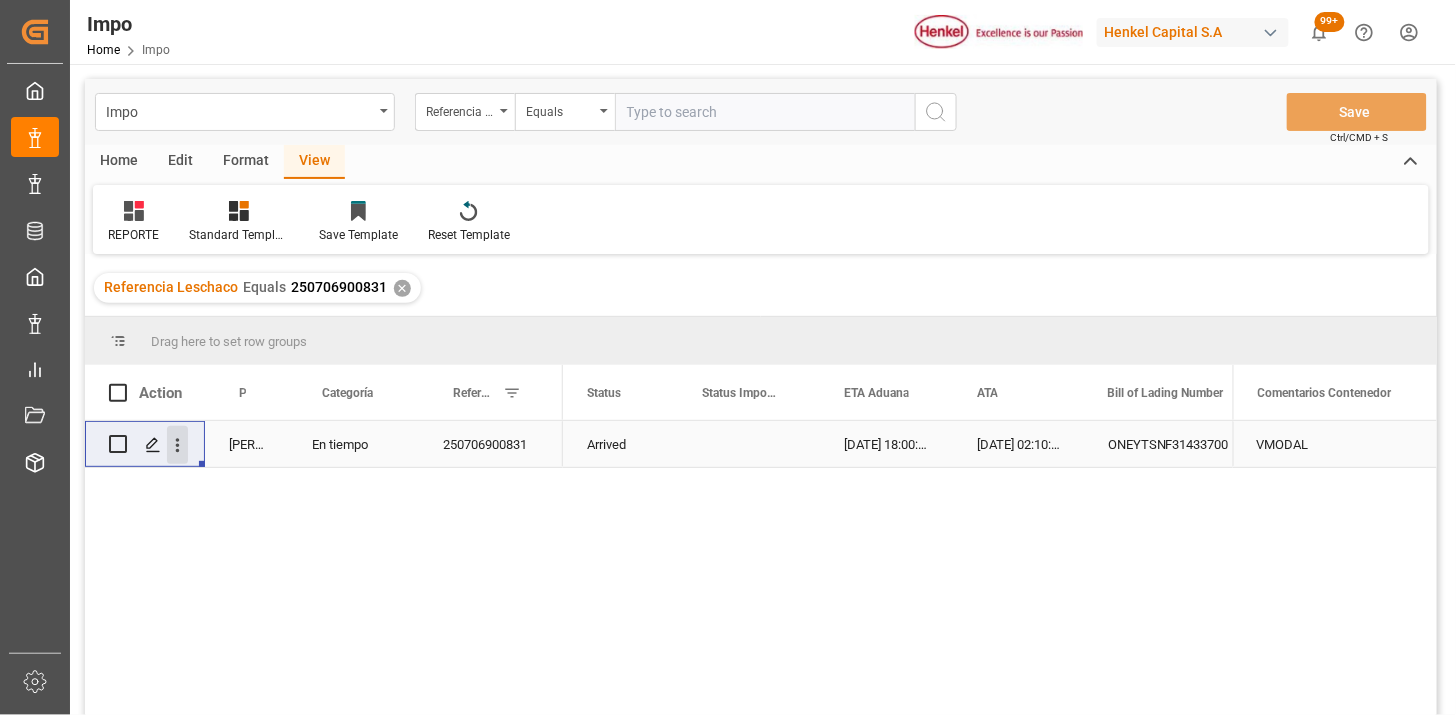 click 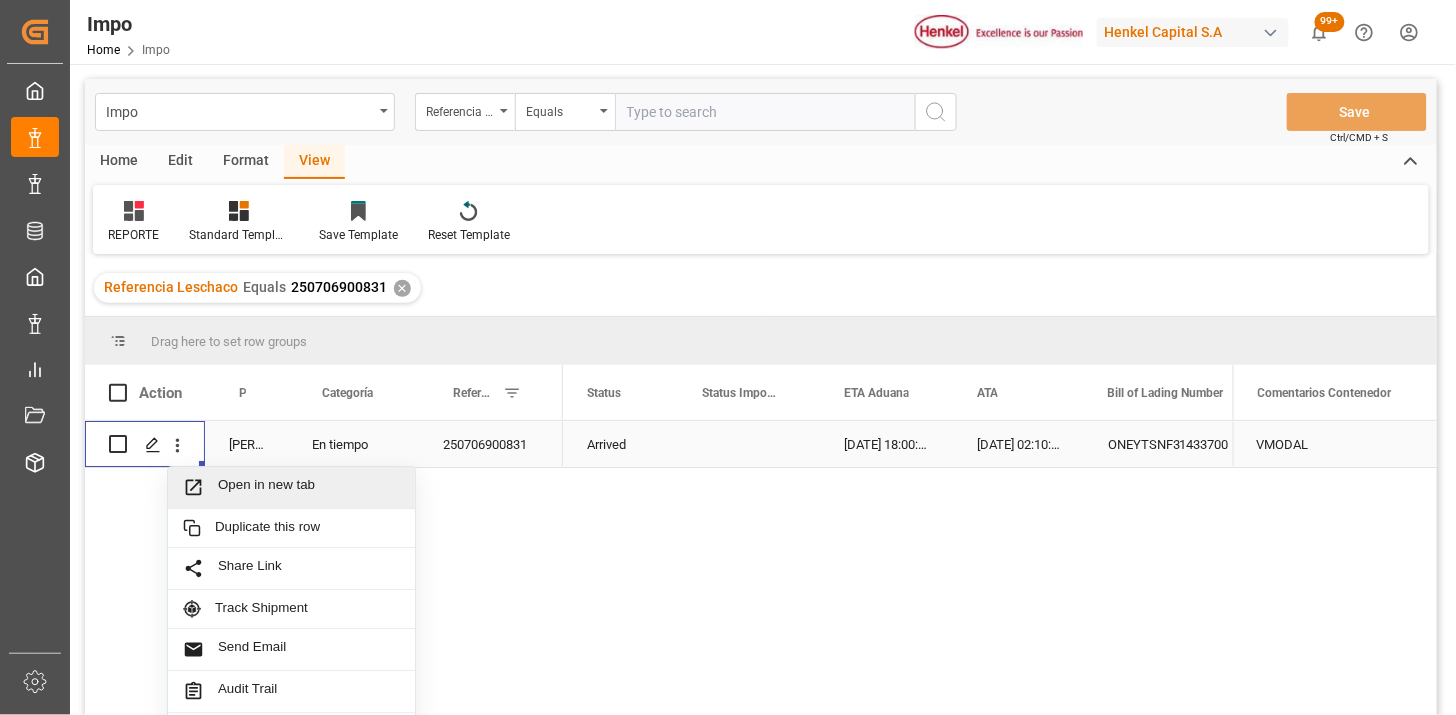 click on "Open in new tab" at bounding box center [309, 487] 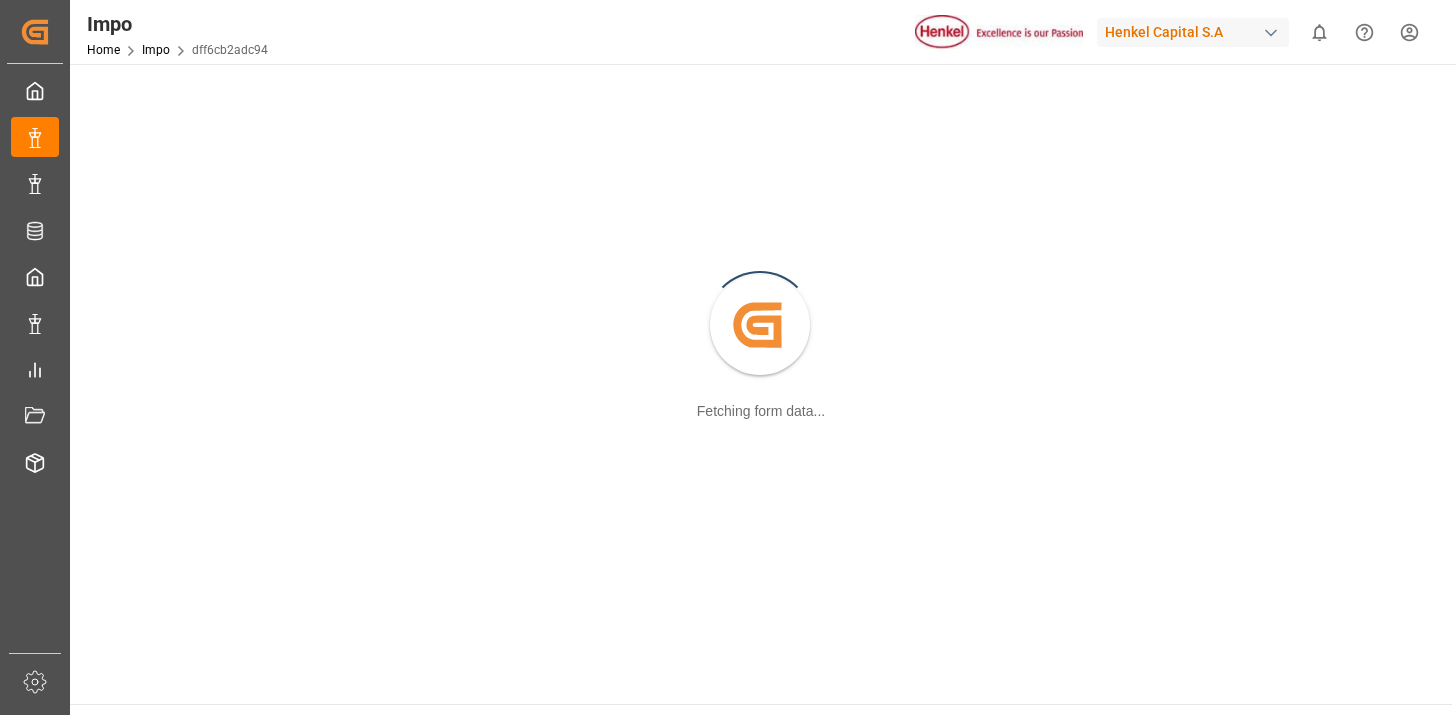 scroll, scrollTop: 0, scrollLeft: 0, axis: both 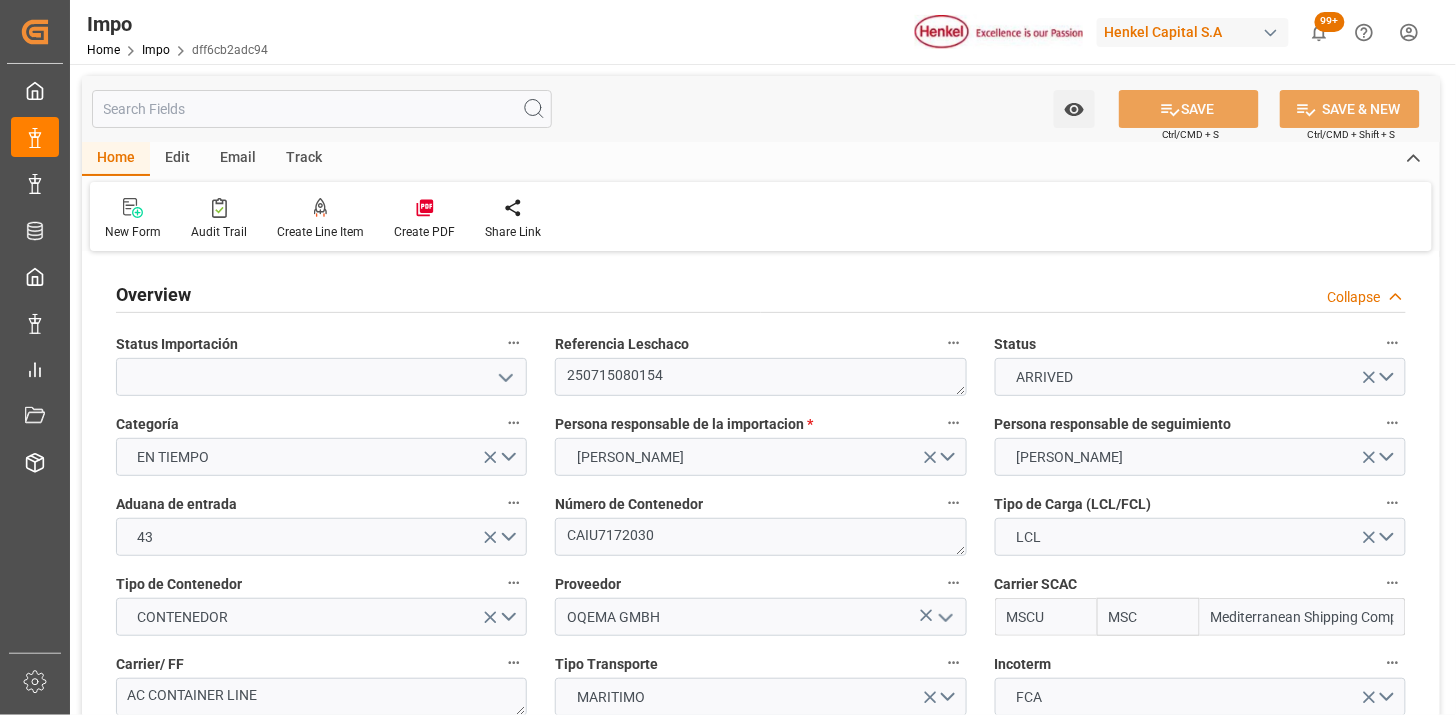 type on "MSC" 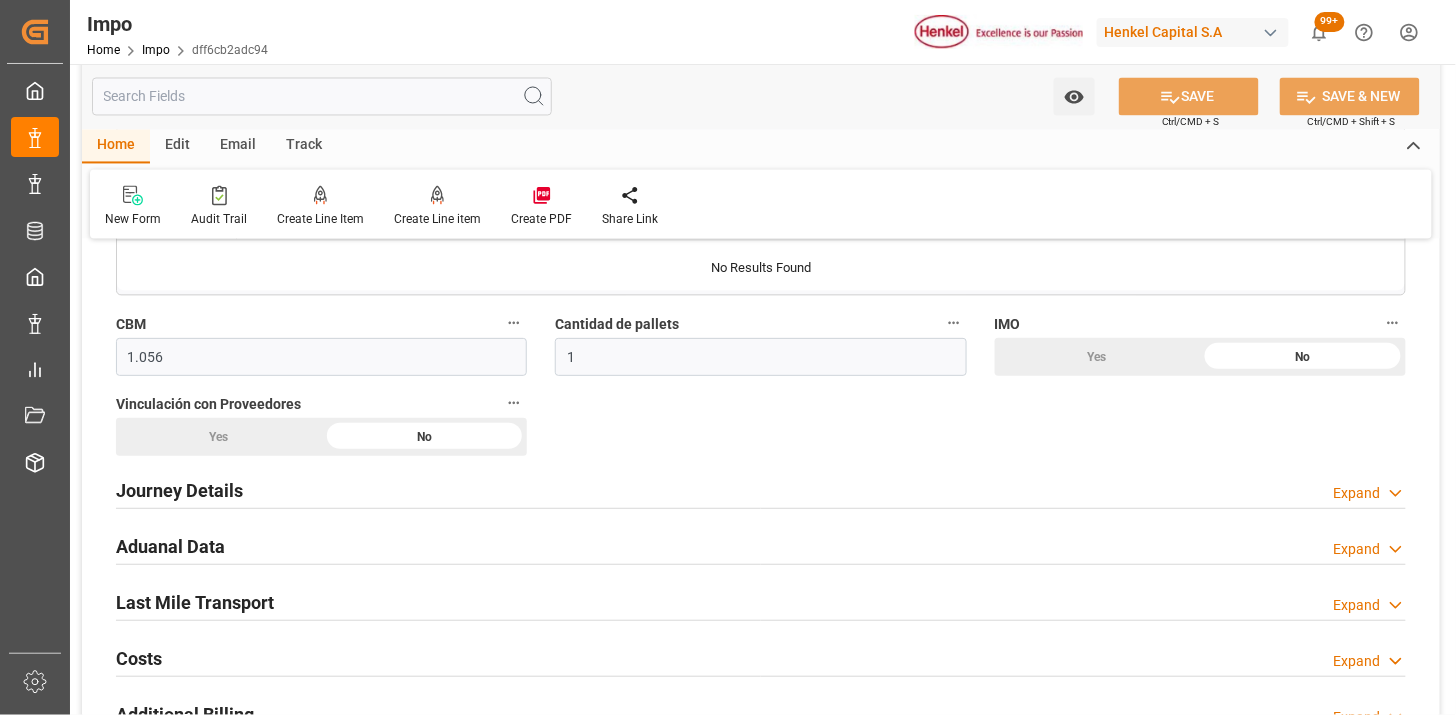scroll, scrollTop: 1222, scrollLeft: 0, axis: vertical 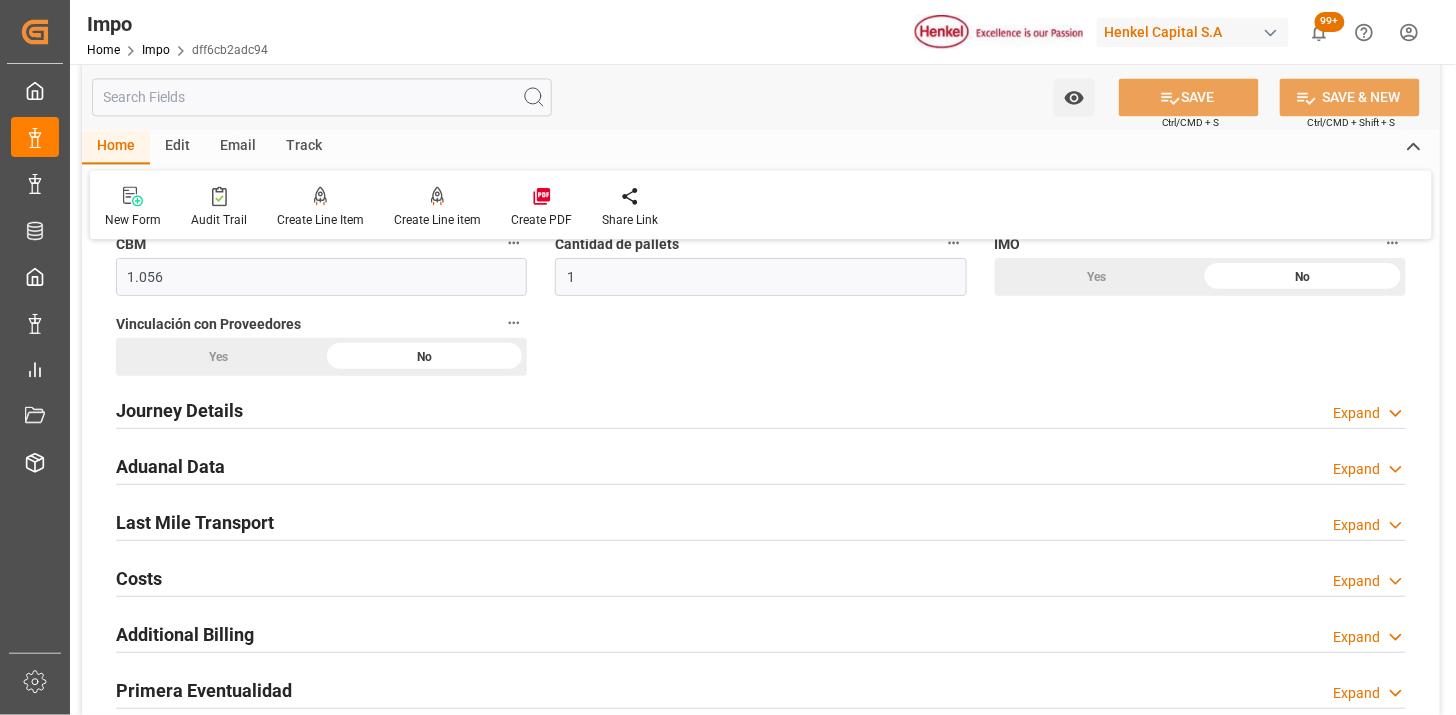 drag, startPoint x: 454, startPoint y: 464, endPoint x: 505, endPoint y: 451, distance: 52.63079 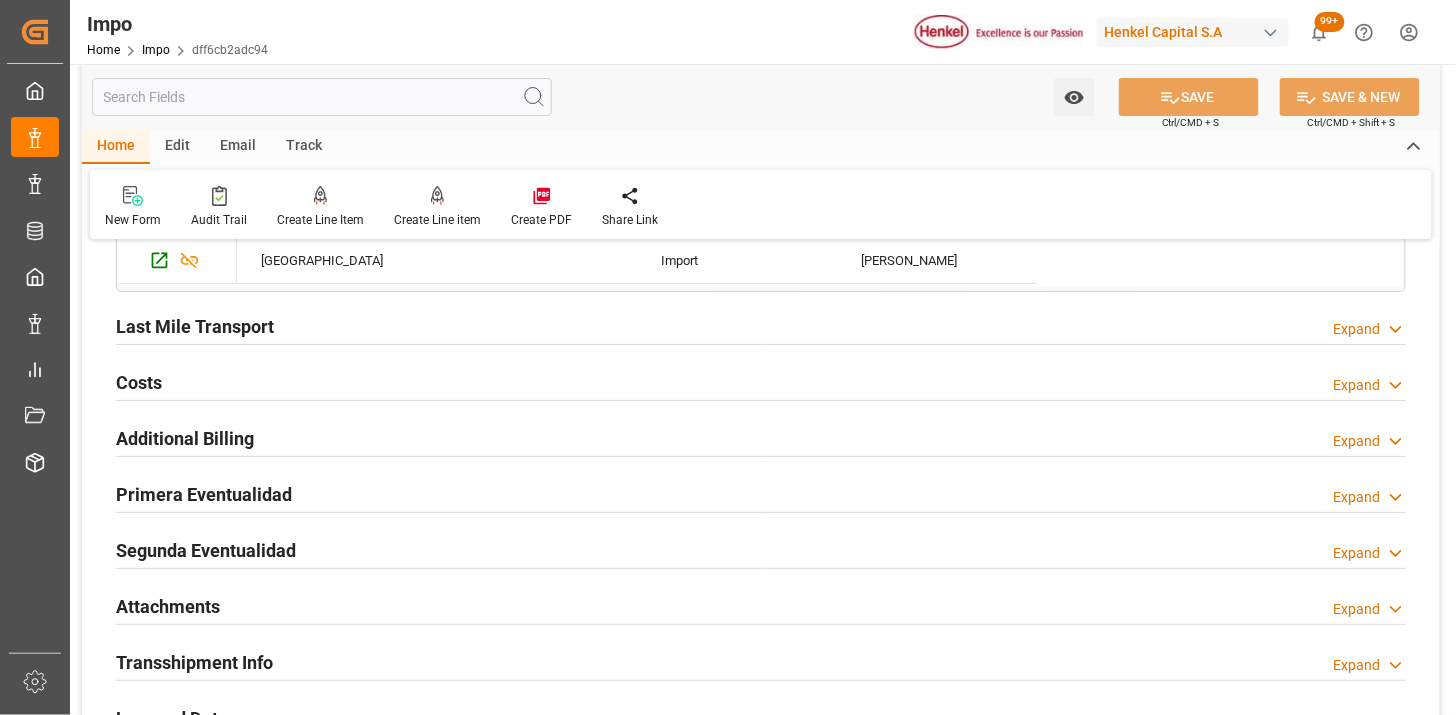 scroll, scrollTop: 2222, scrollLeft: 0, axis: vertical 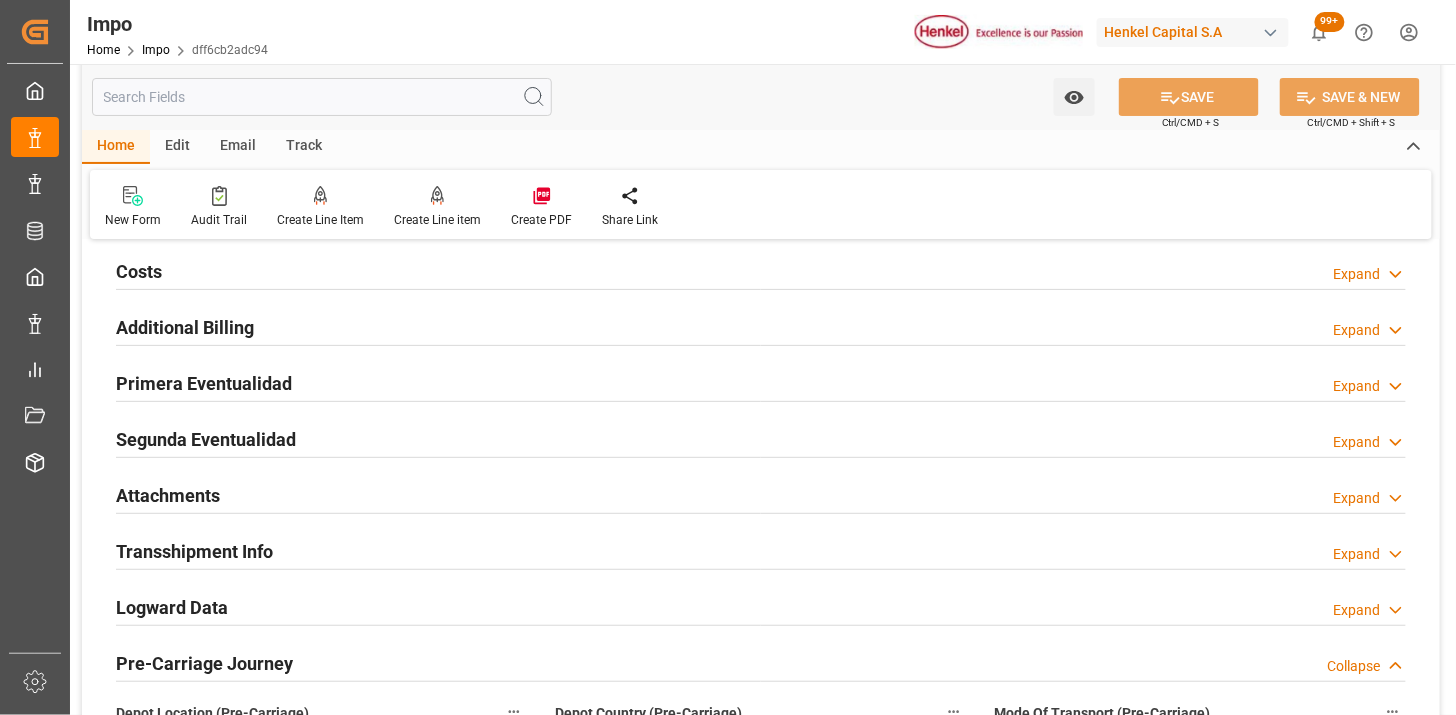 click on "Primera Eventualidad Expand" at bounding box center (761, 382) 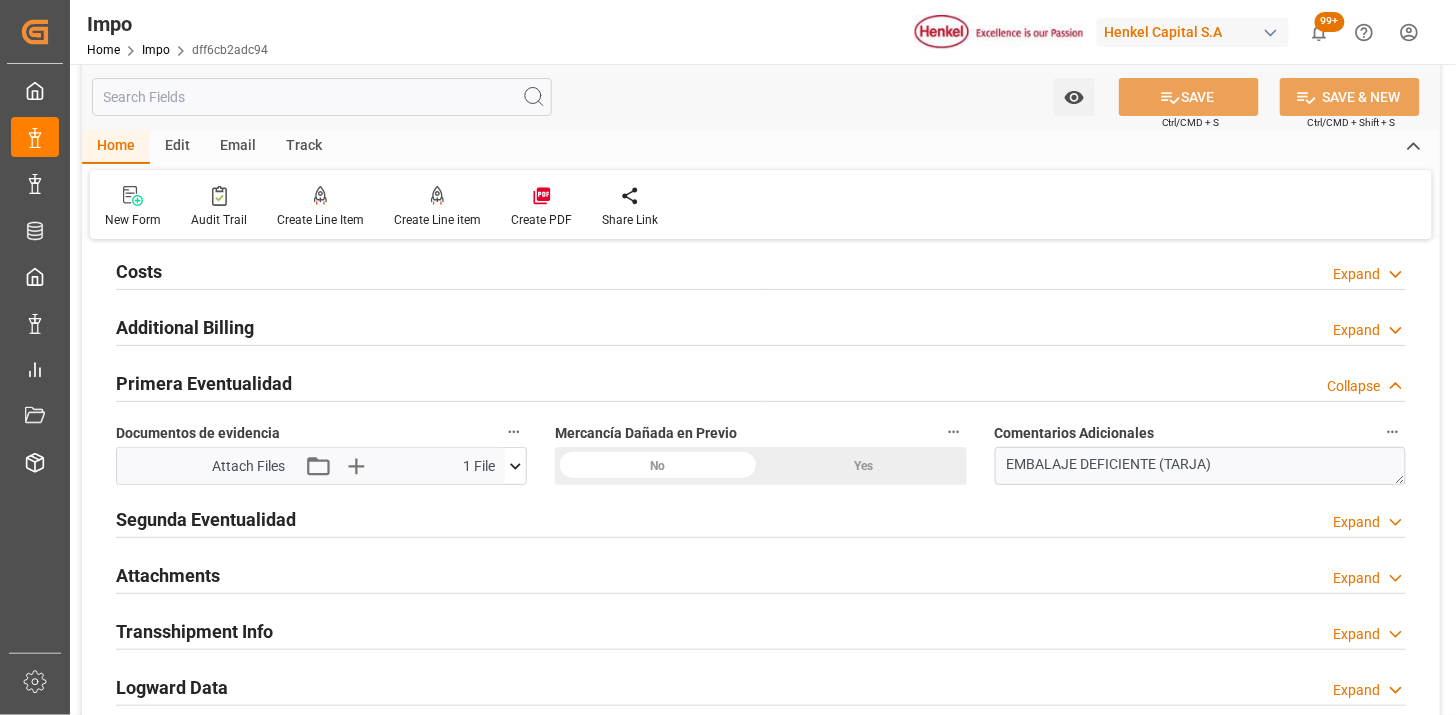 click on "No" at bounding box center [1098, -1445] 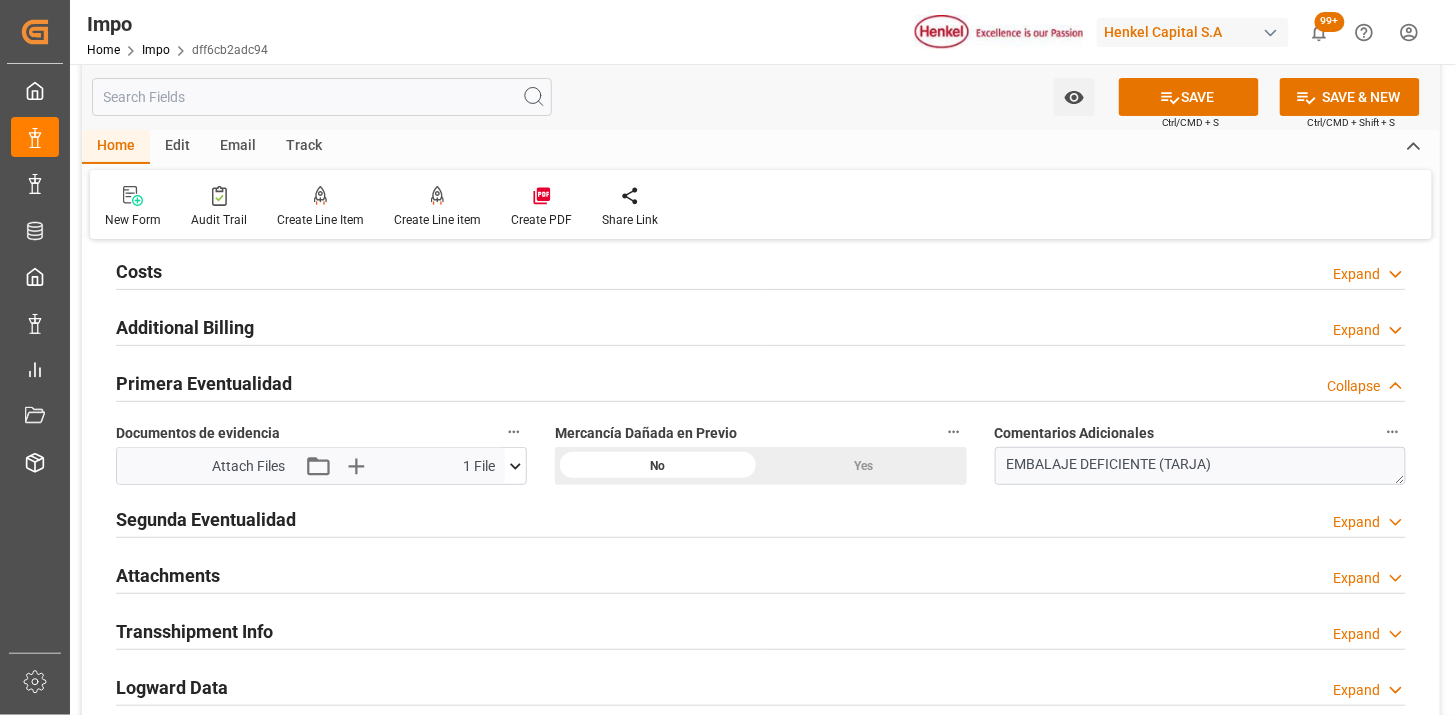 scroll, scrollTop: 2333, scrollLeft: 0, axis: vertical 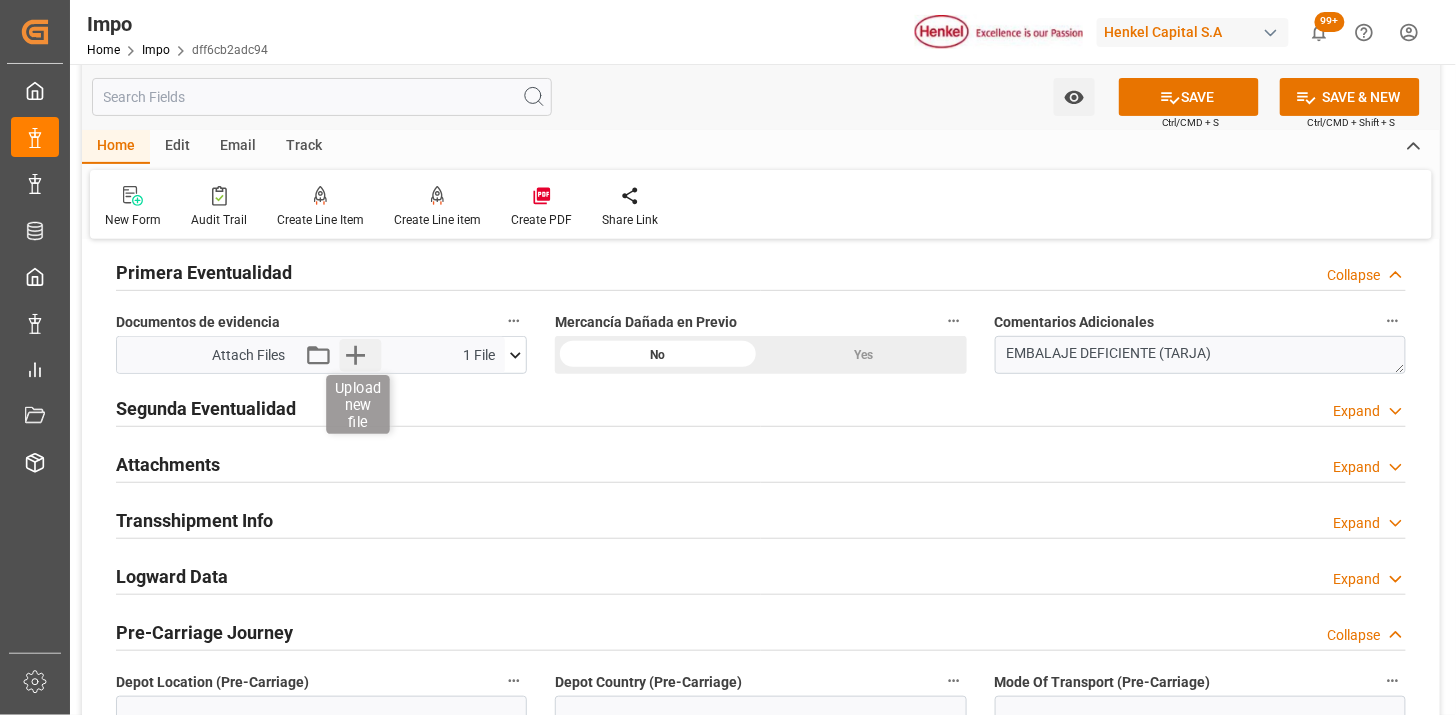 click 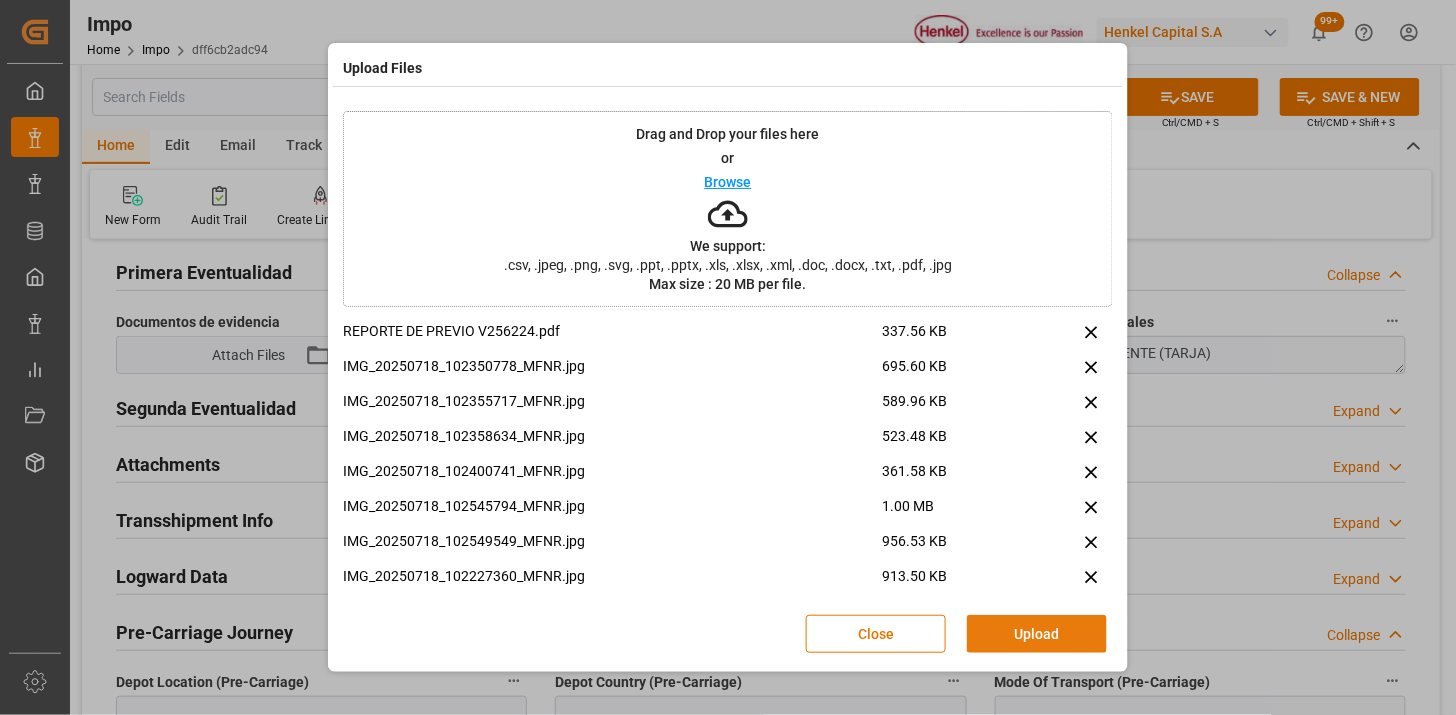 click on "Upload" at bounding box center (1037, 634) 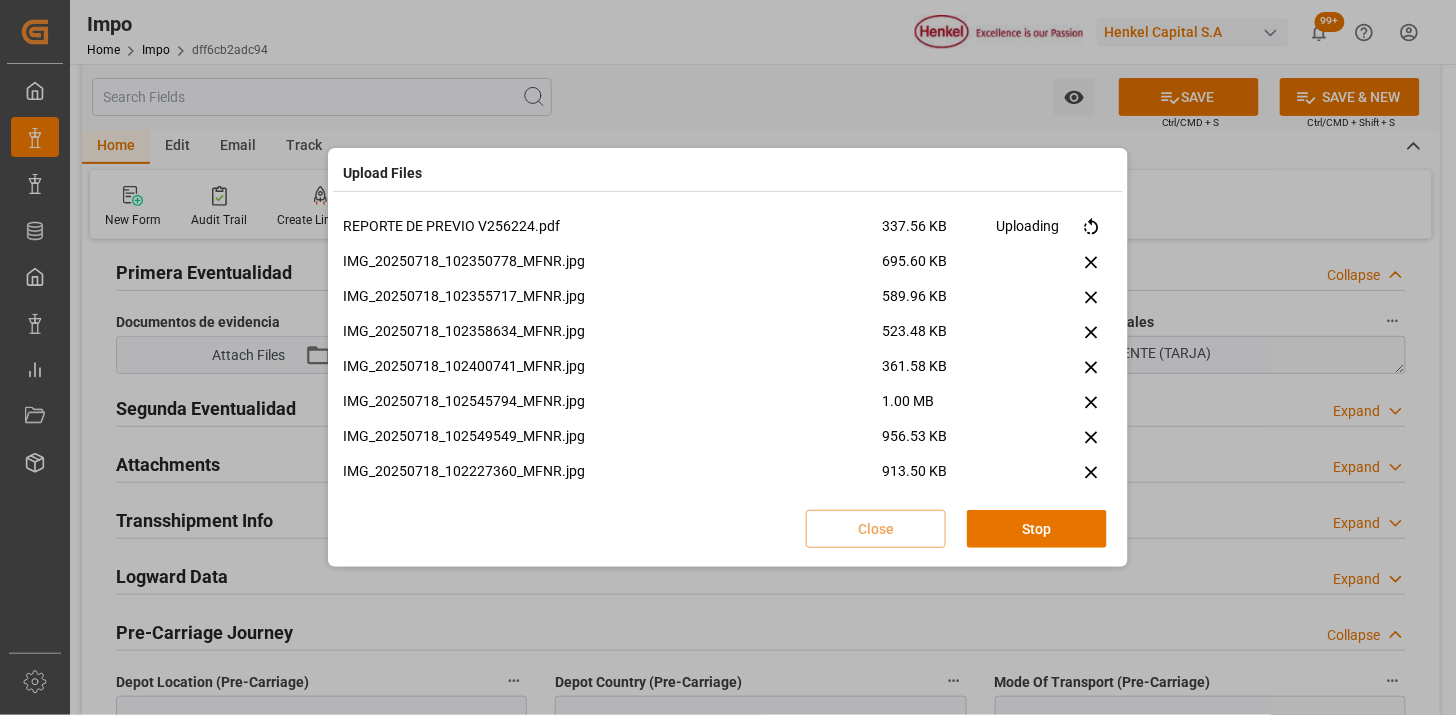 type 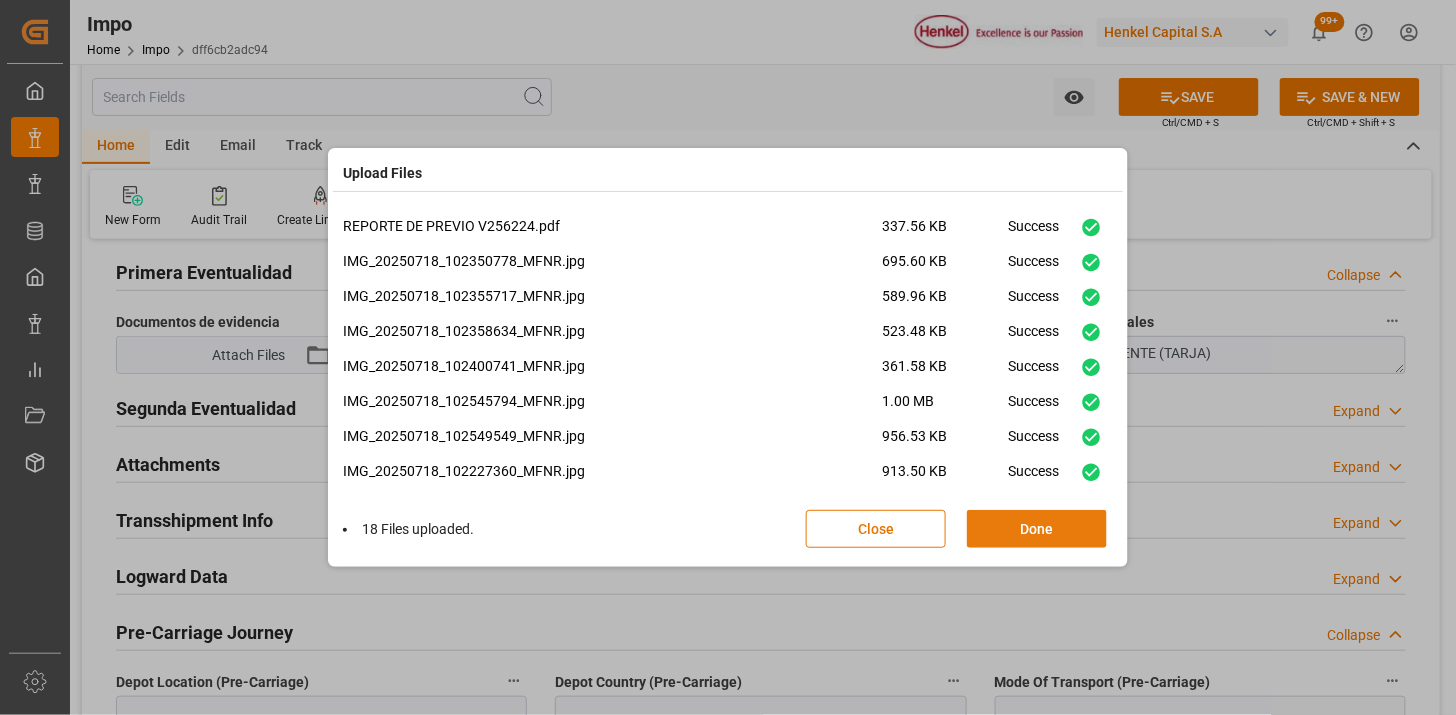 click on "Done" at bounding box center (1037, 529) 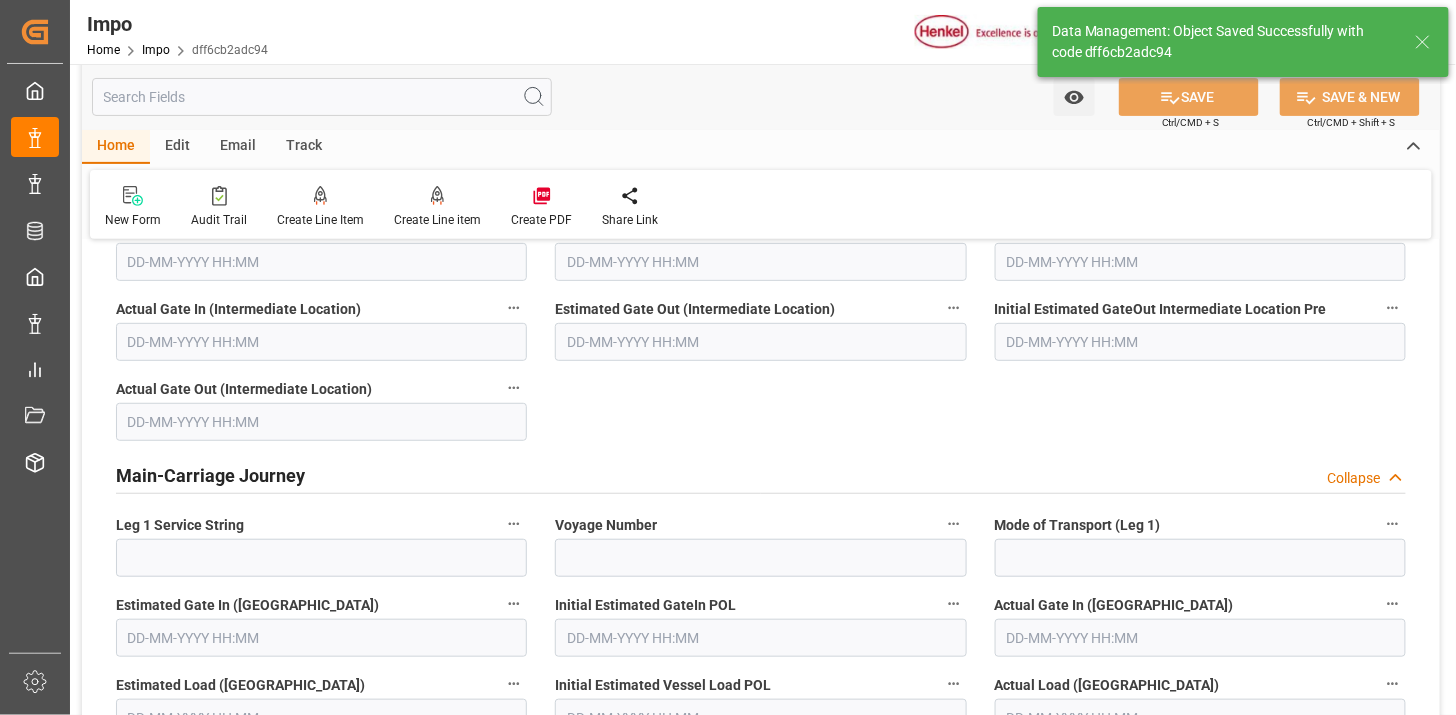 scroll, scrollTop: 1640, scrollLeft: 0, axis: vertical 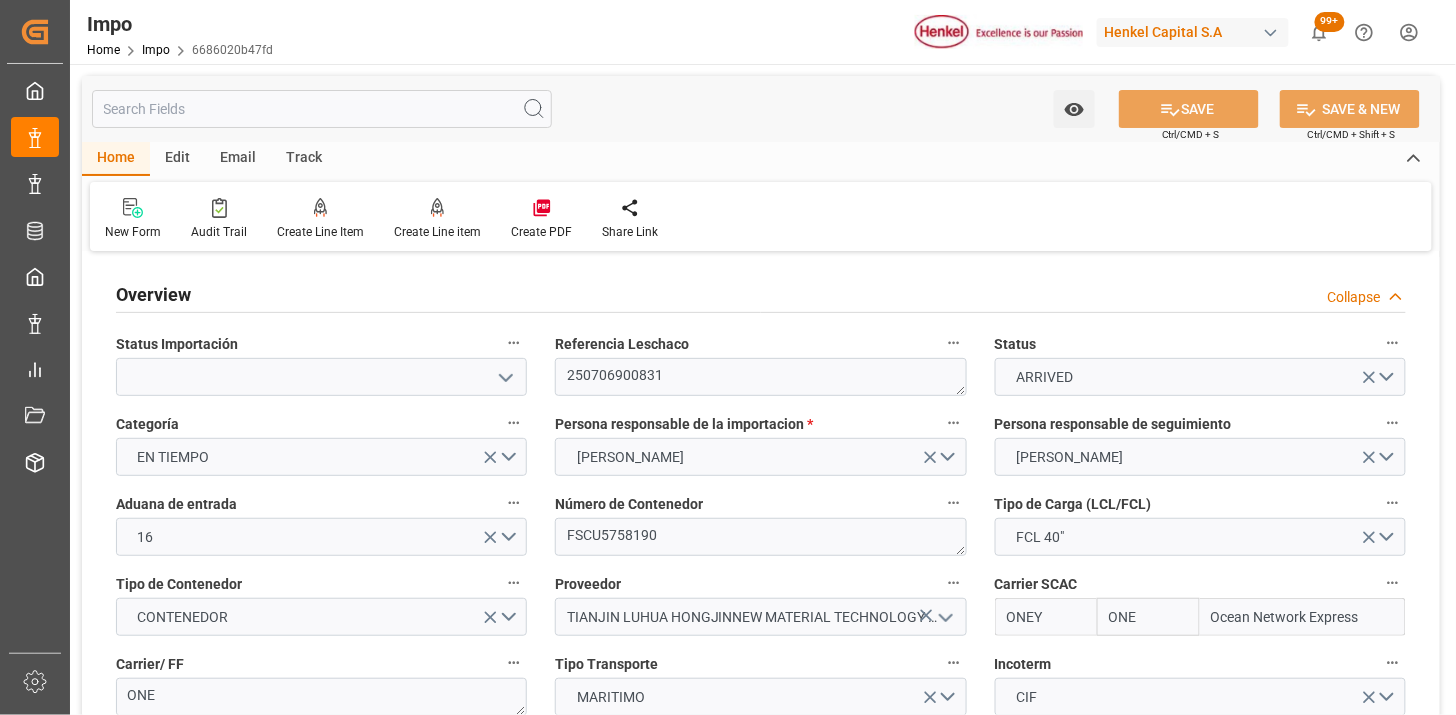 type on "23-06-2025" 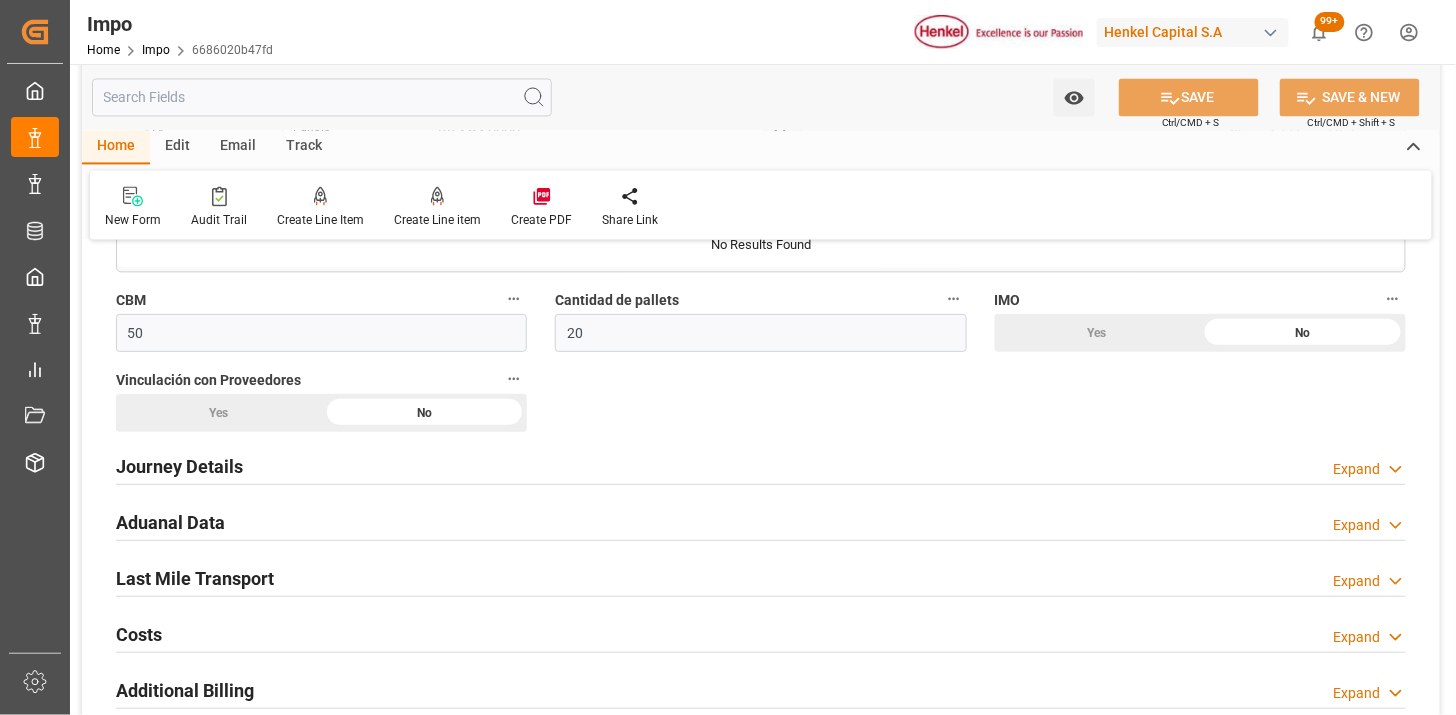 scroll, scrollTop: 1333, scrollLeft: 0, axis: vertical 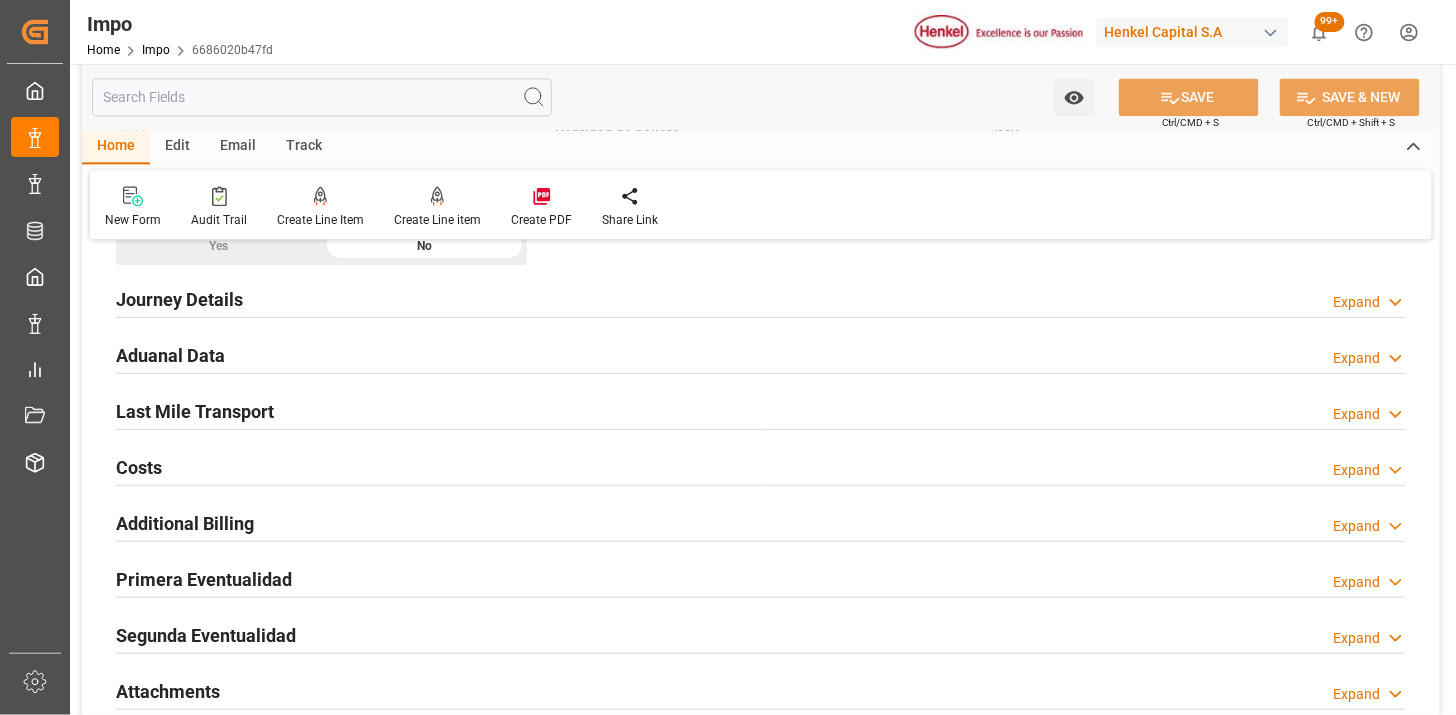 drag, startPoint x: 262, startPoint y: 291, endPoint x: 346, endPoint y: 341, distance: 97.7548 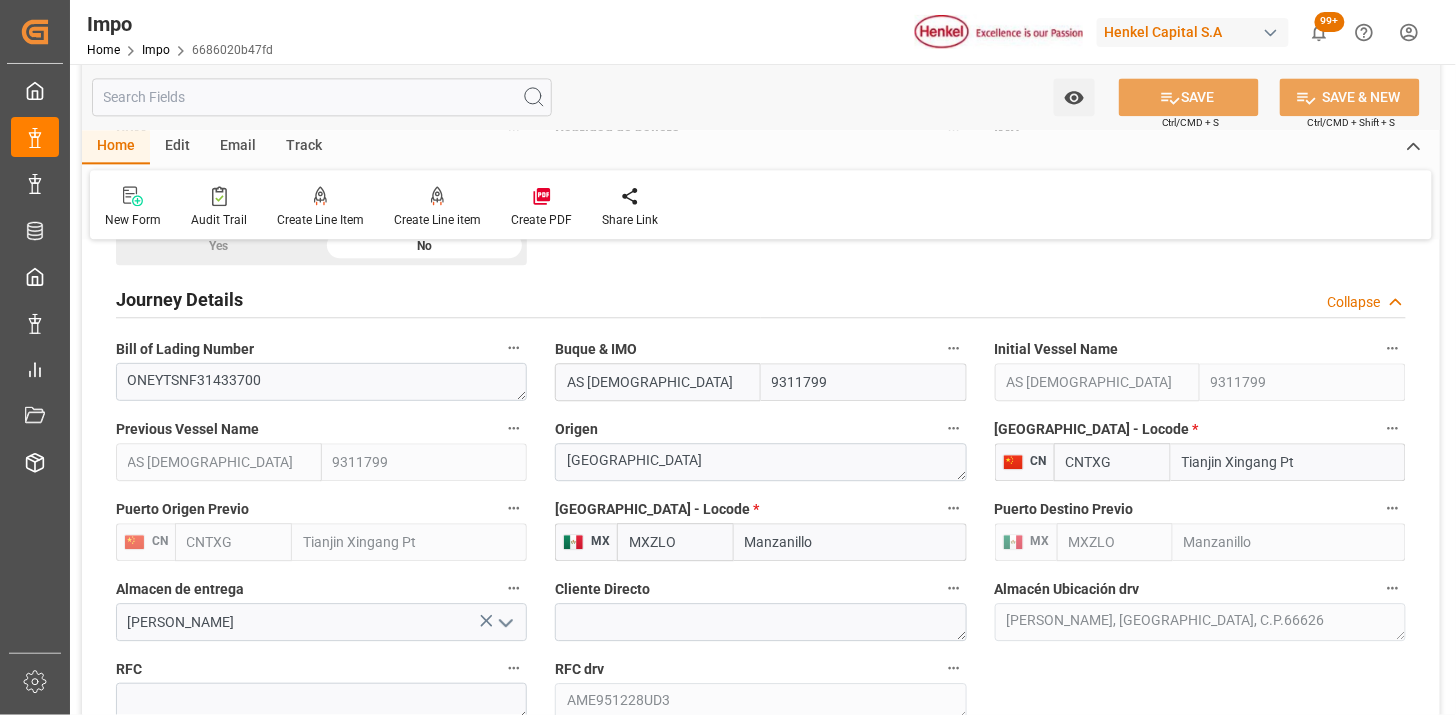 click on "Journey Details Collapse" at bounding box center [761, 298] 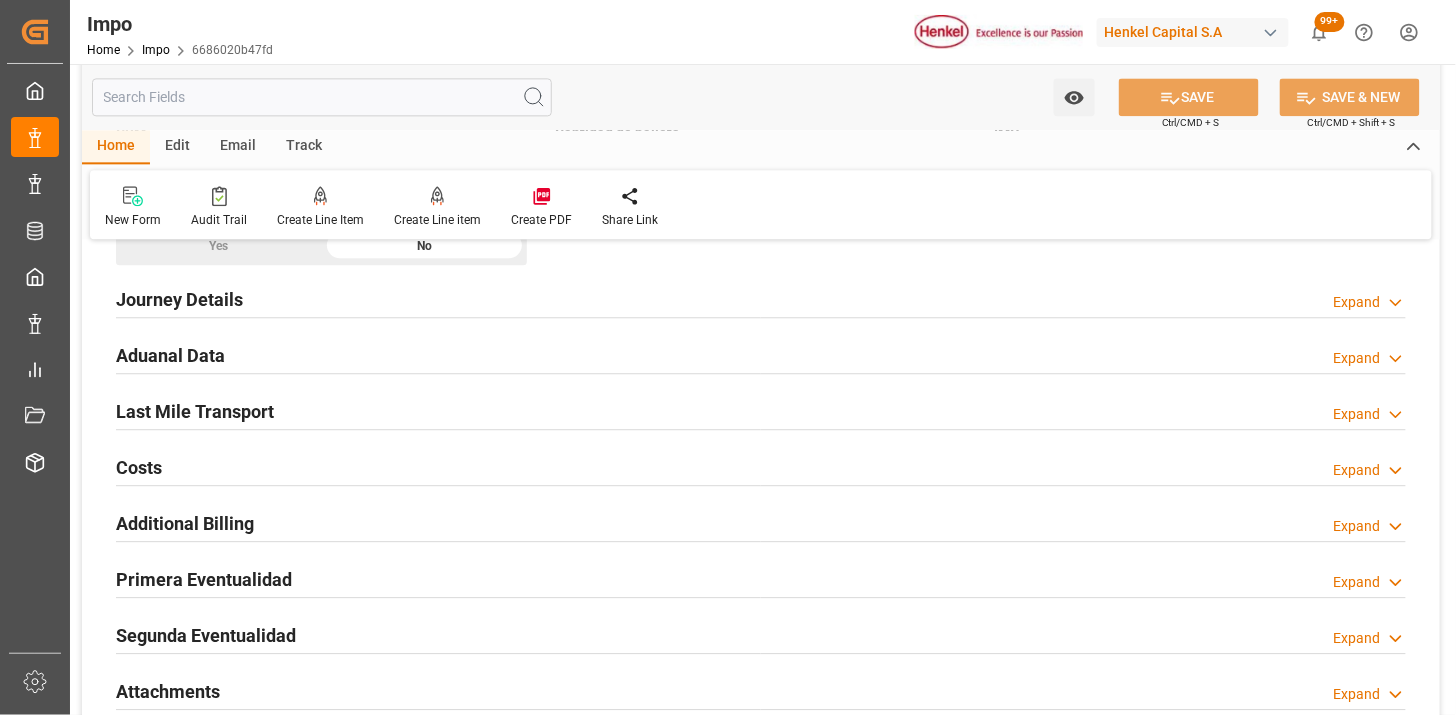 click on "Aduanal Data Expand" at bounding box center [761, 354] 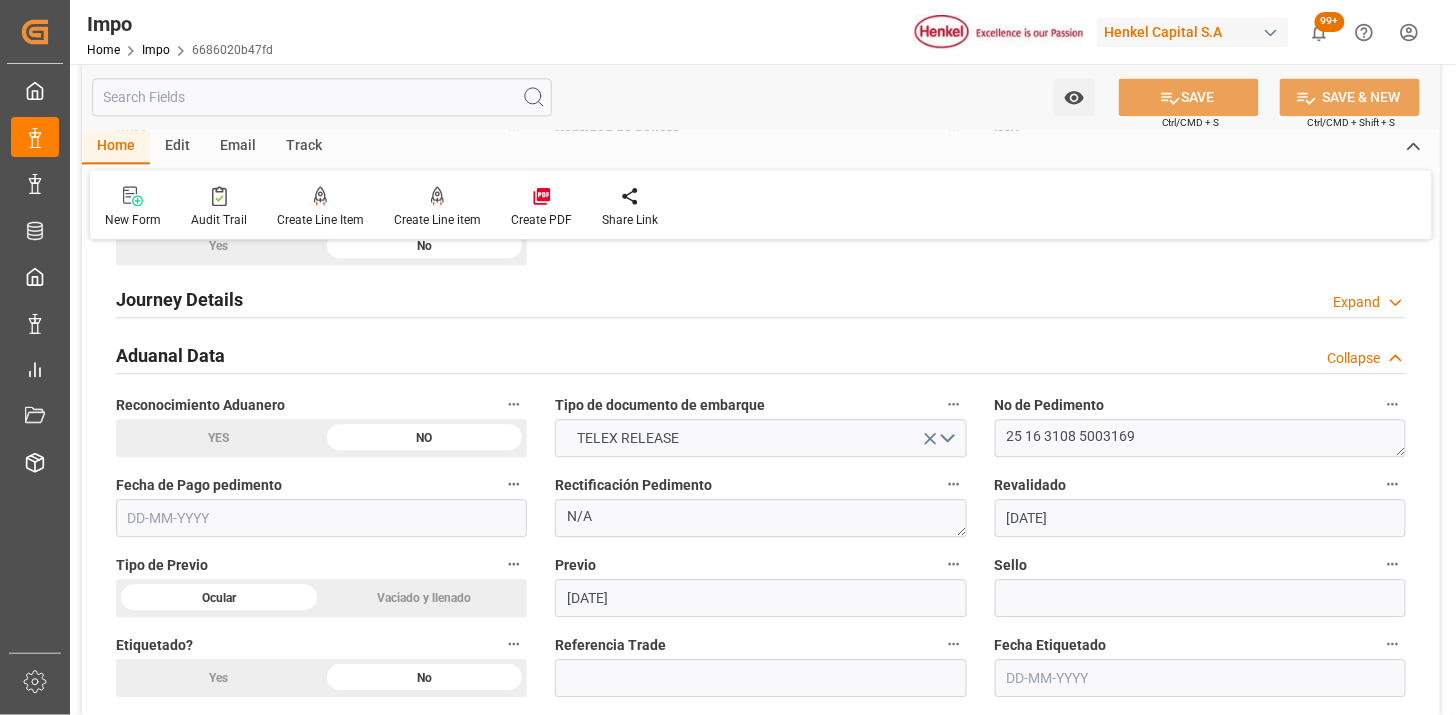 scroll, scrollTop: 1444, scrollLeft: 0, axis: vertical 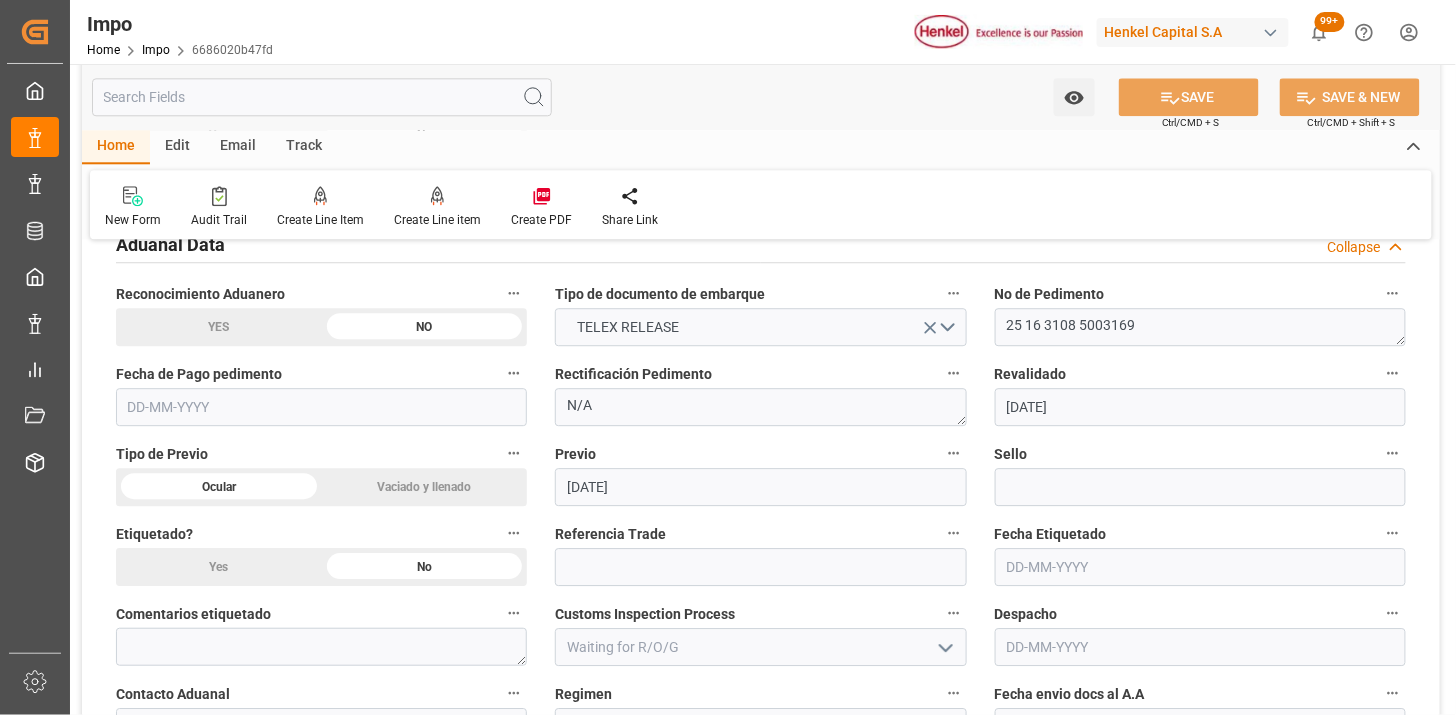 click at bounding box center [321, 407] 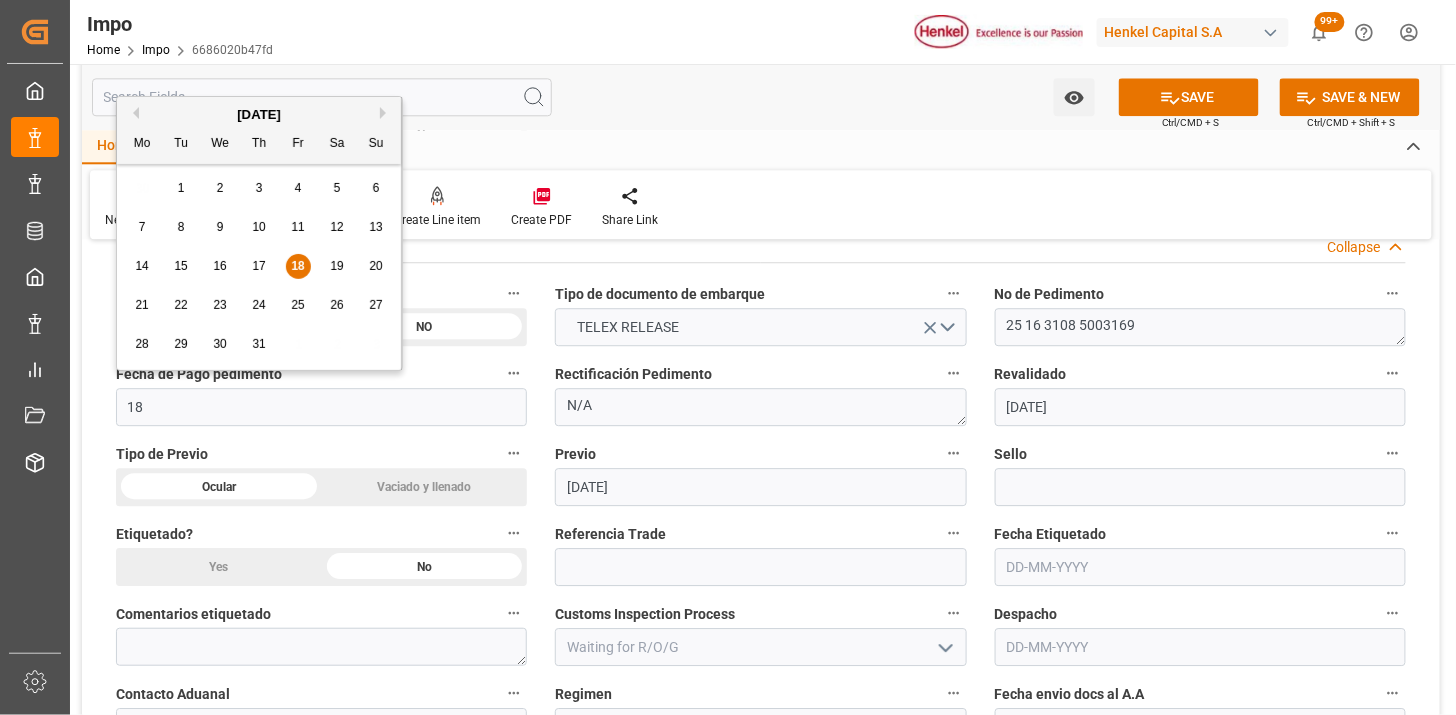 type on "18-07-2025" 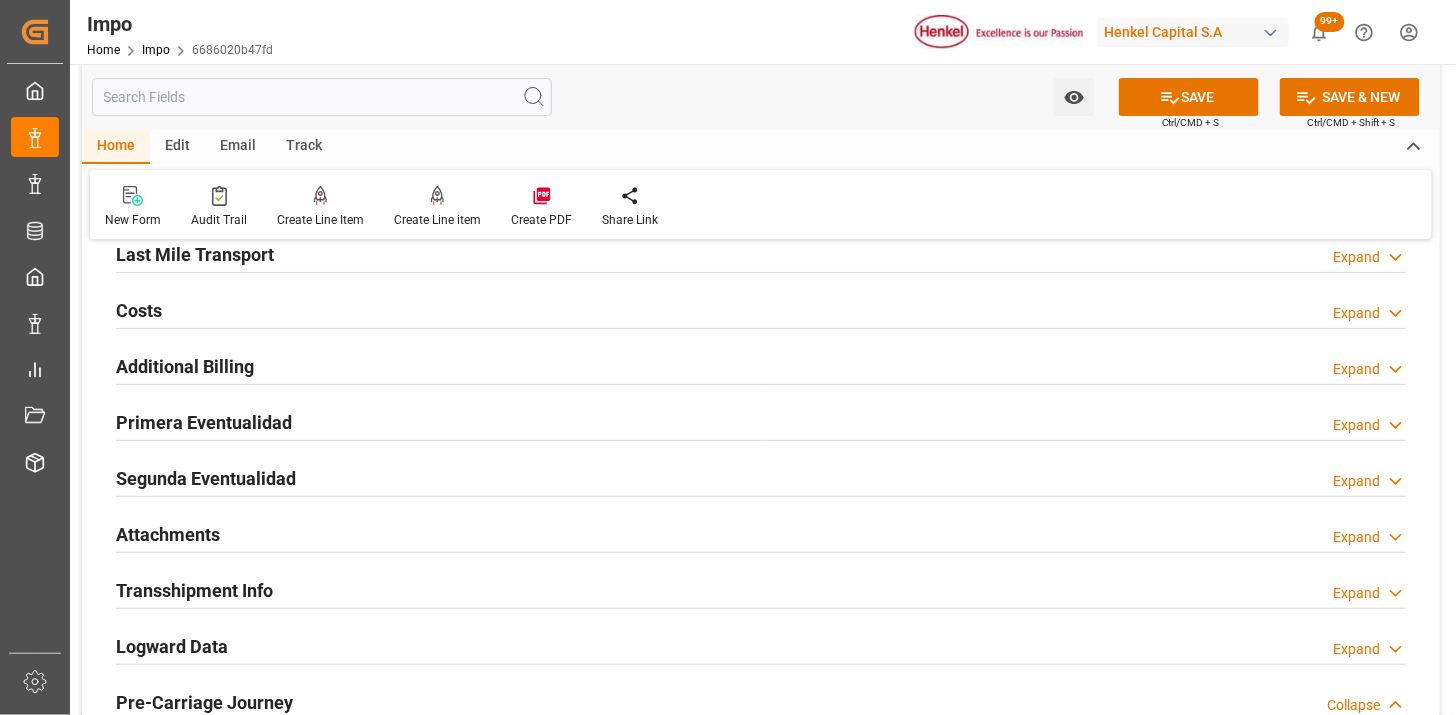 scroll, scrollTop: 2222, scrollLeft: 0, axis: vertical 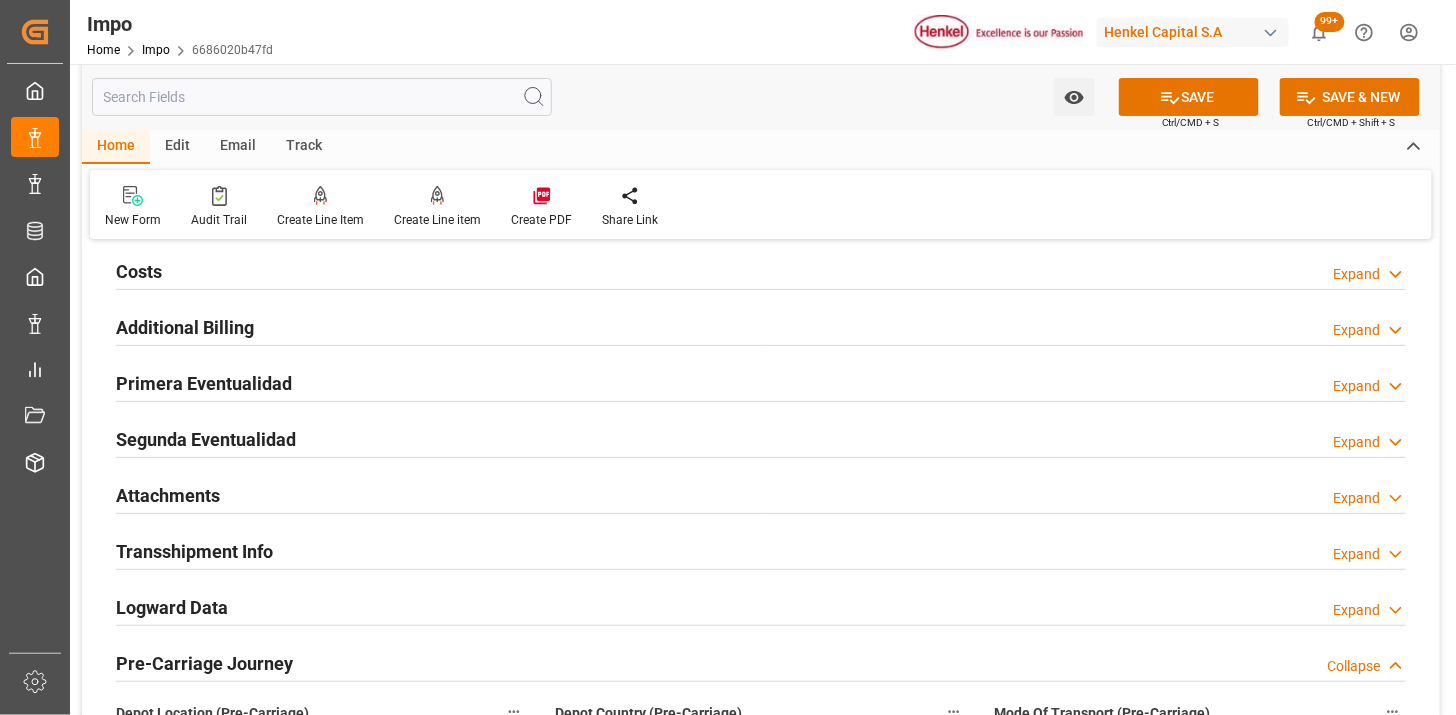 click on "Primera Eventualidad Expand" at bounding box center [761, 382] 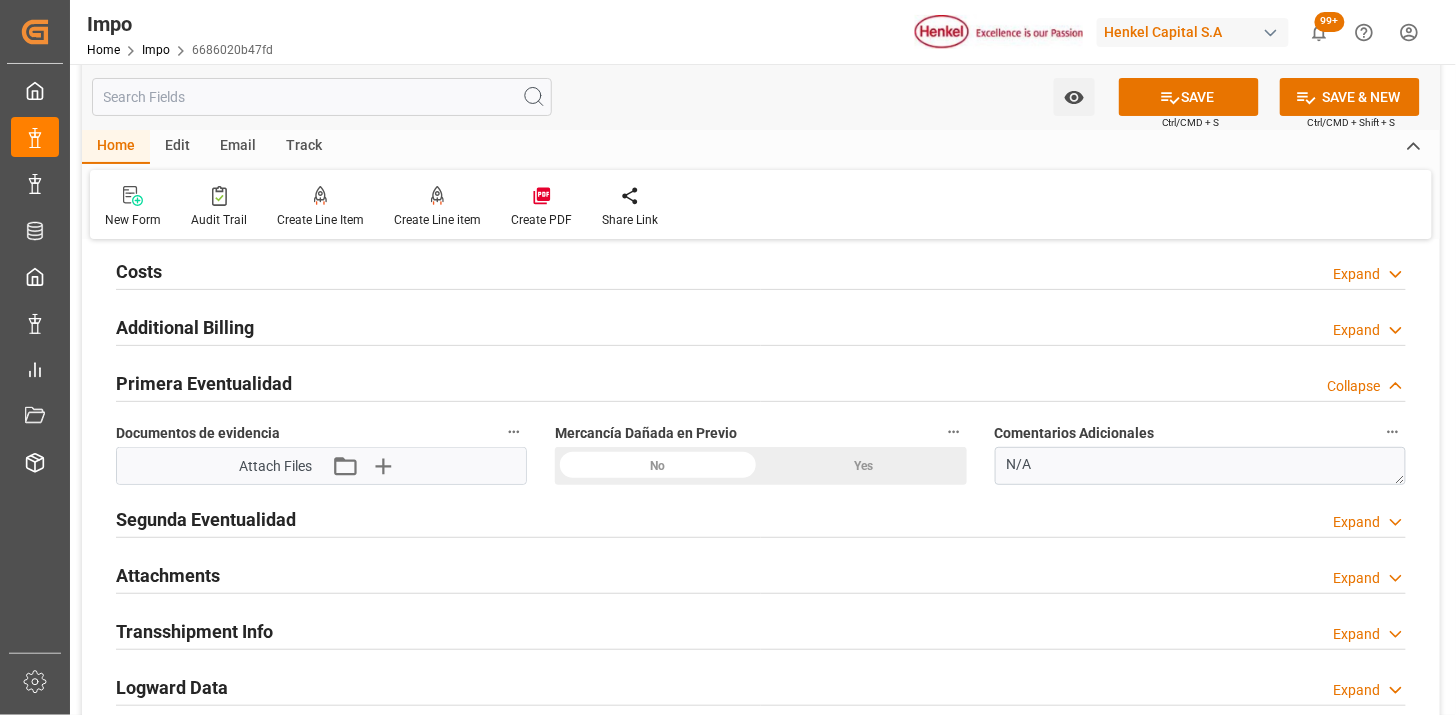 click on "No" at bounding box center [1098, -1445] 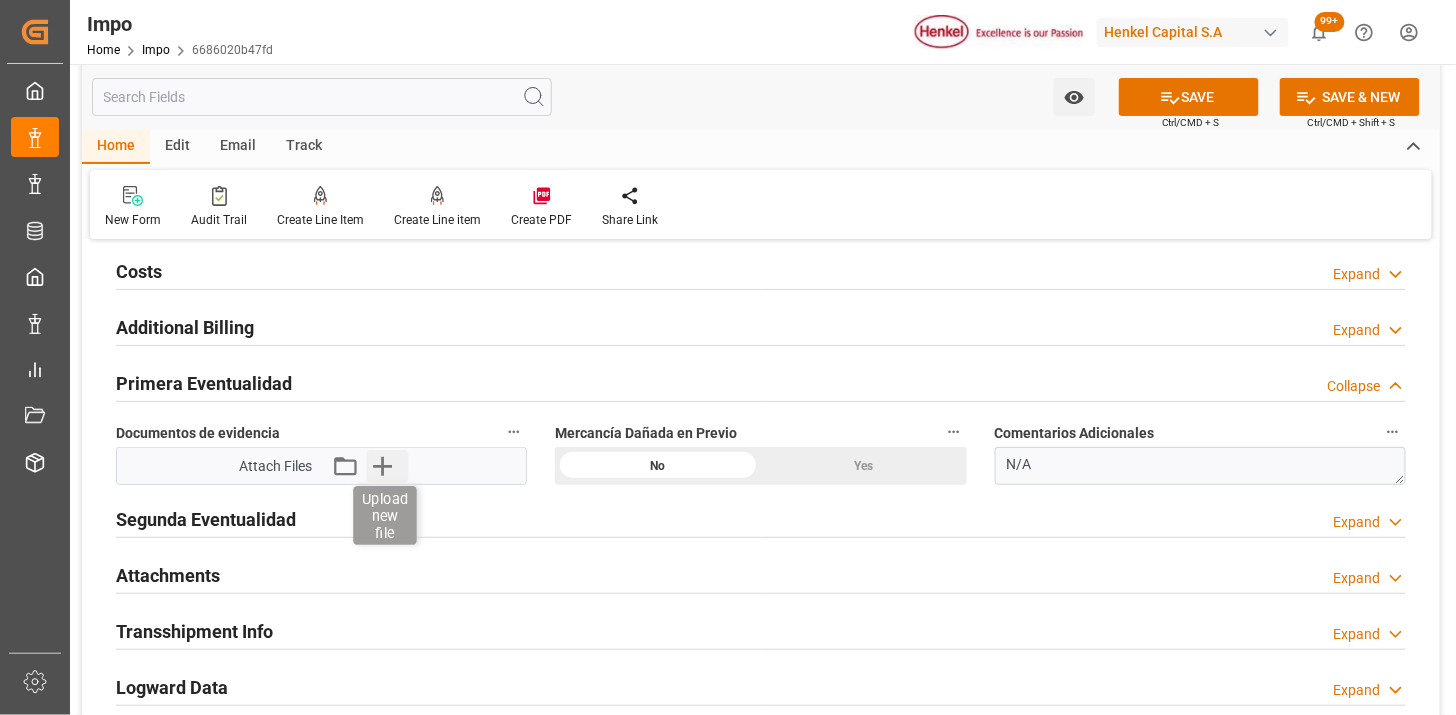 click 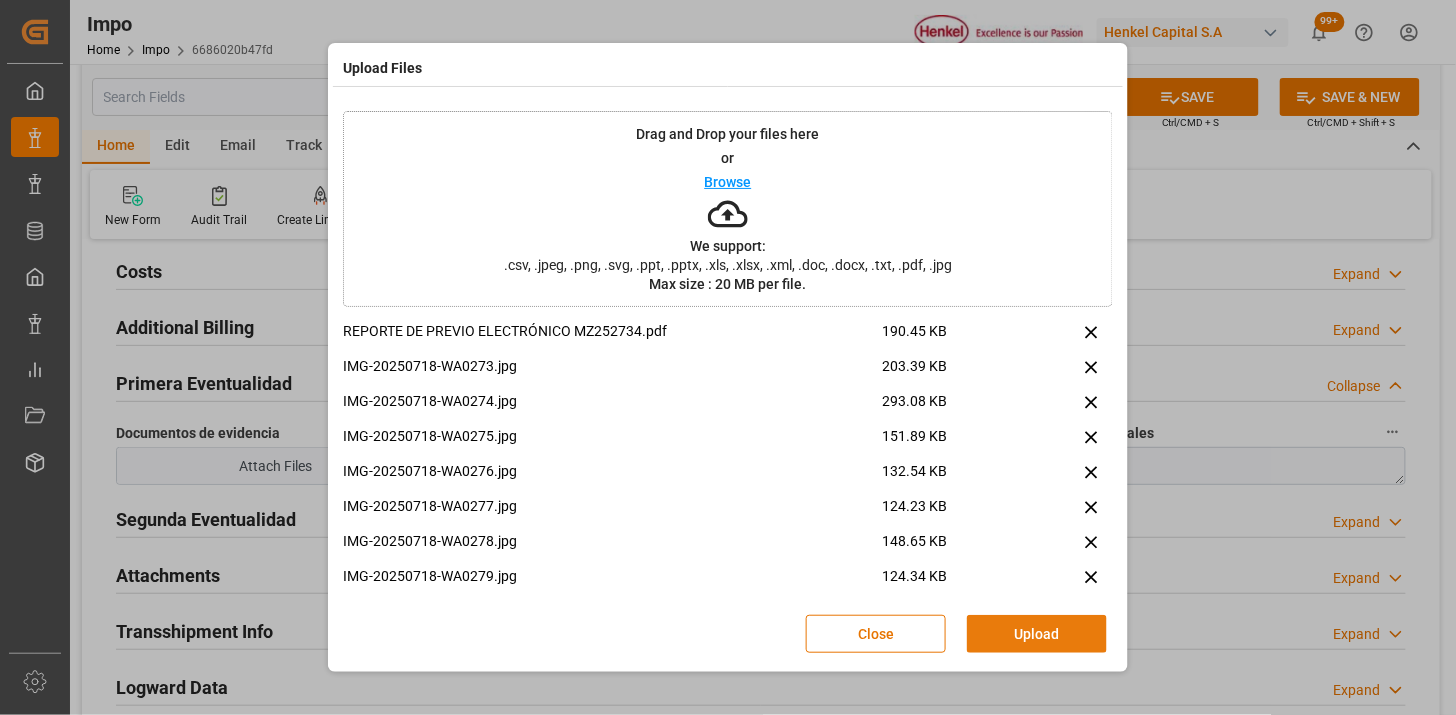 click on "Upload" at bounding box center (1037, 634) 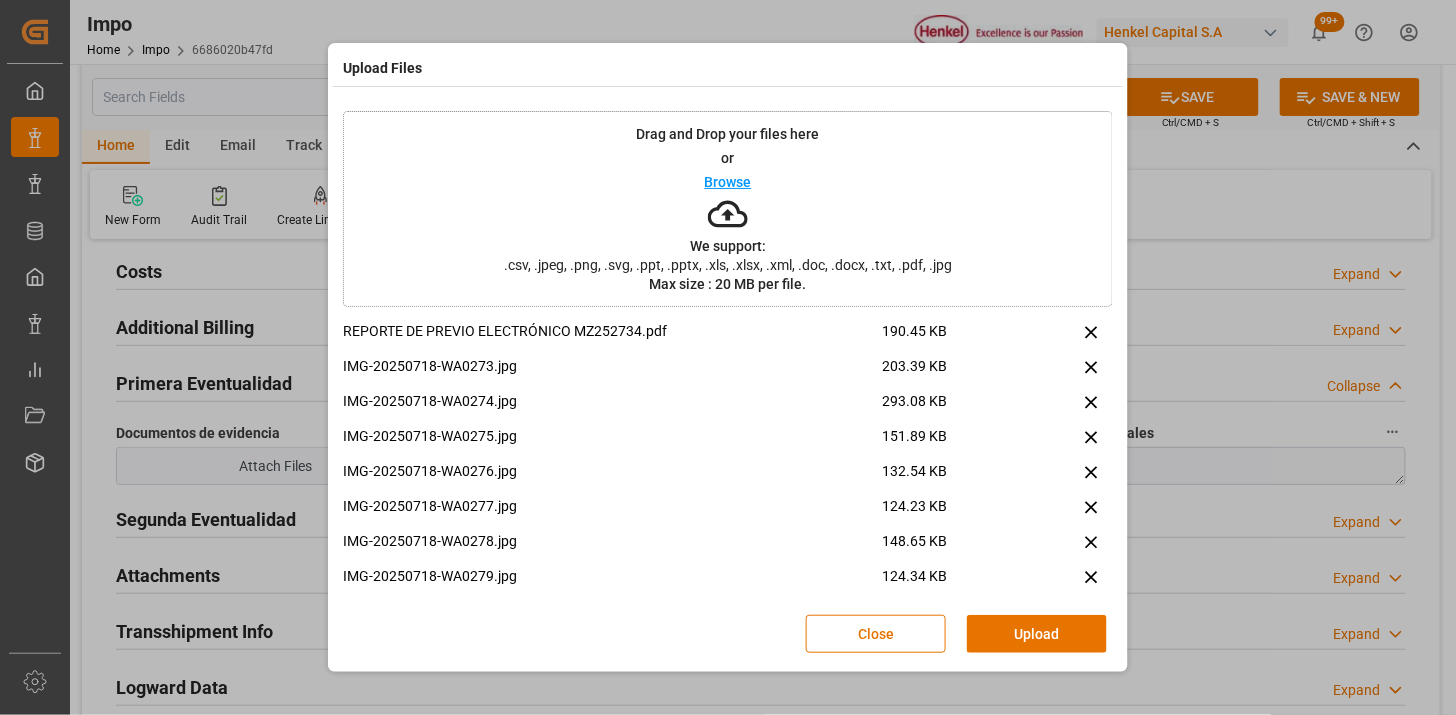 type 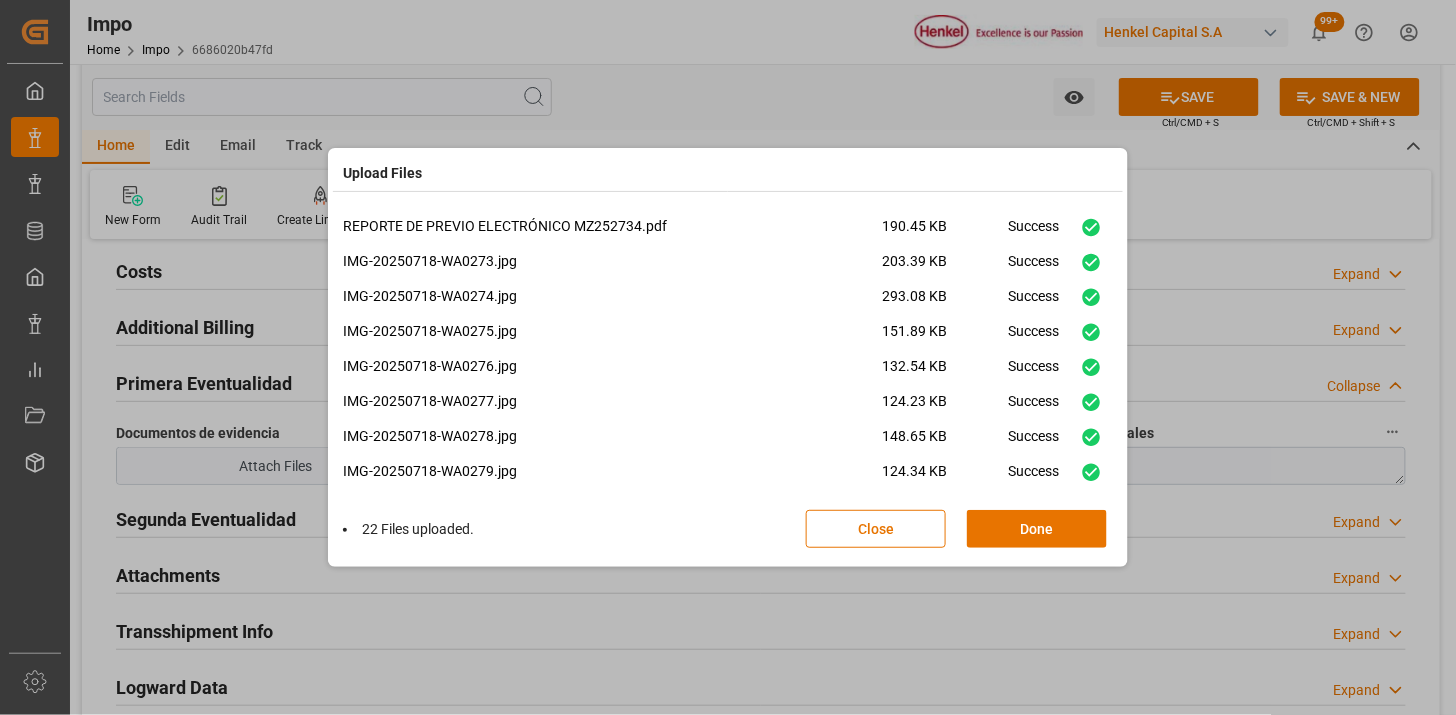 scroll, scrollTop: 503, scrollLeft: 0, axis: vertical 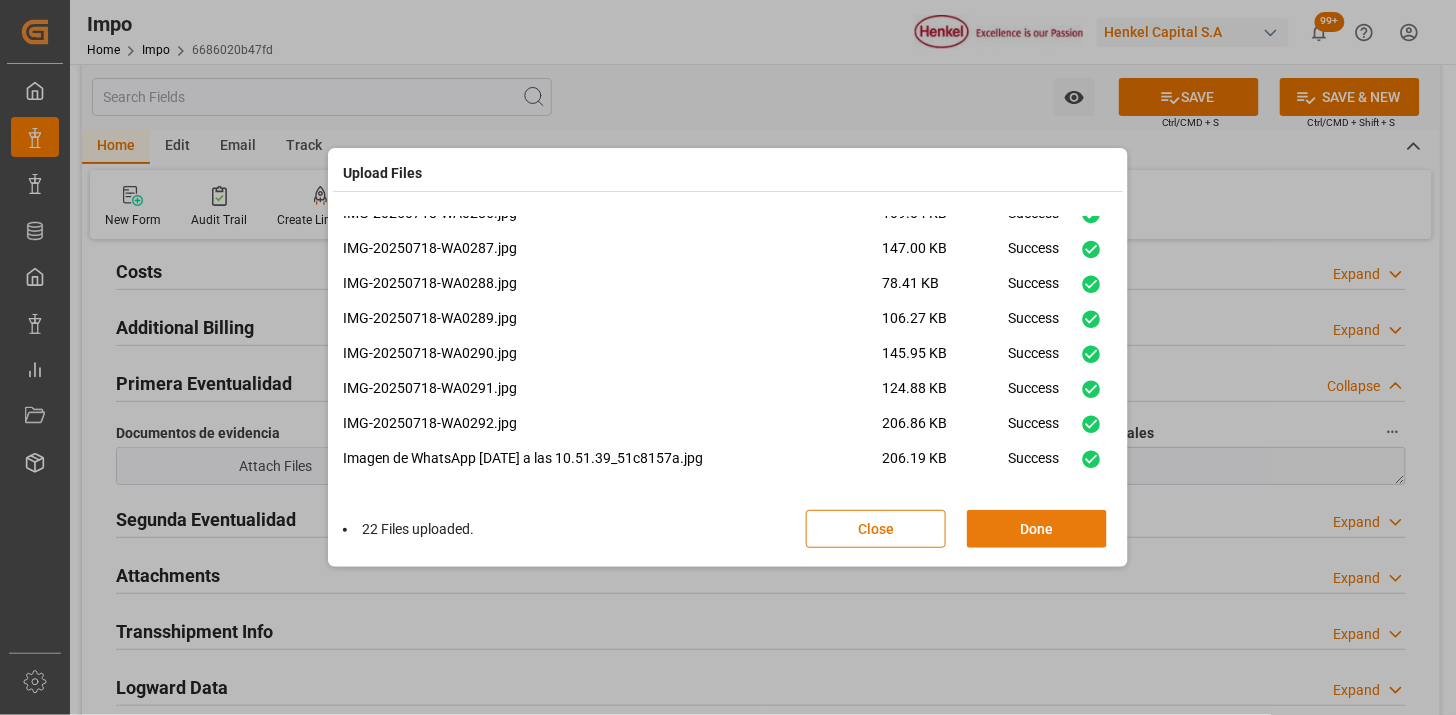 click on "Done" at bounding box center (1037, 529) 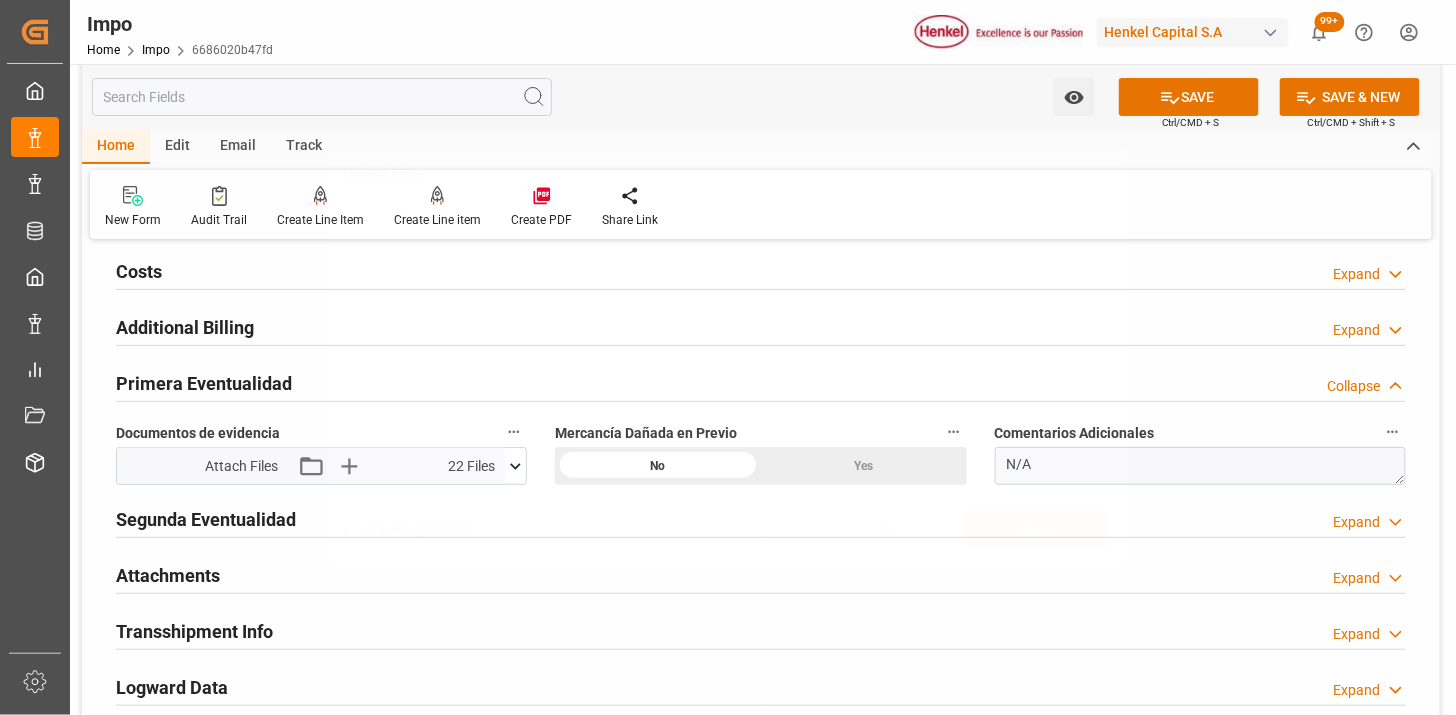 scroll, scrollTop: 0, scrollLeft: 0, axis: both 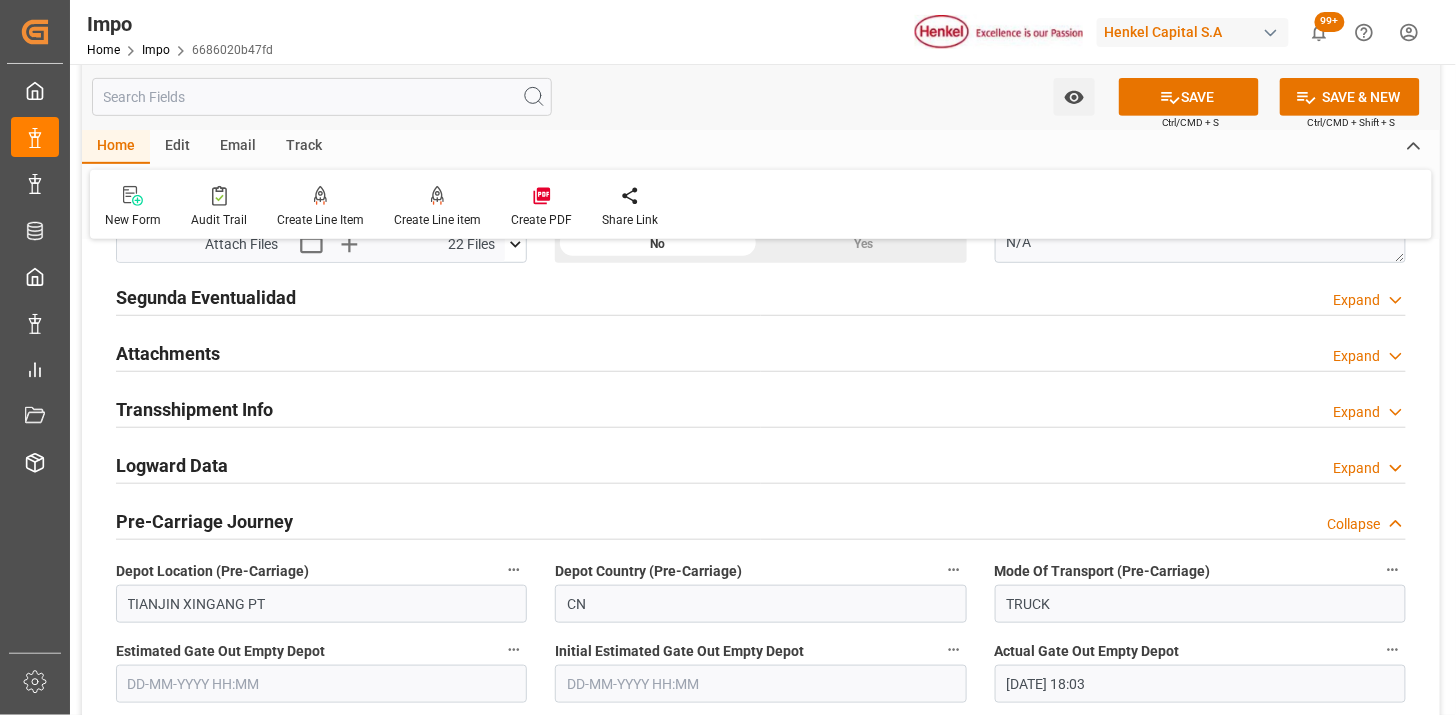 drag, startPoint x: 238, startPoint y: 356, endPoint x: 520, endPoint y: 394, distance: 284.54877 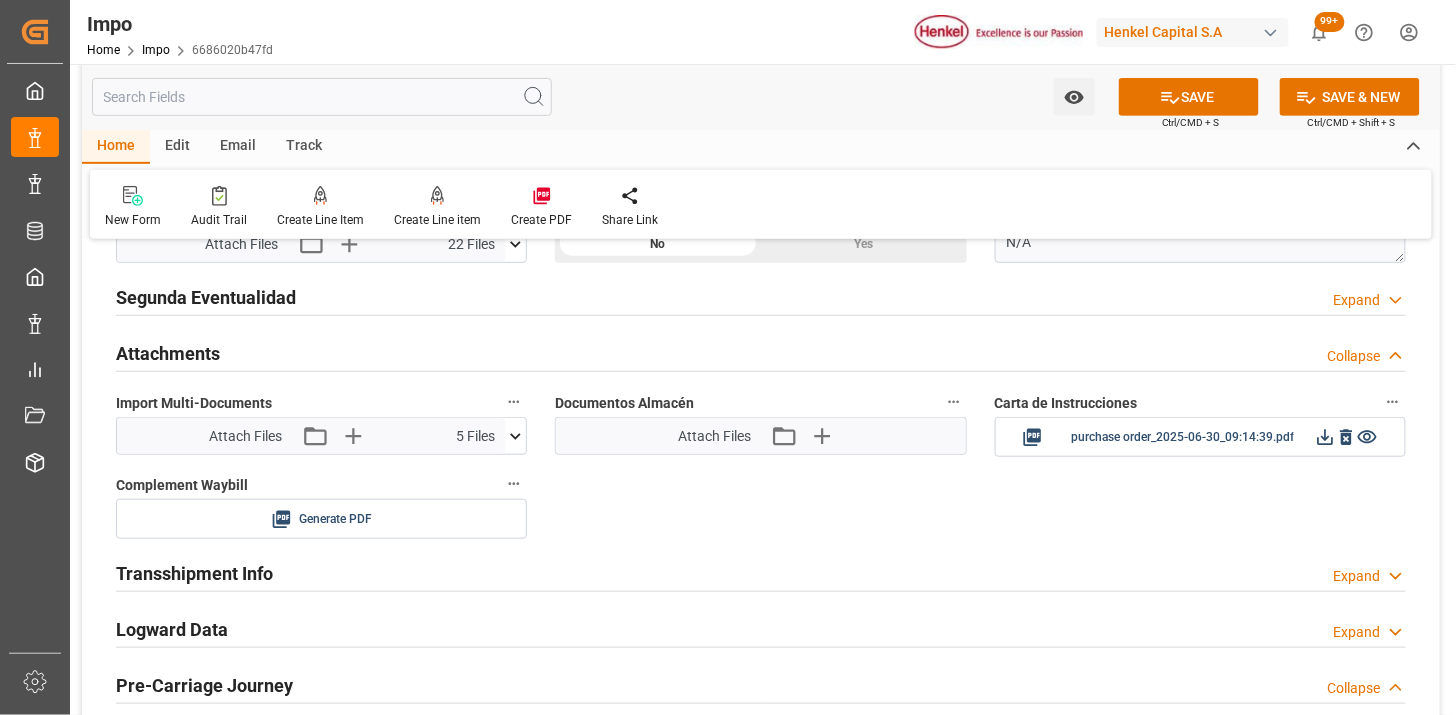 click at bounding box center (515, 436) 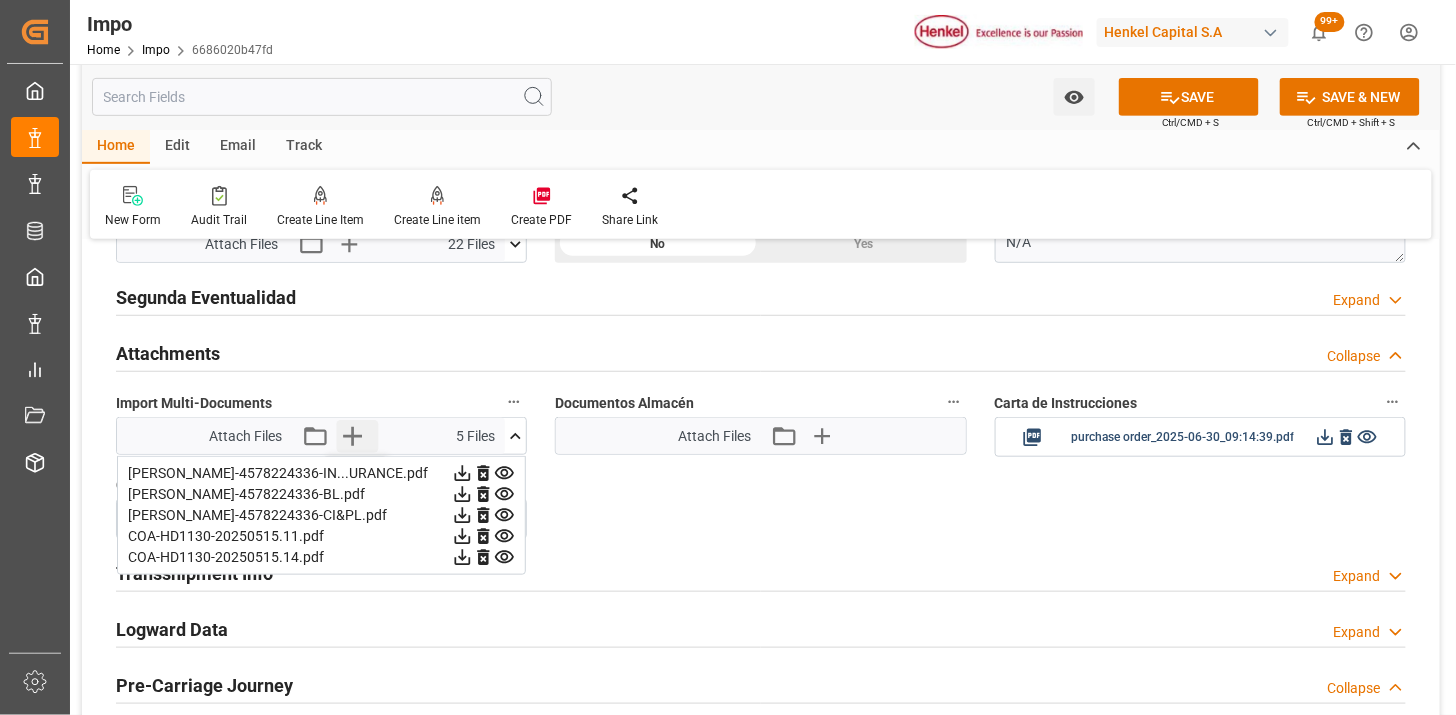 click 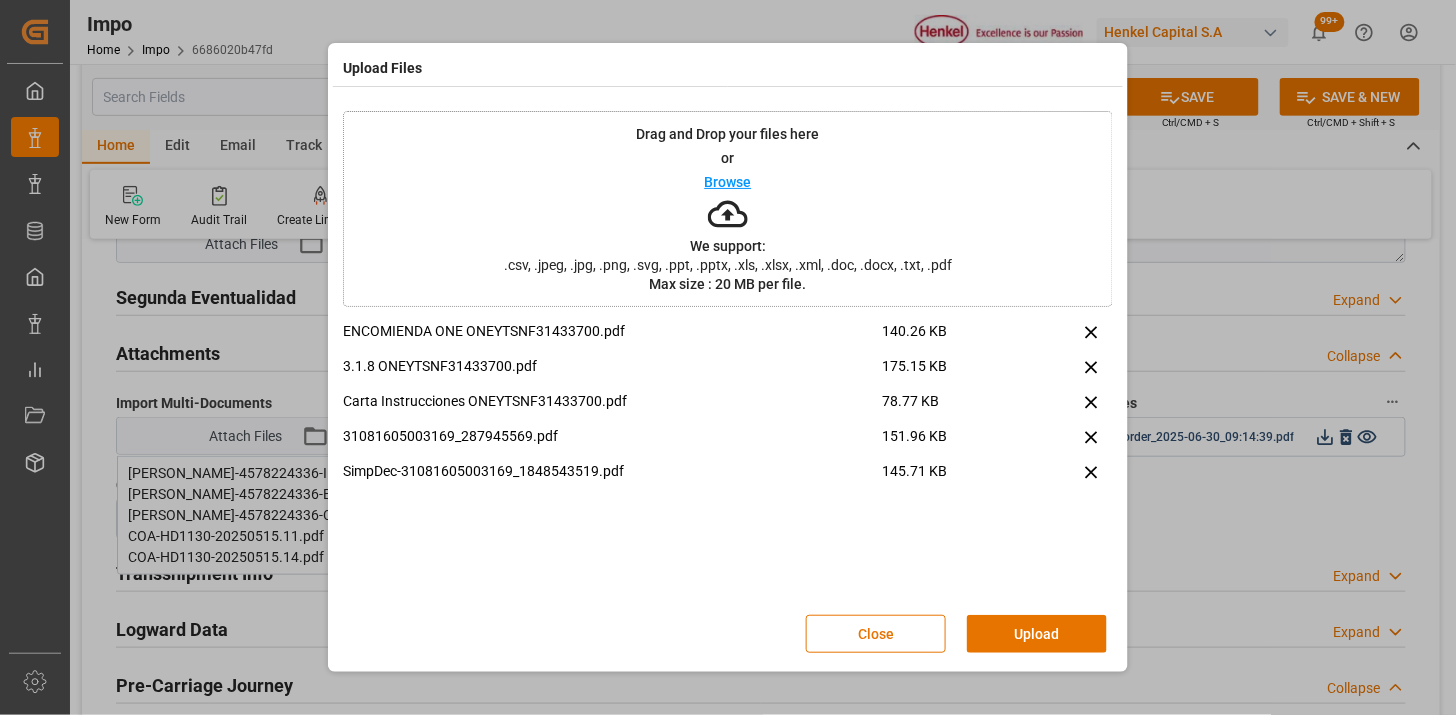drag, startPoint x: 1063, startPoint y: 633, endPoint x: 1025, endPoint y: 632, distance: 38.013157 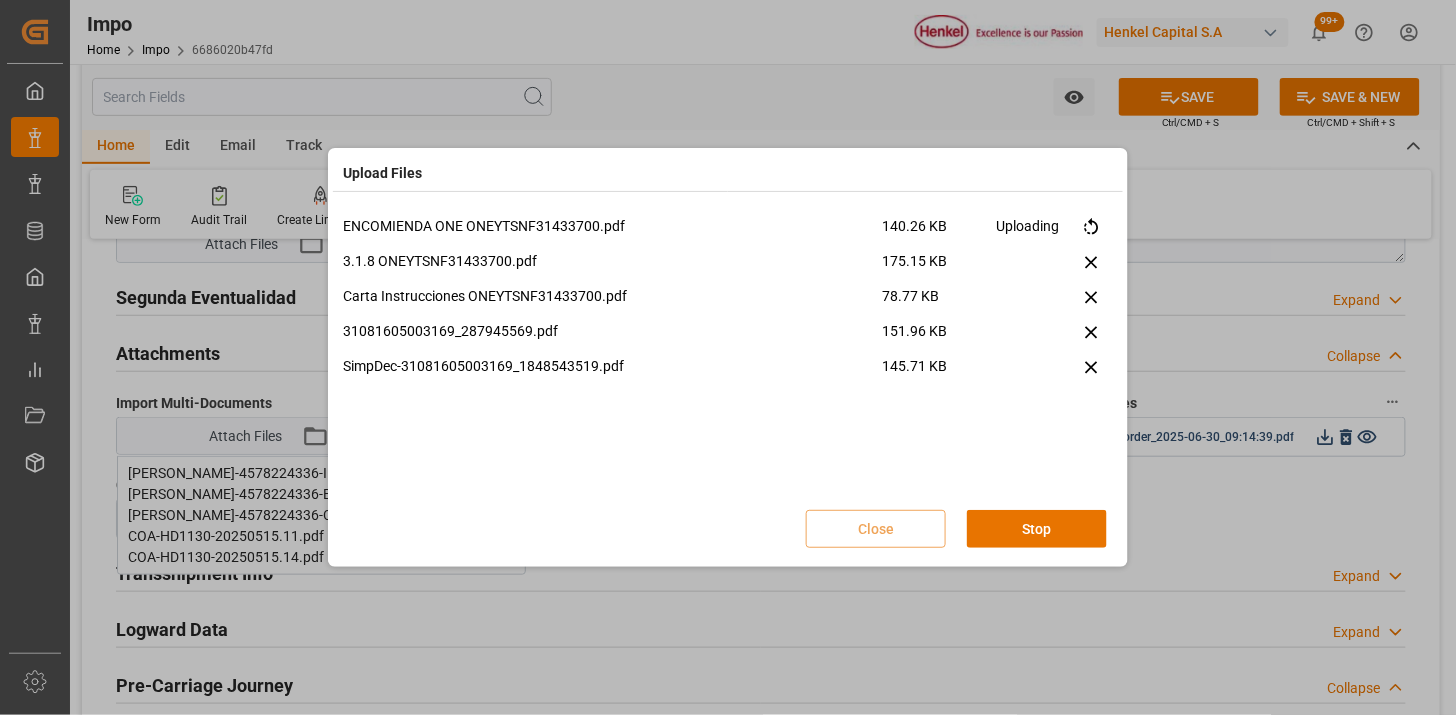 type 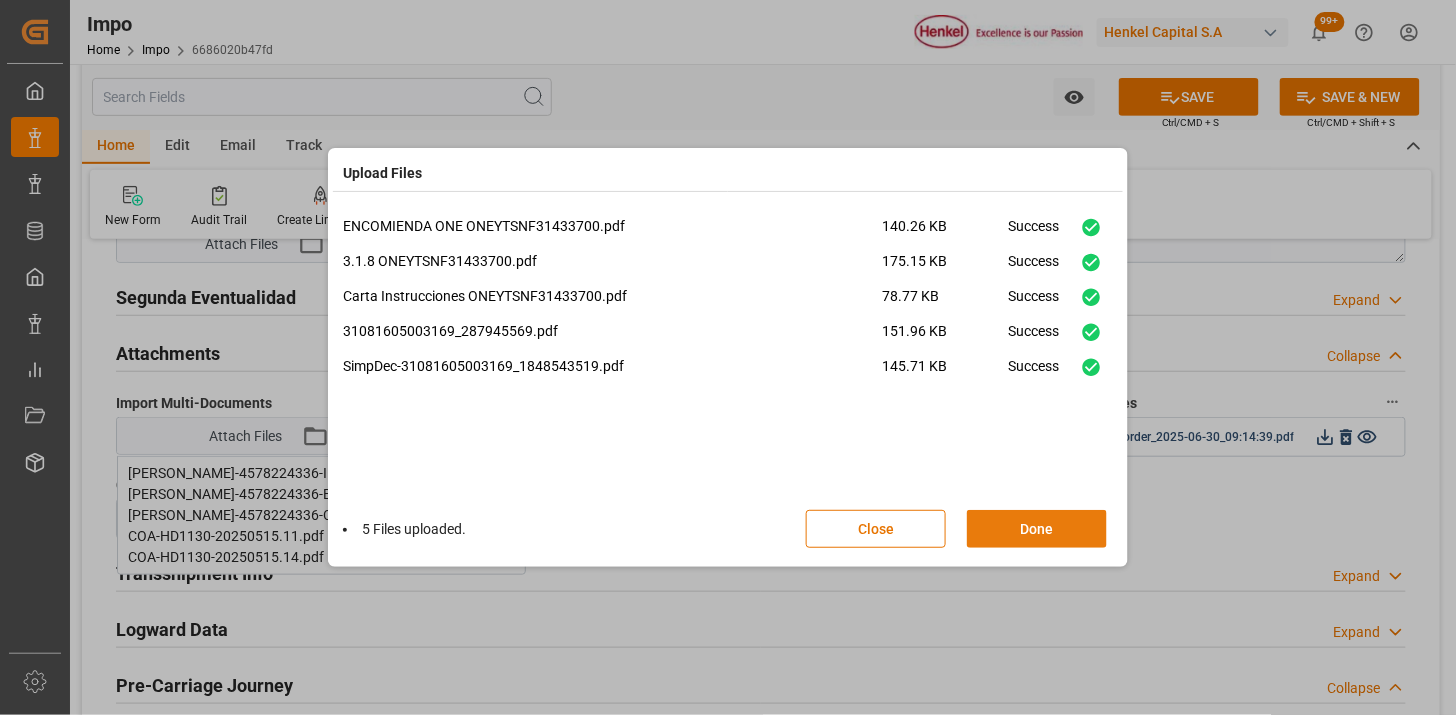 click on "Done" at bounding box center (1037, 529) 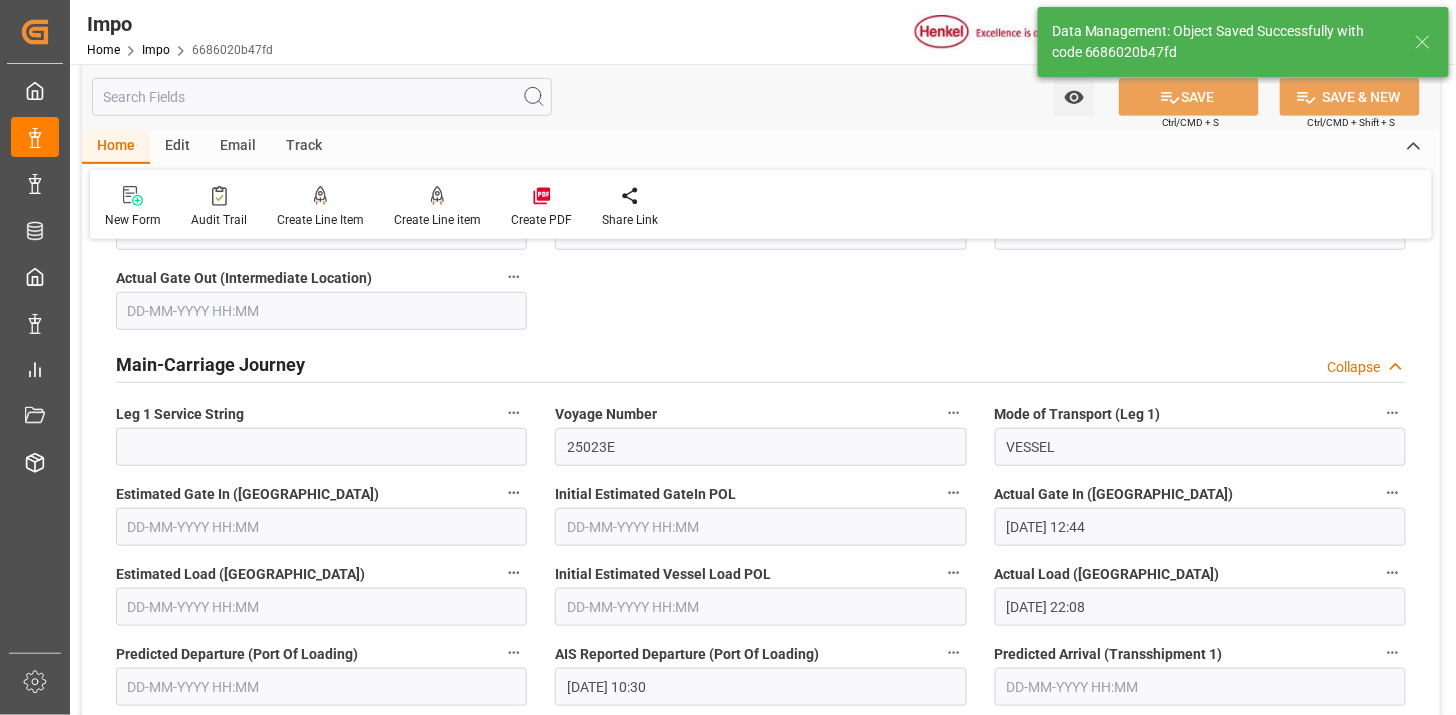 scroll, scrollTop: 1751, scrollLeft: 0, axis: vertical 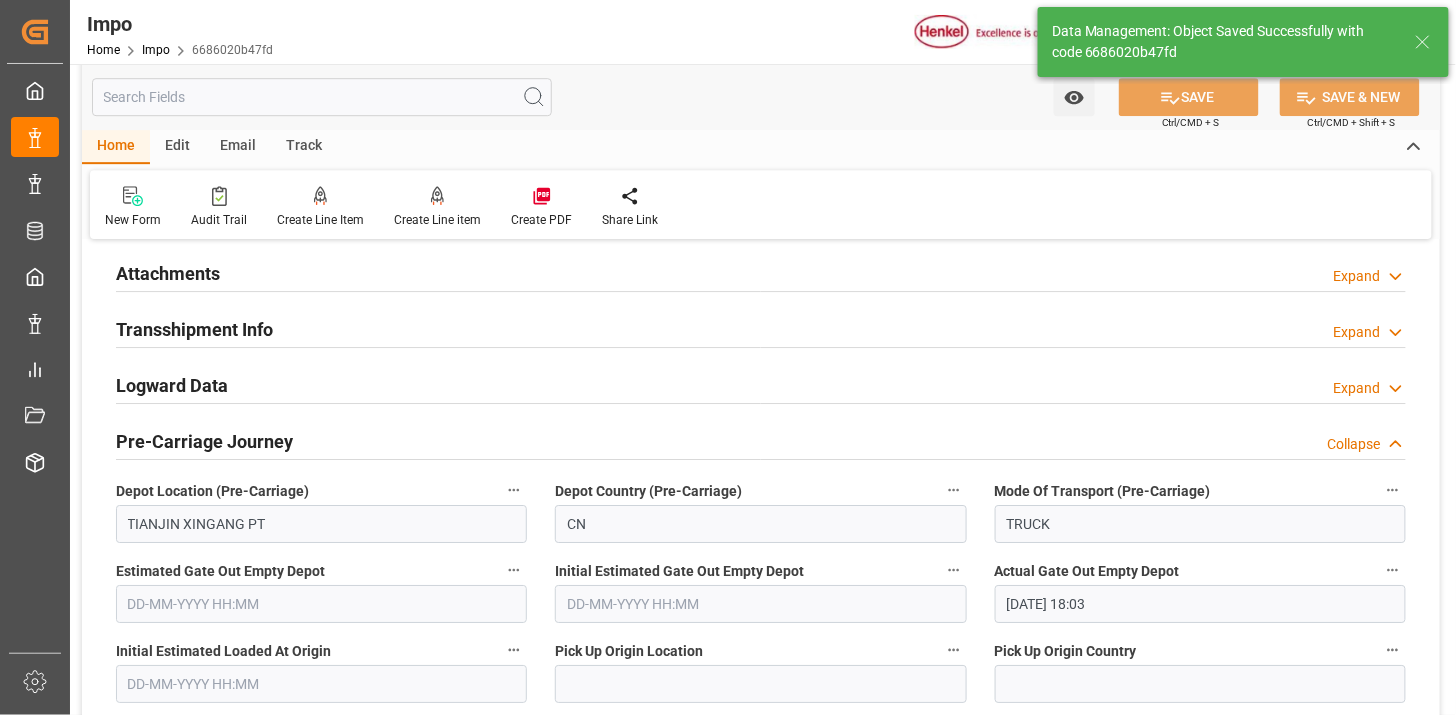 click on "Attachments Expand" at bounding box center [761, 272] 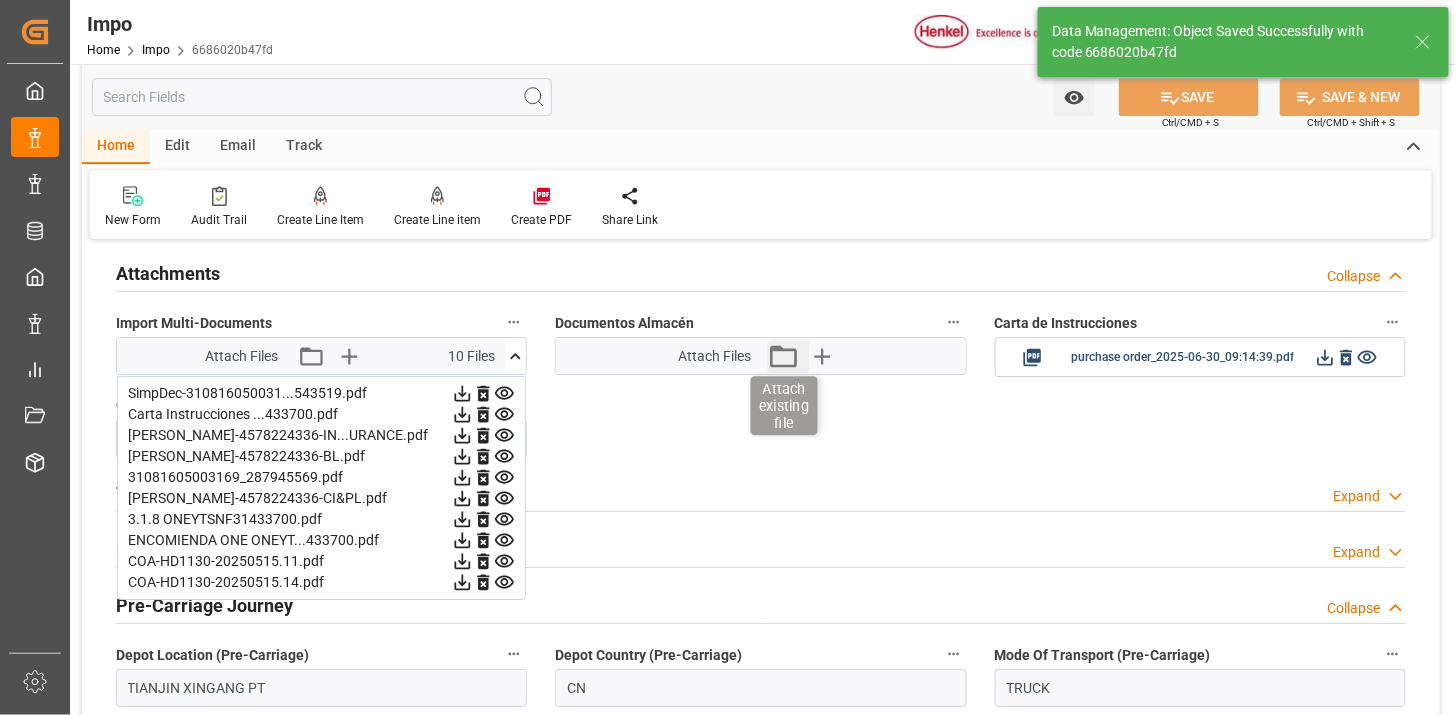 click 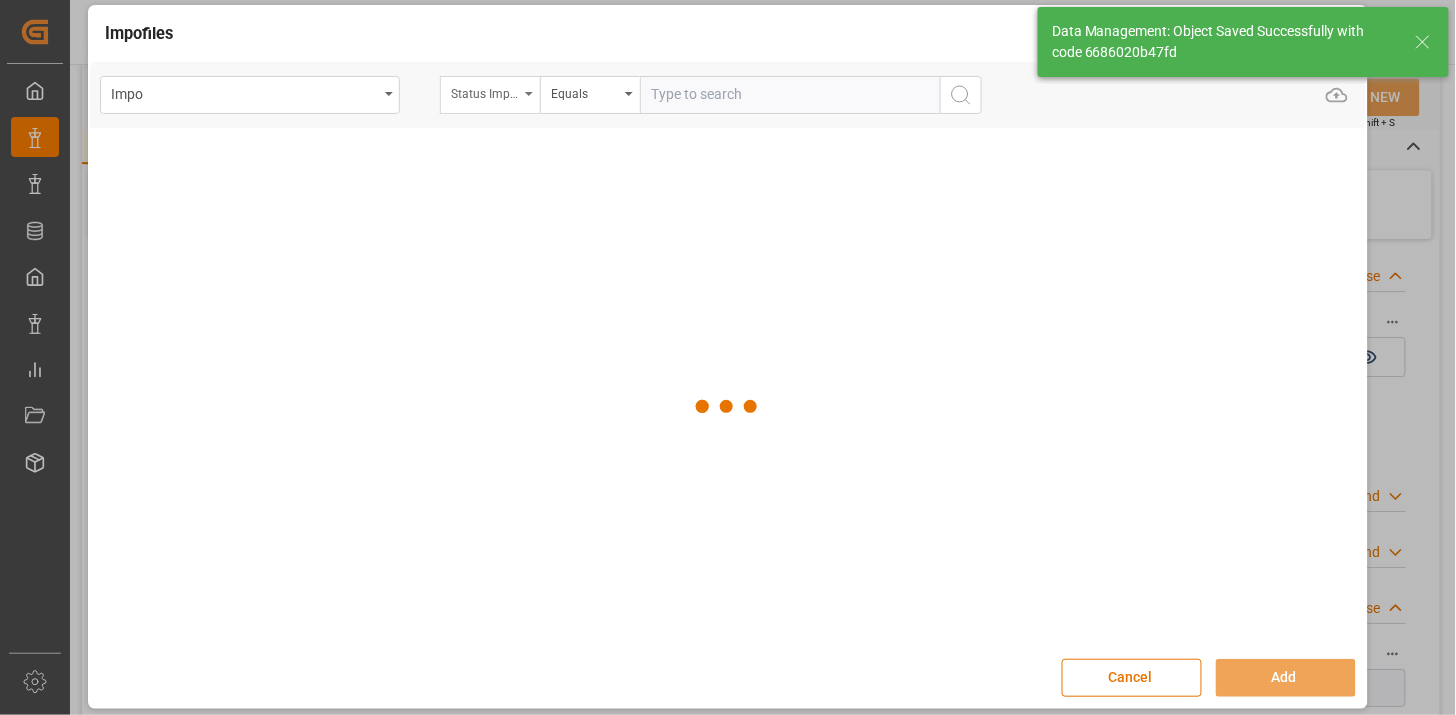 click on "Status Importación" at bounding box center [485, 91] 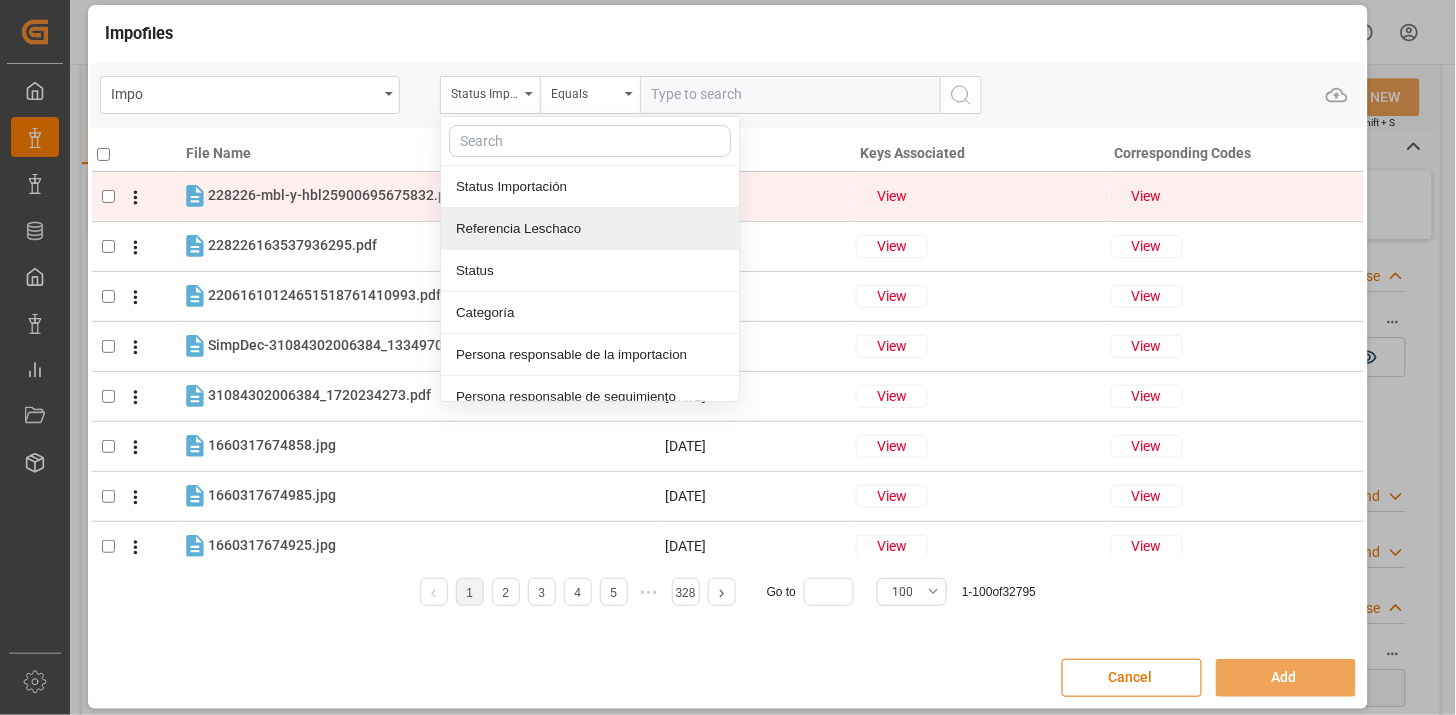 drag, startPoint x: 517, startPoint y: 218, endPoint x: 571, endPoint y: 205, distance: 55.542778 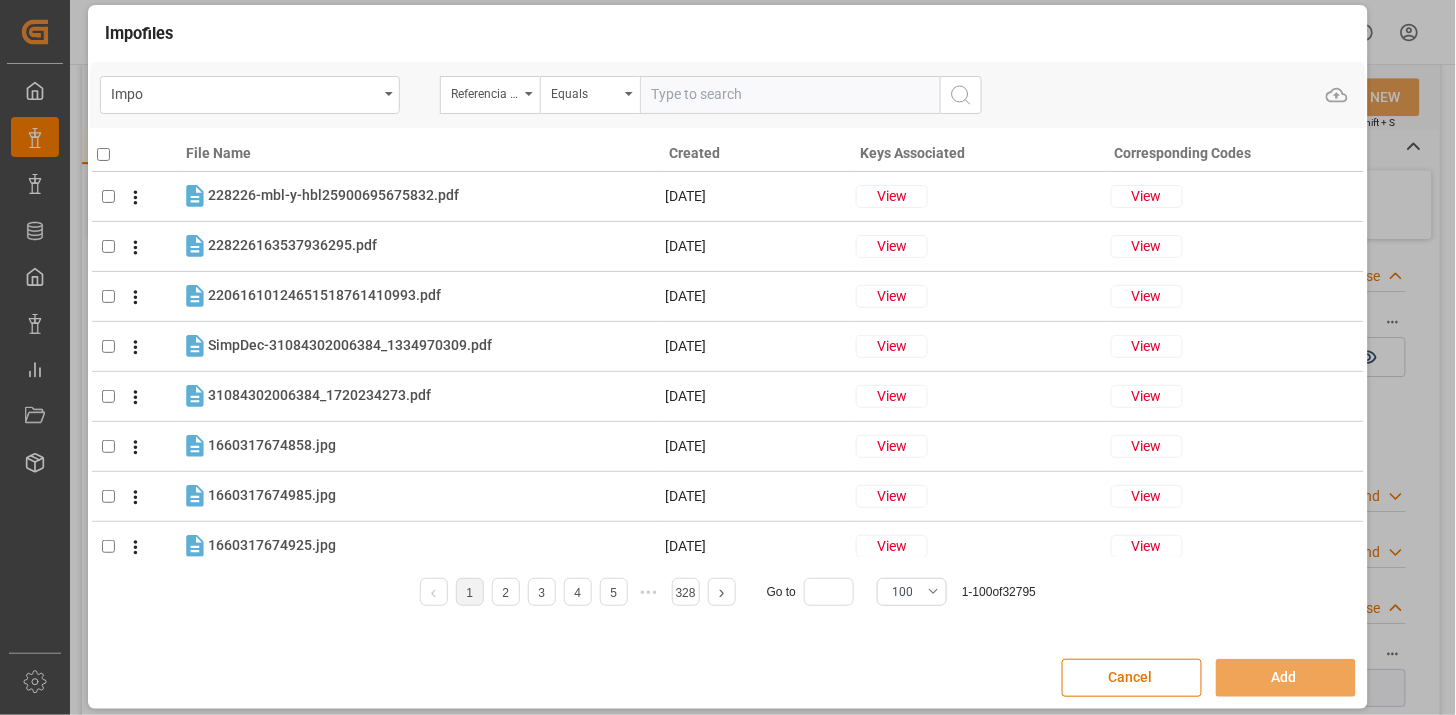 drag, startPoint x: 683, startPoint y: 105, endPoint x: 806, endPoint y: 136, distance: 126.84637 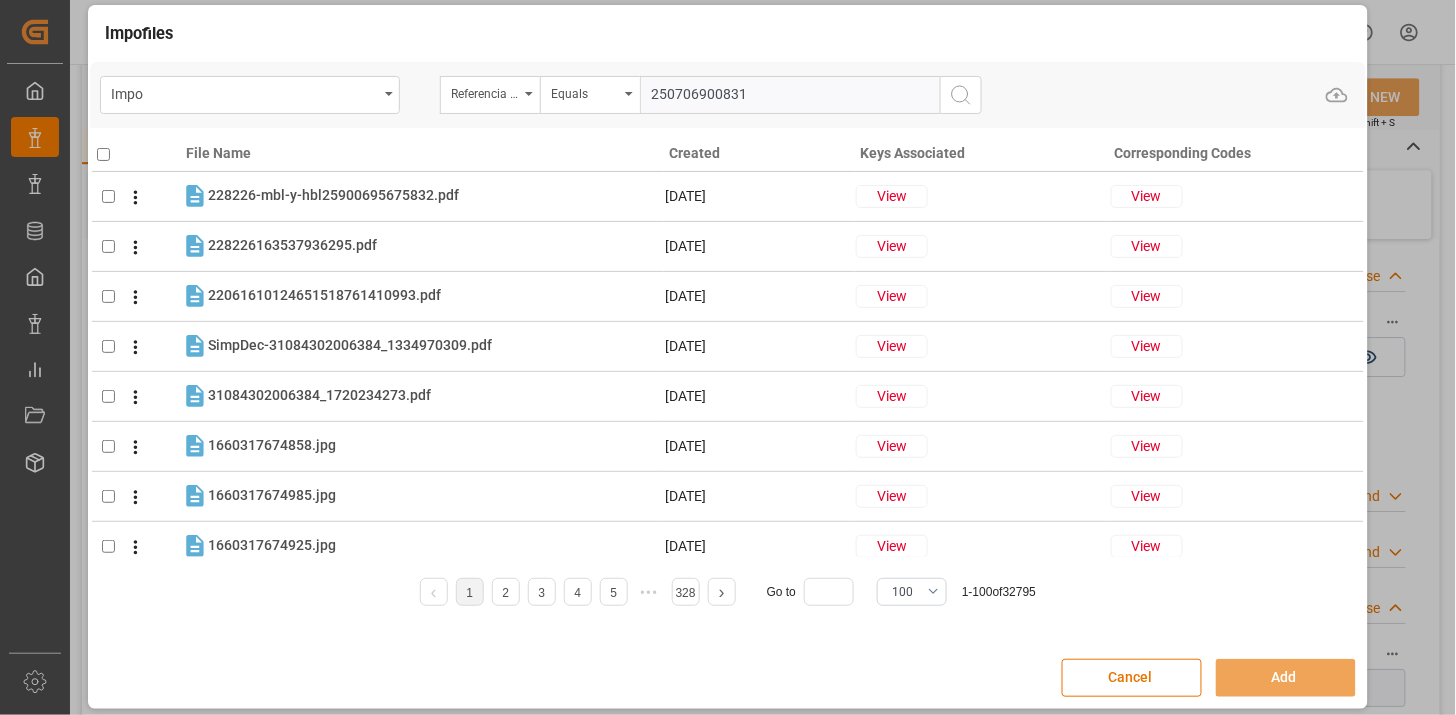 type on "250706900831" 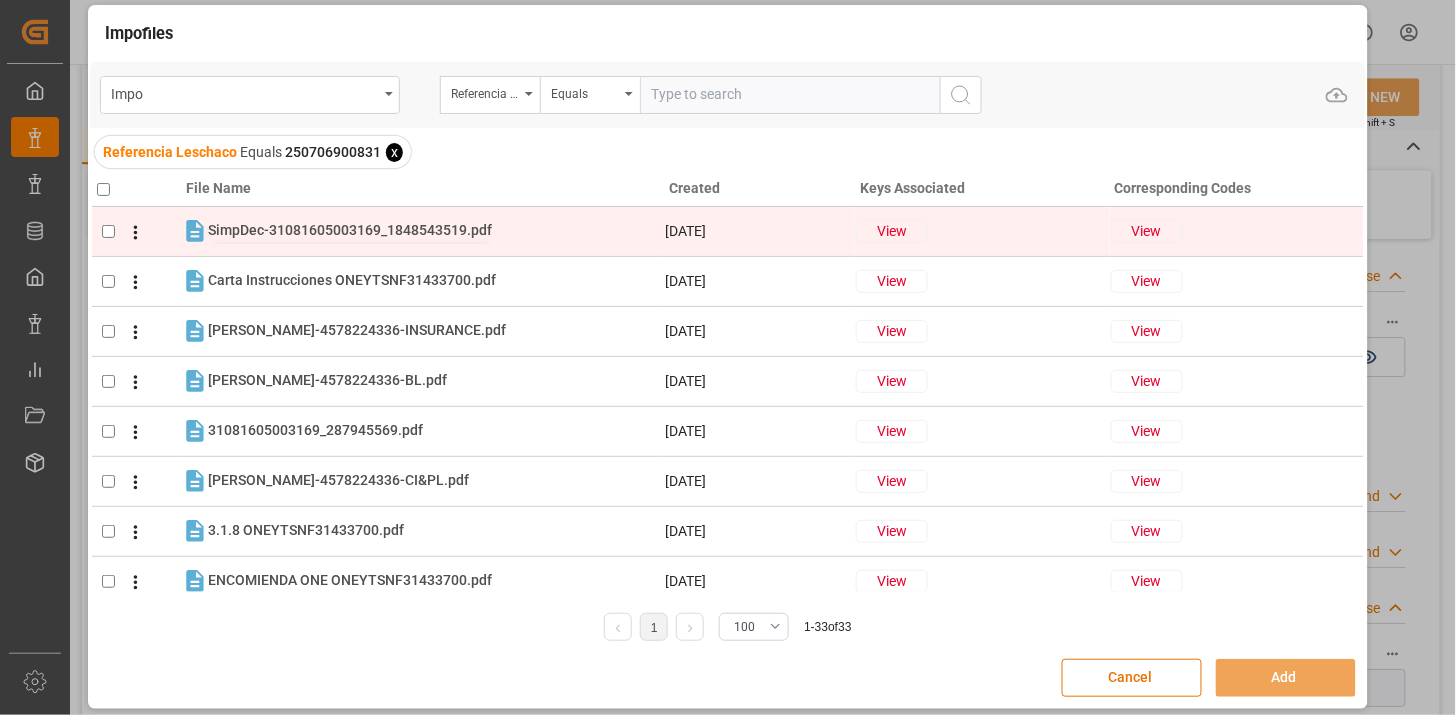 click on "SimpDec-31081605003169_1848543519.pdf" at bounding box center (350, 230) 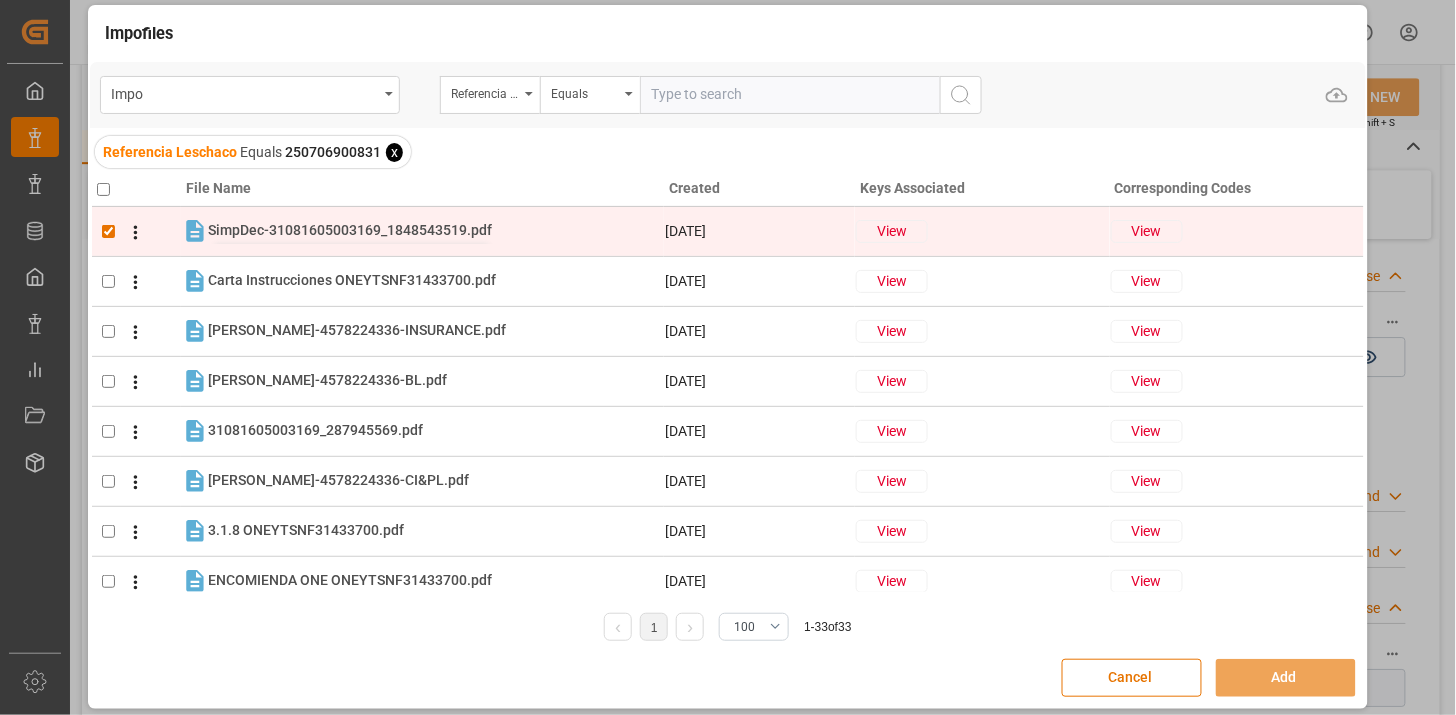 checkbox on "true" 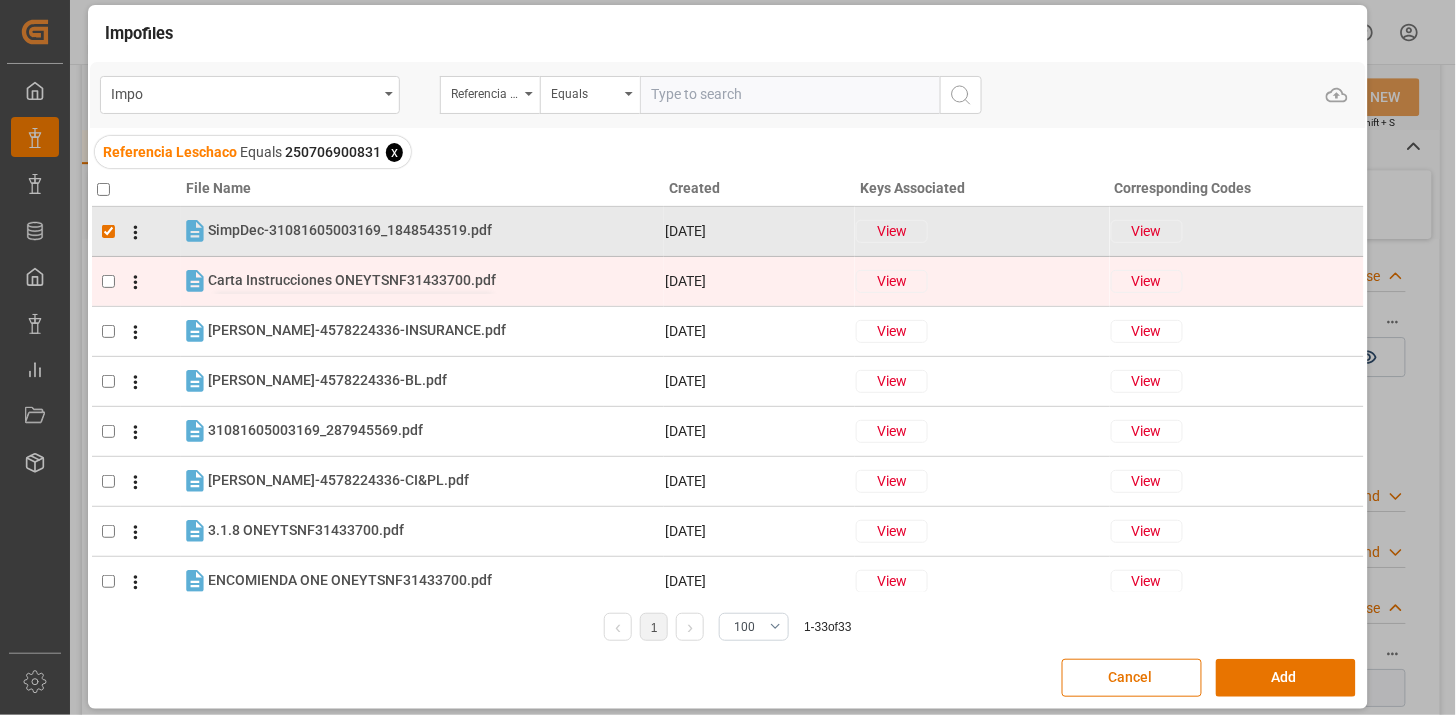 click on "Carta Instrucciones ONEYTSNF31433700.pdf" at bounding box center [352, 280] 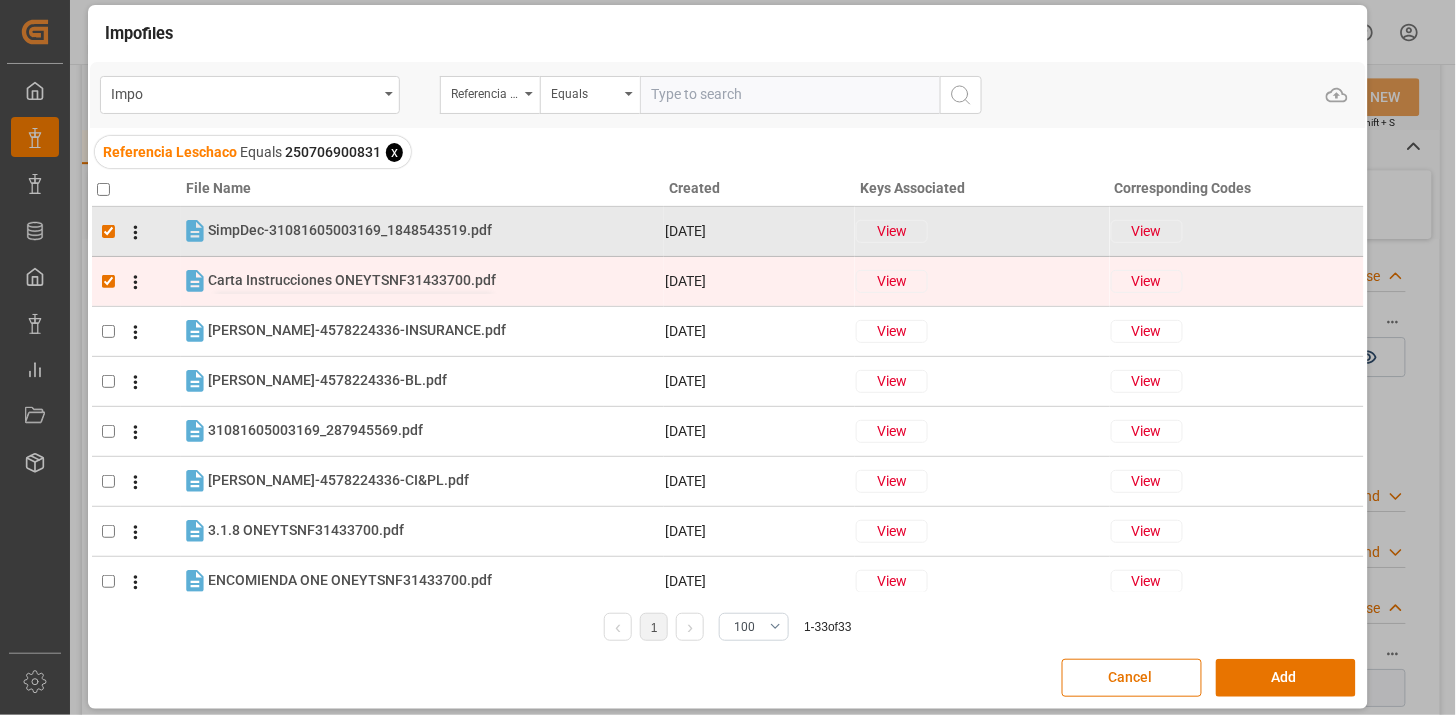checkbox on "true" 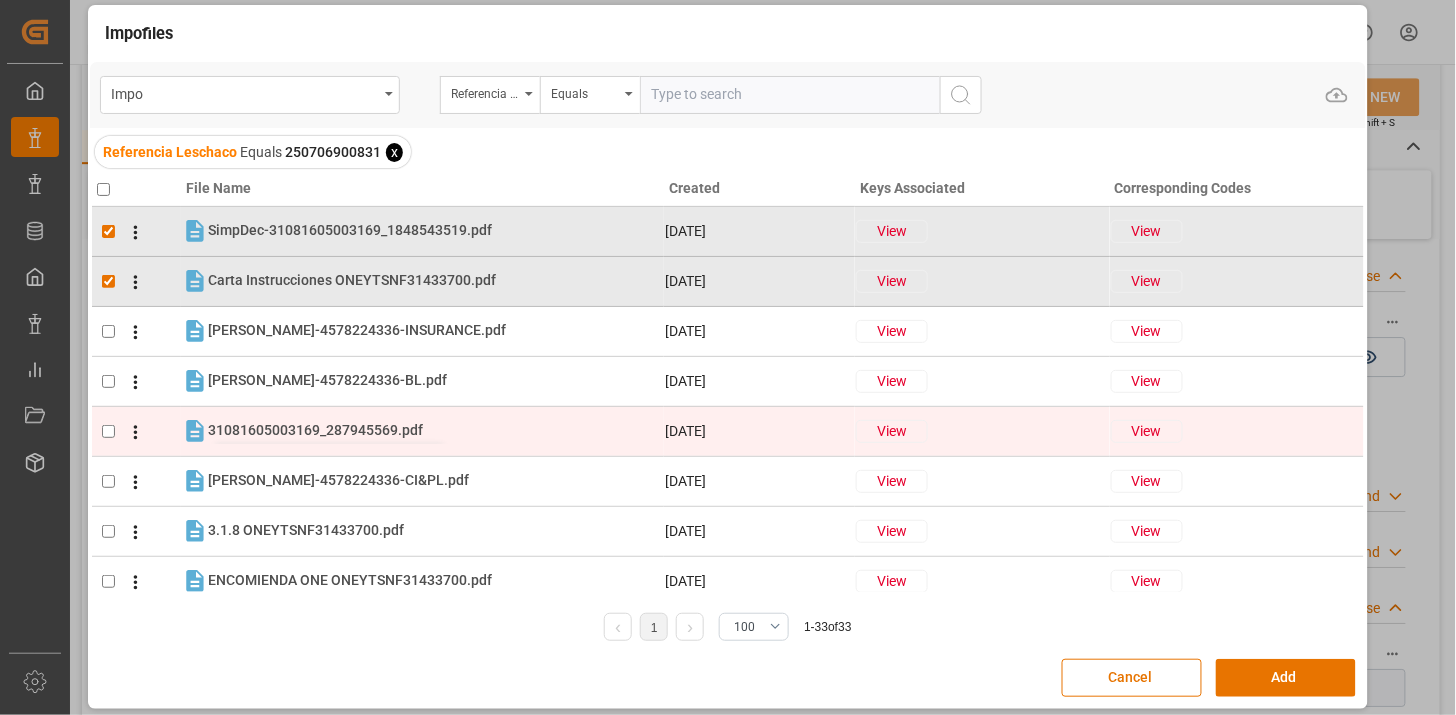 click on "31081605003169_287945569.pdf" at bounding box center (315, 430) 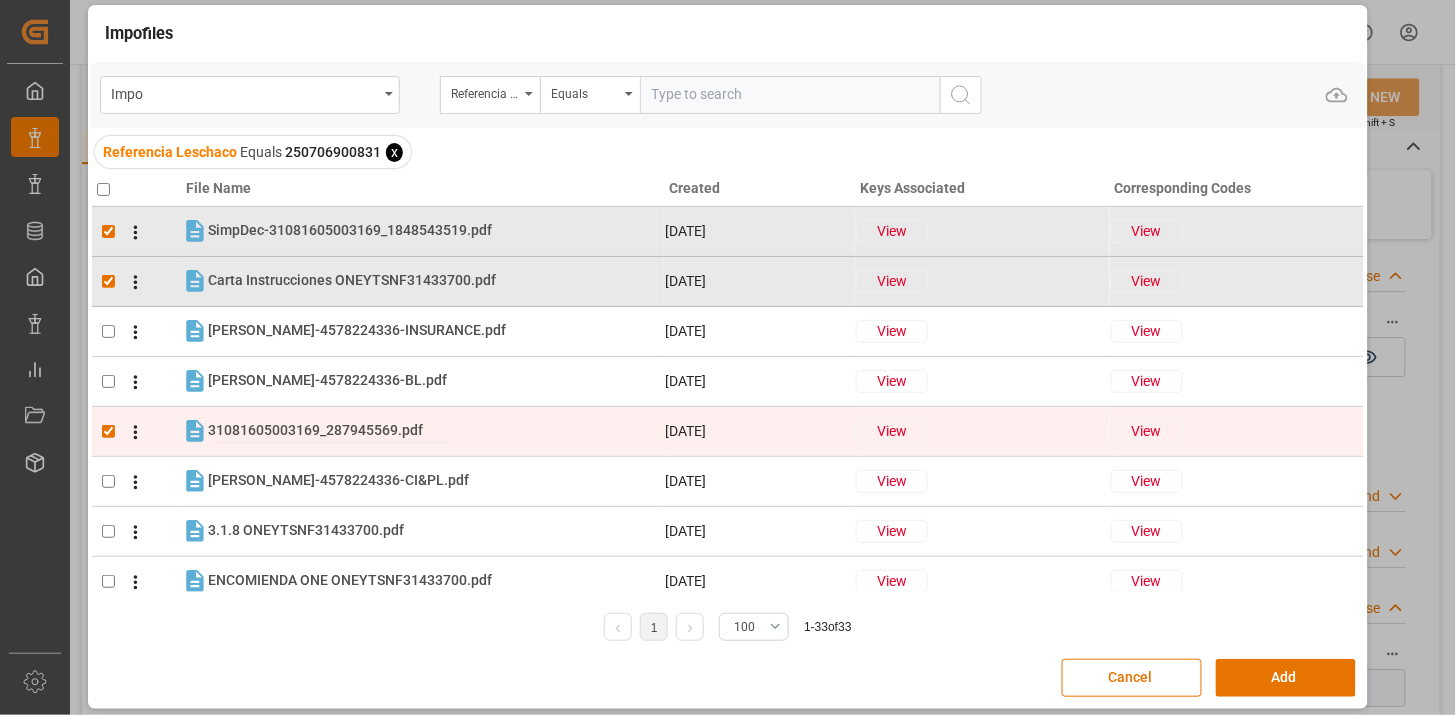 checkbox on "true" 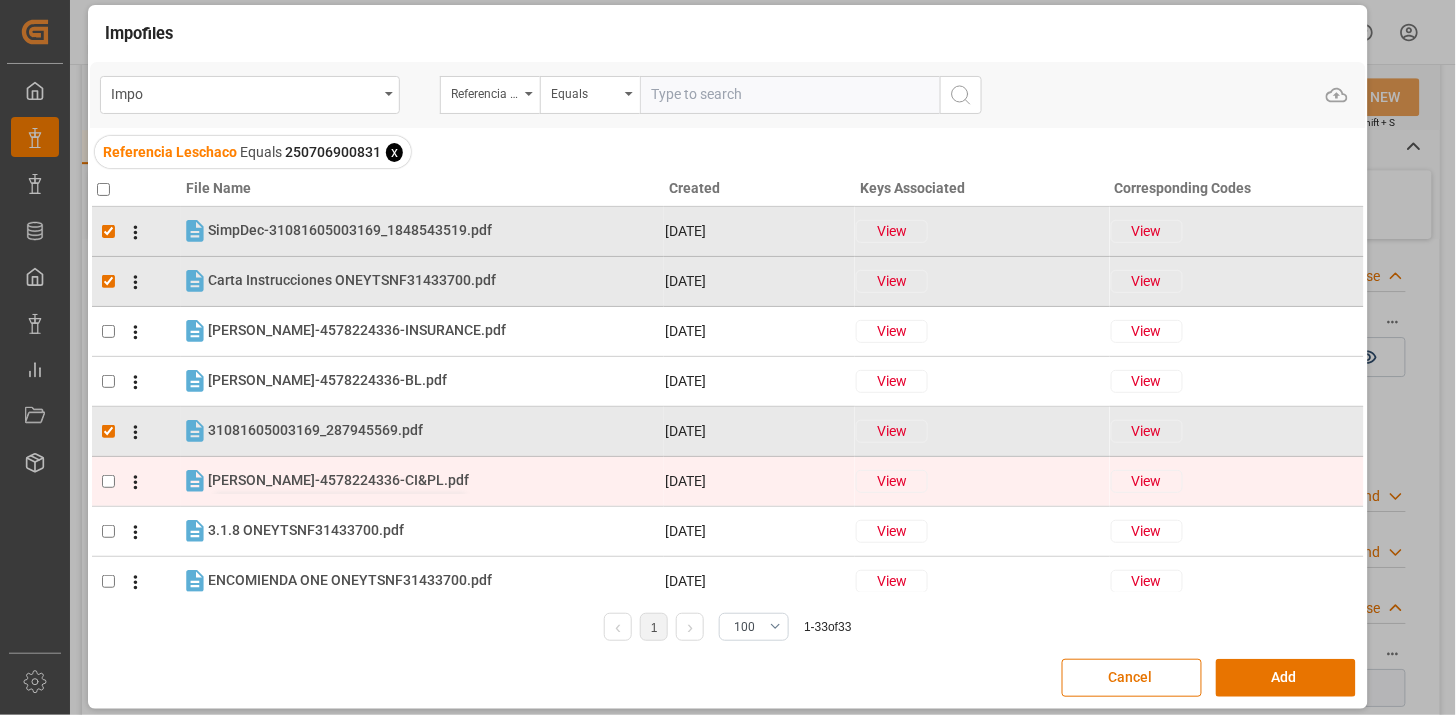click on "HENKEL-4578224336-CI&PL.pdf" at bounding box center (338, 480) 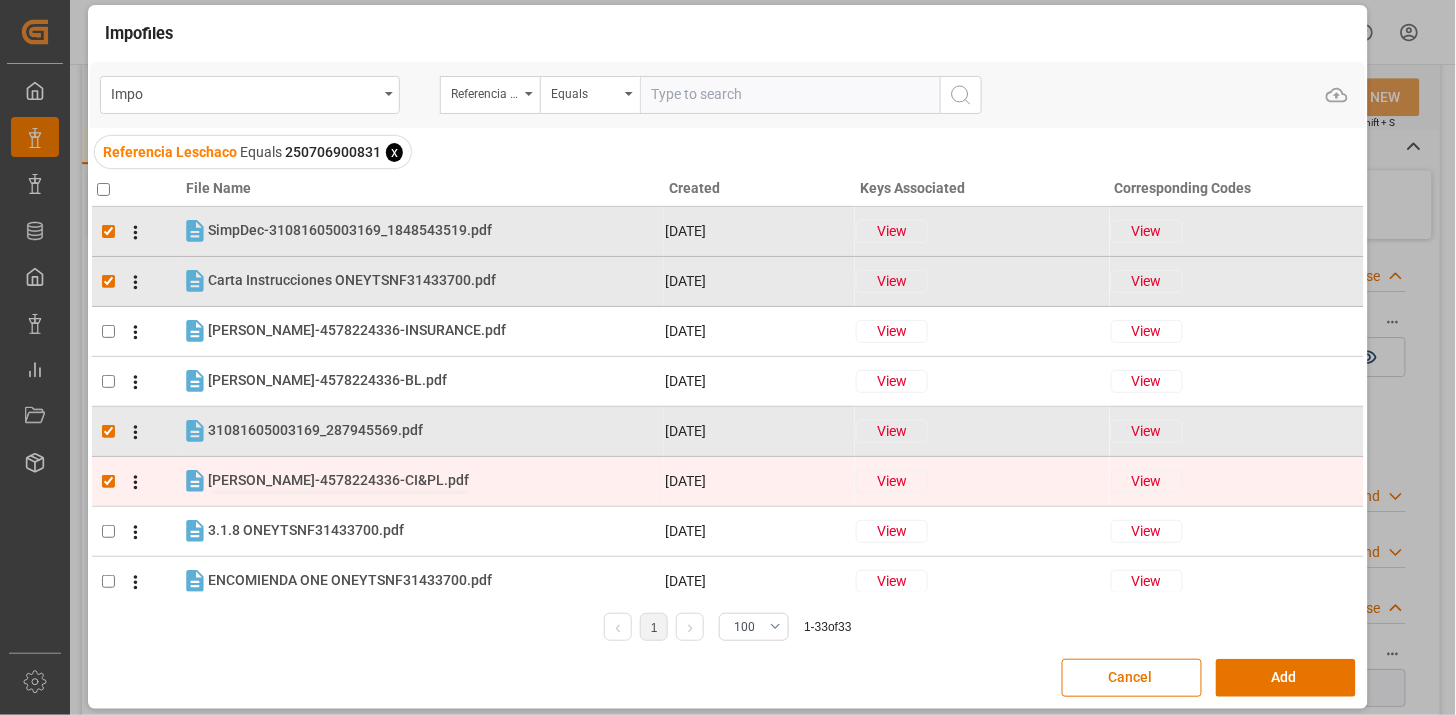 checkbox on "true" 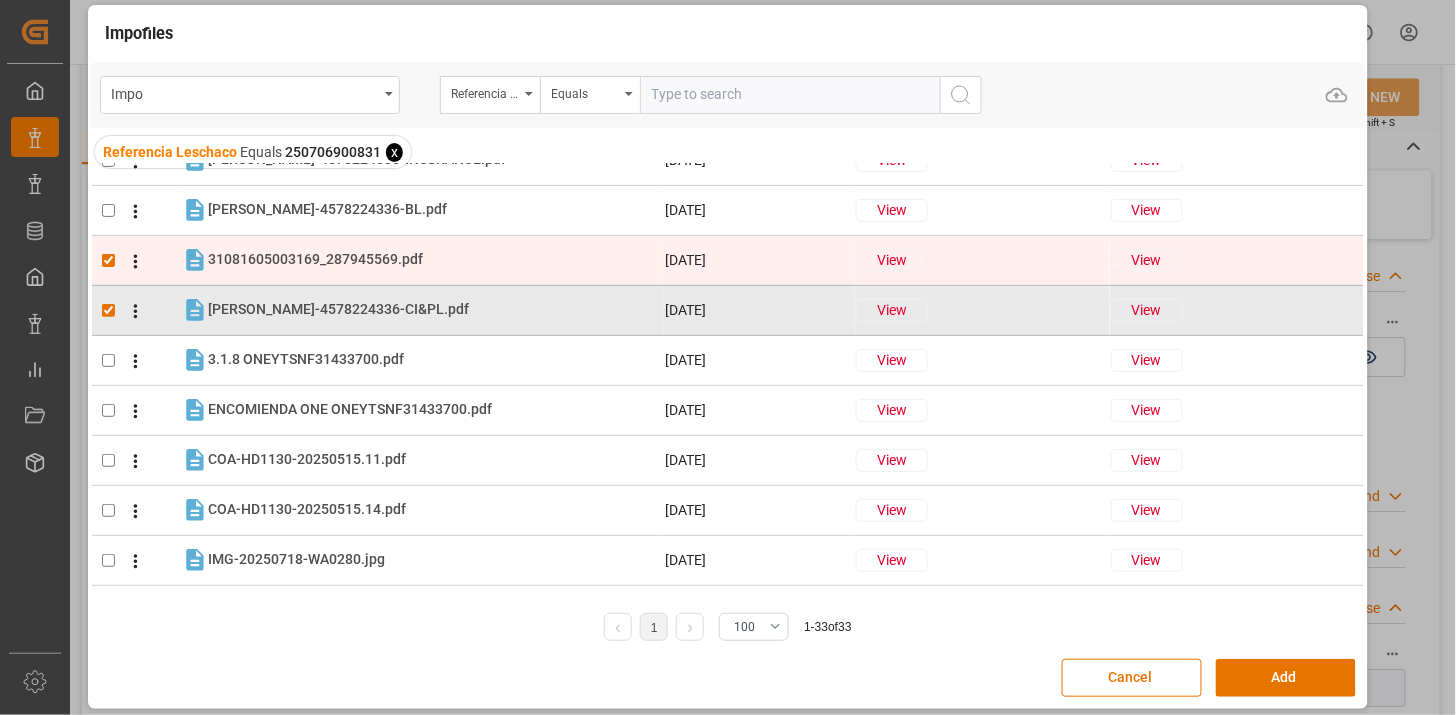scroll, scrollTop: 222, scrollLeft: 0, axis: vertical 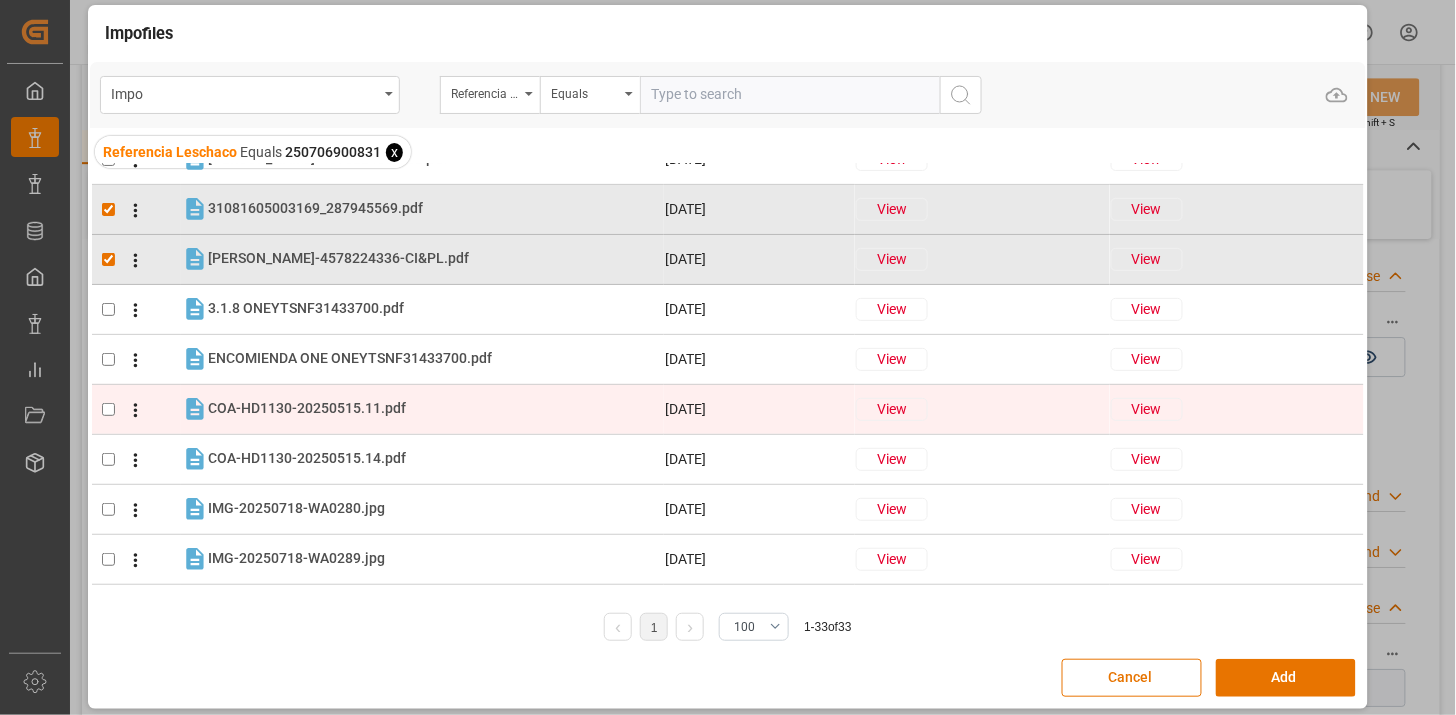 click on "COA-HD1130-20250515.11.pdf" at bounding box center (307, 408) 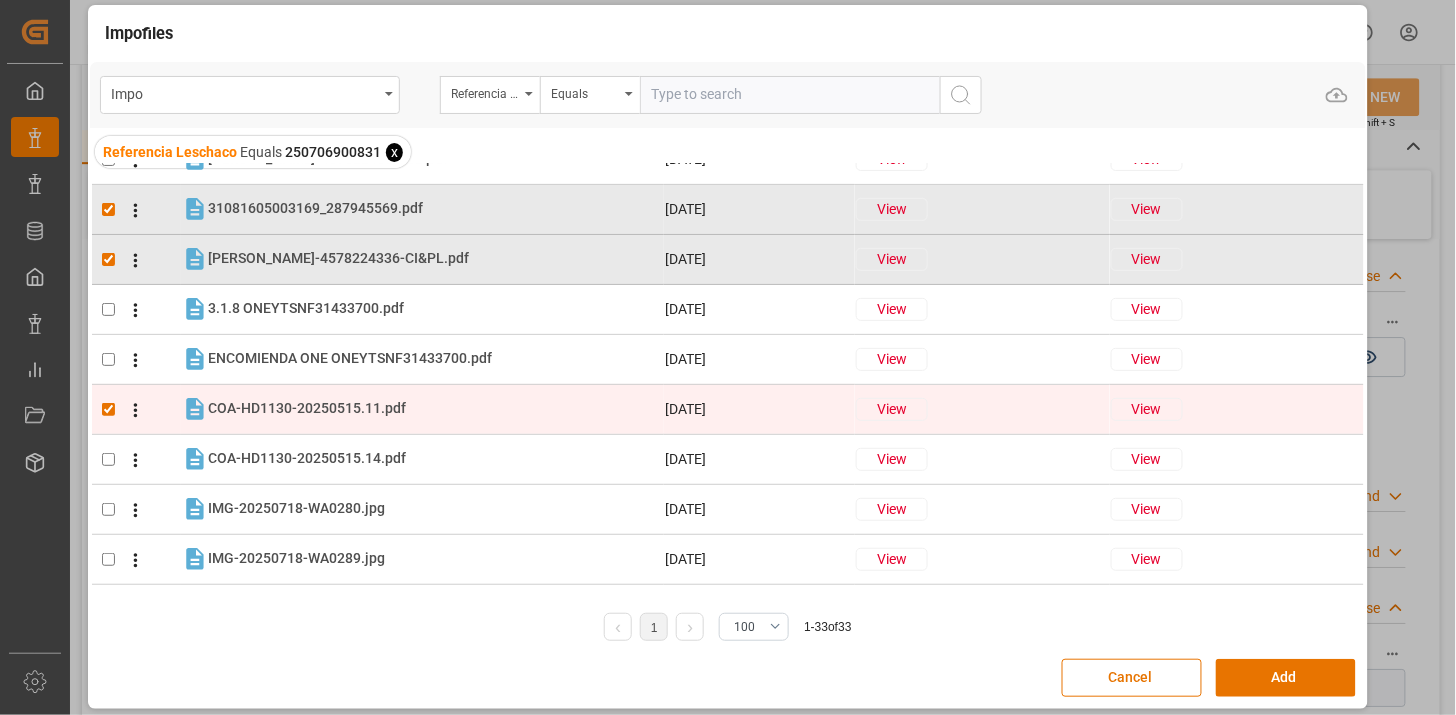 checkbox on "true" 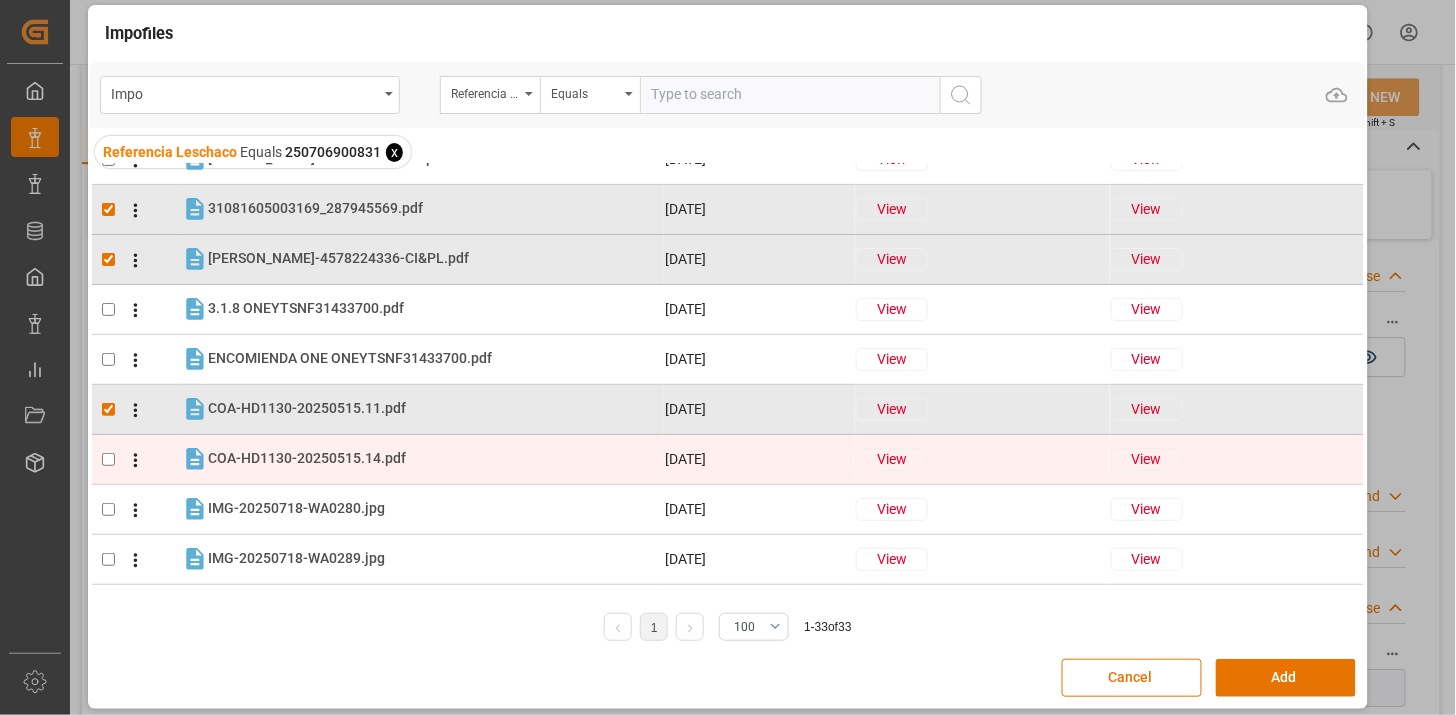 drag, startPoint x: 297, startPoint y: 461, endPoint x: 312, endPoint y: 467, distance: 16.155495 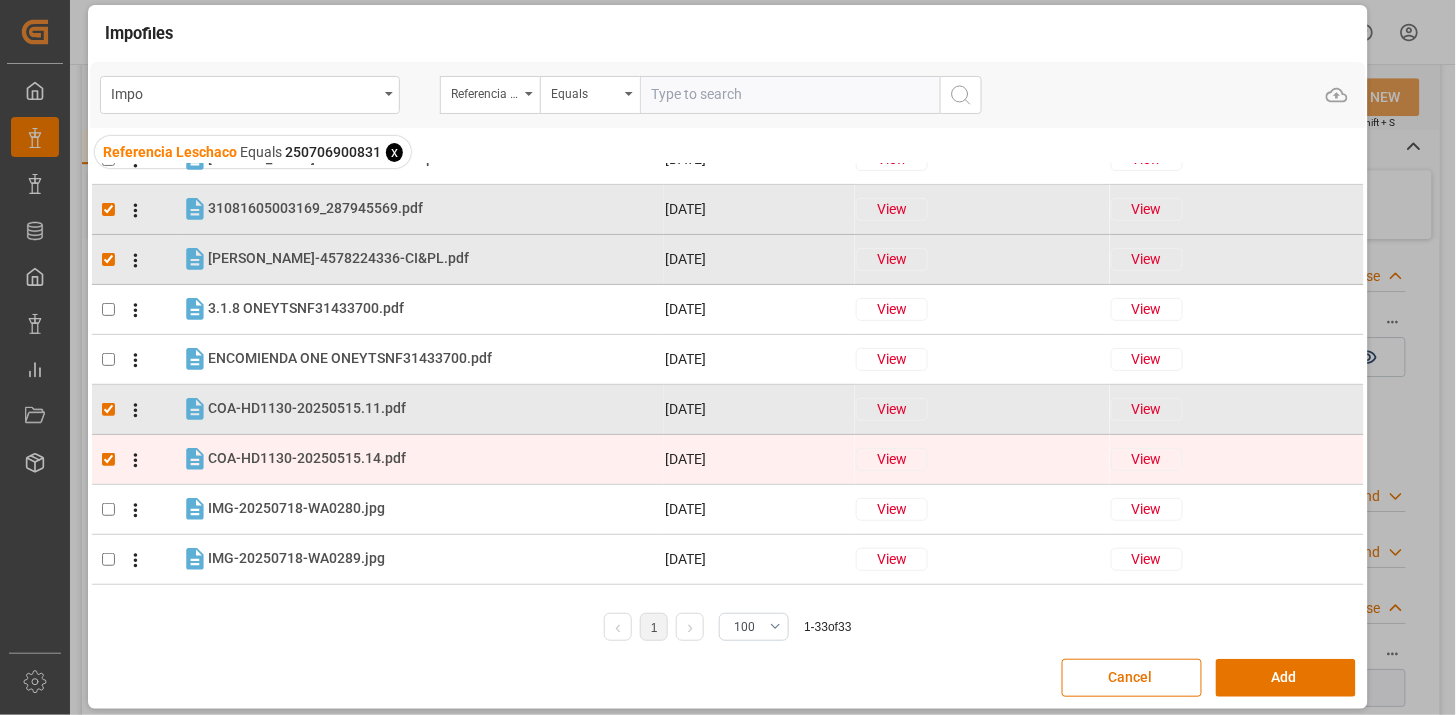 checkbox on "true" 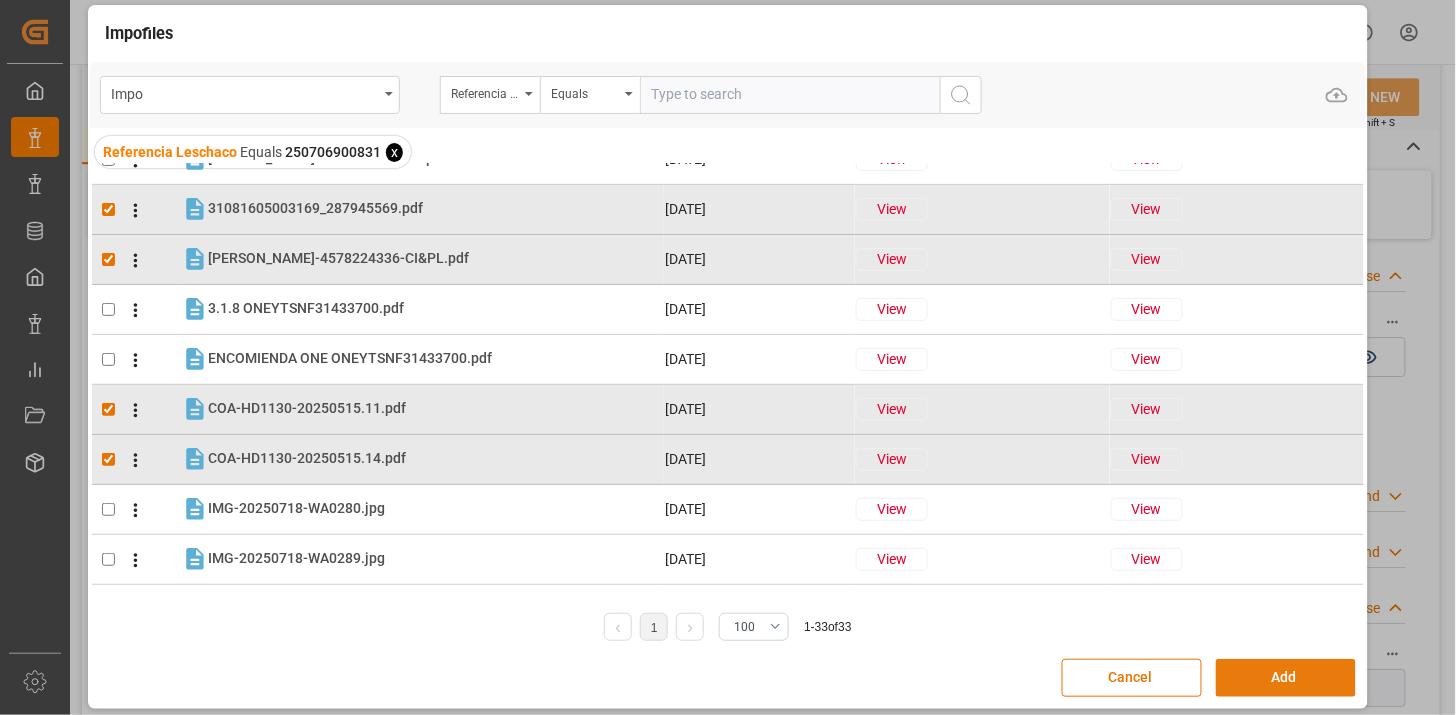 click on "Add" at bounding box center [1286, 678] 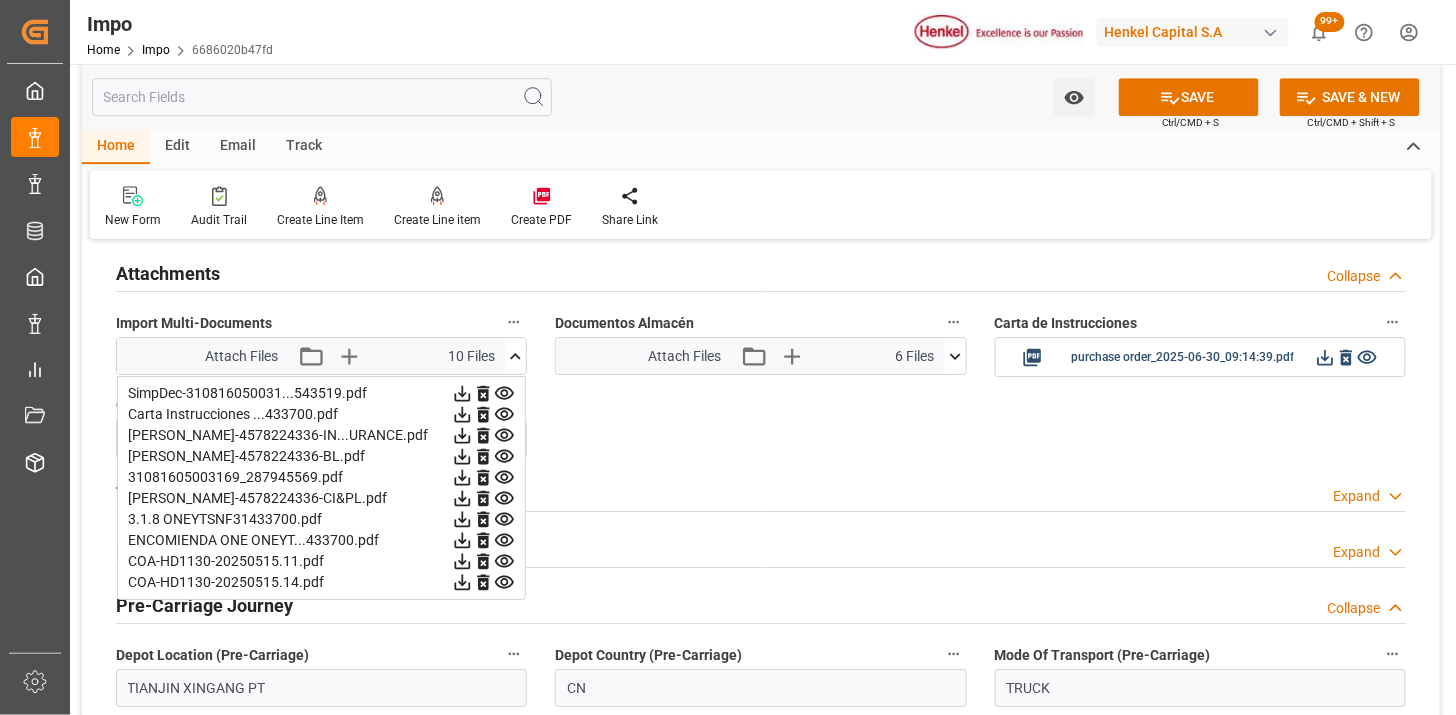 click 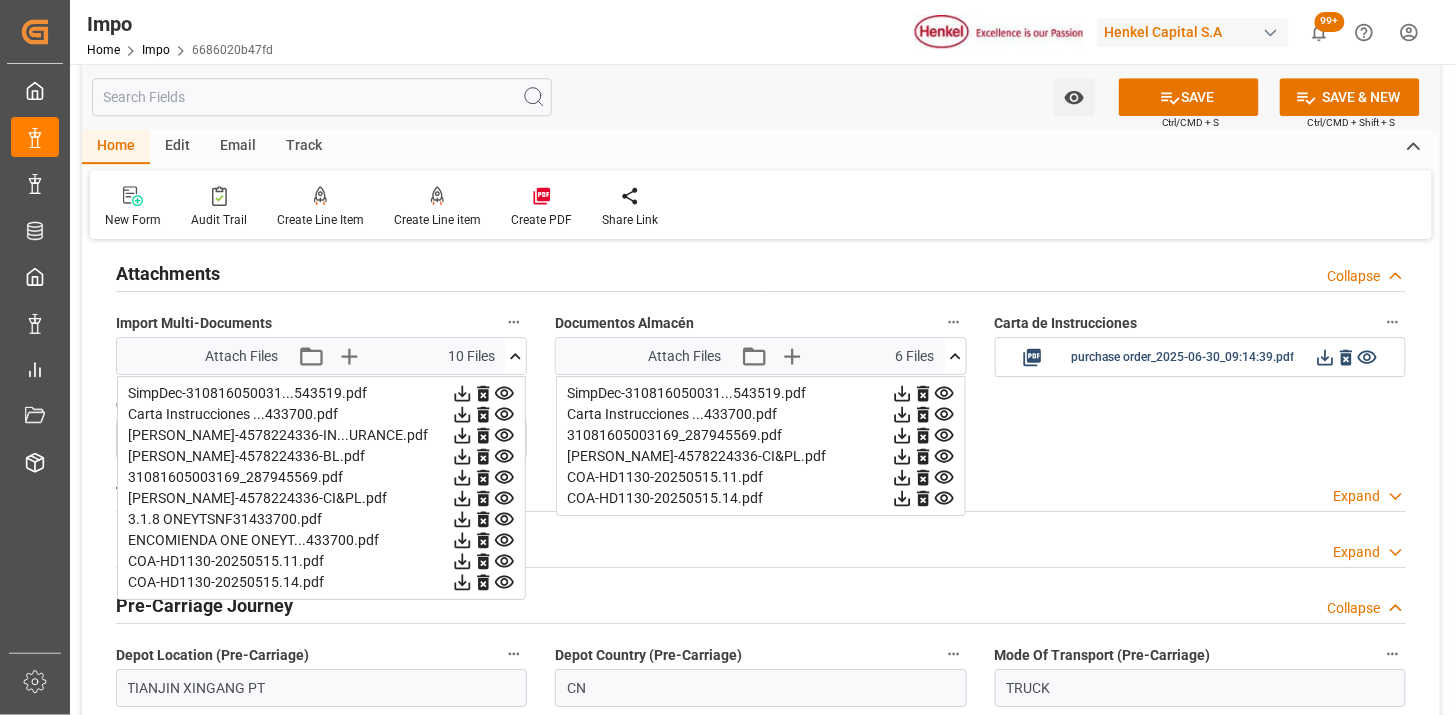 click 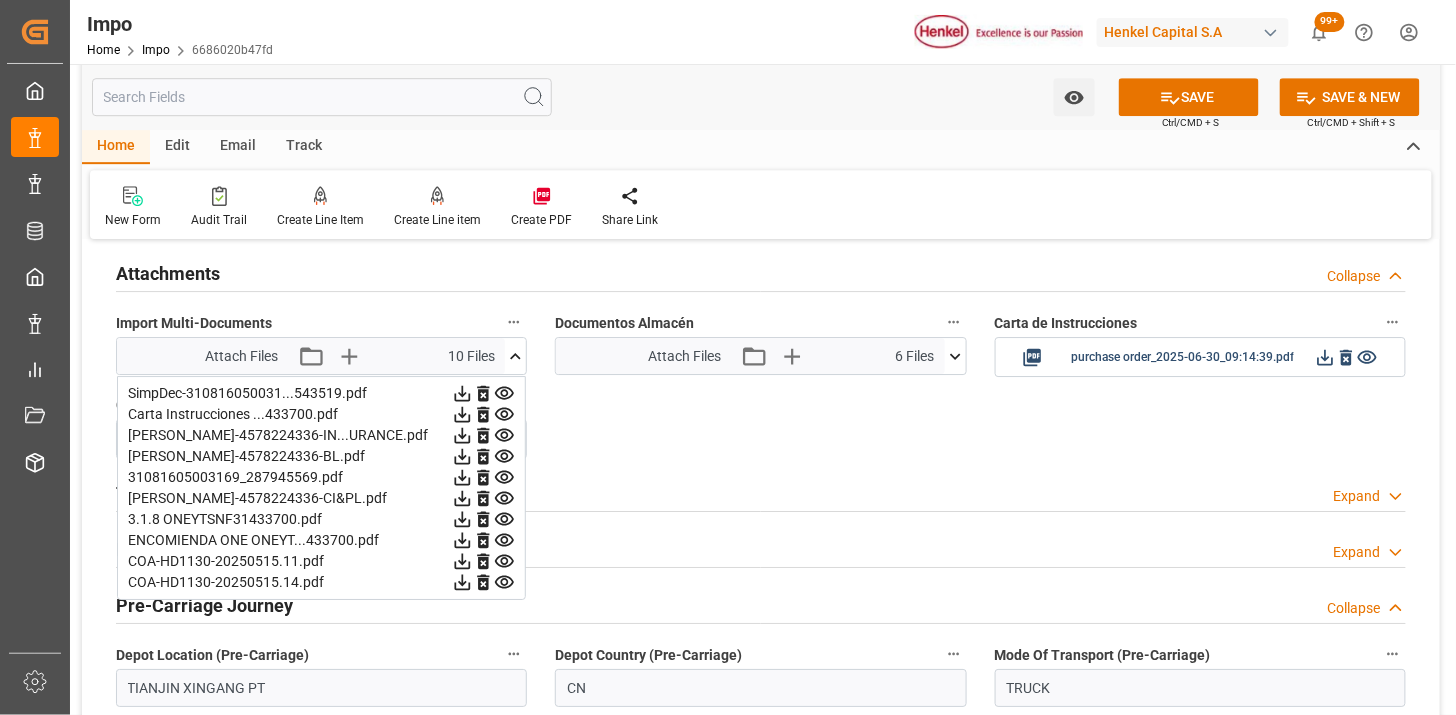 type 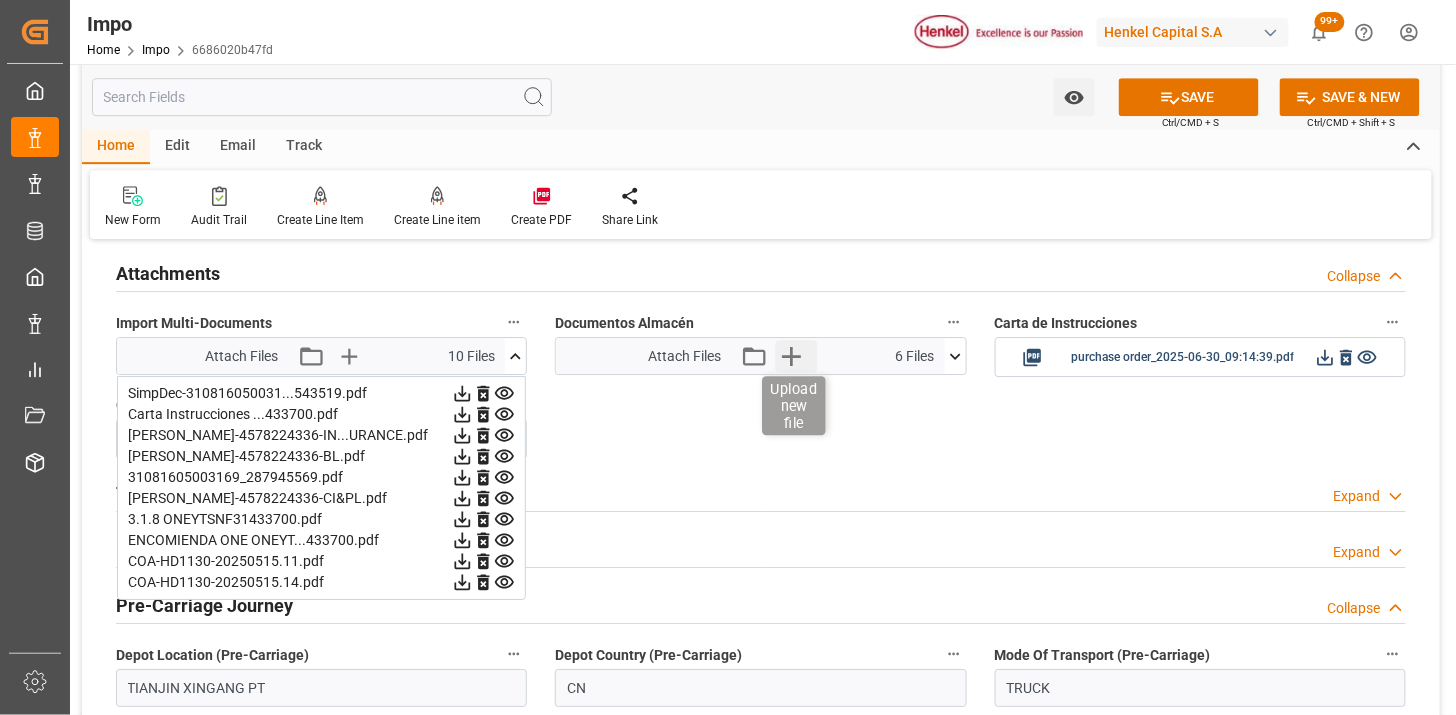 click 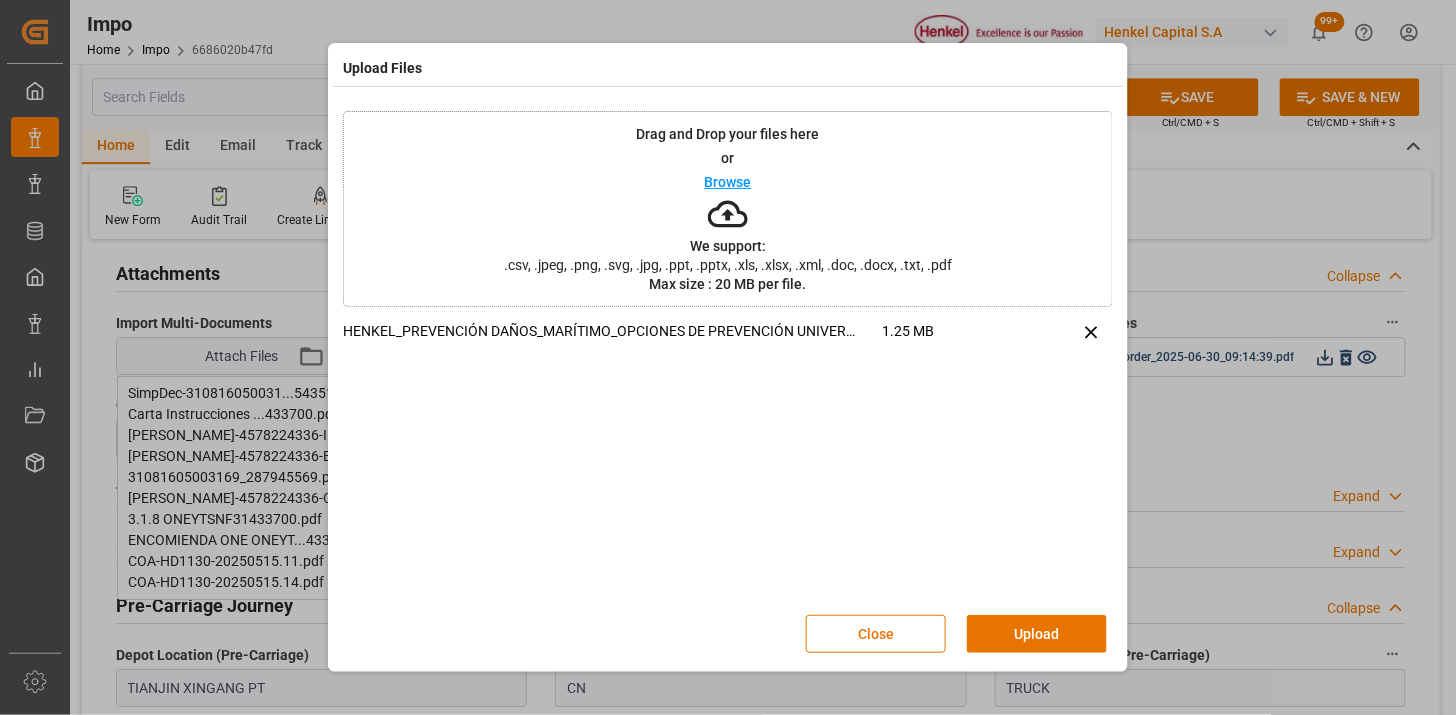 drag, startPoint x: 1032, startPoint y: 632, endPoint x: 948, endPoint y: 647, distance: 85.32877 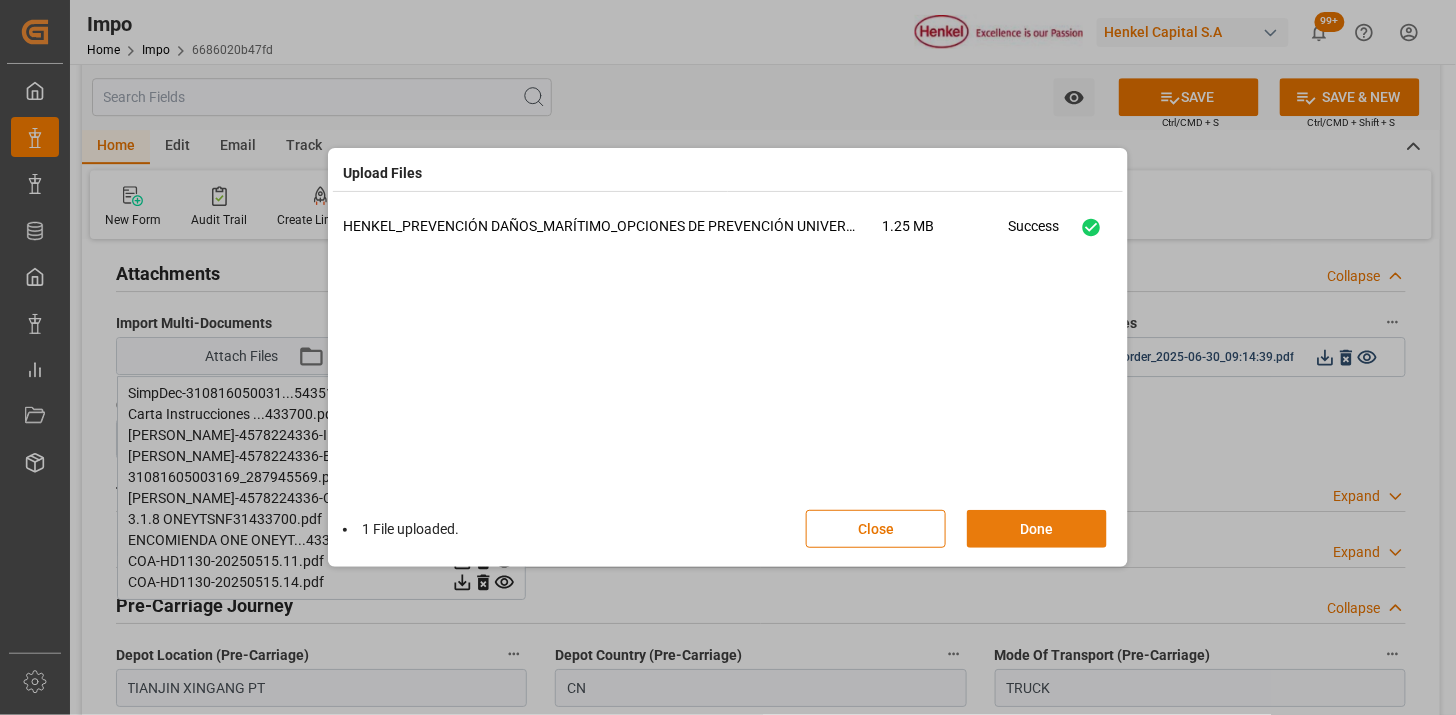 click on "Done" at bounding box center (1037, 529) 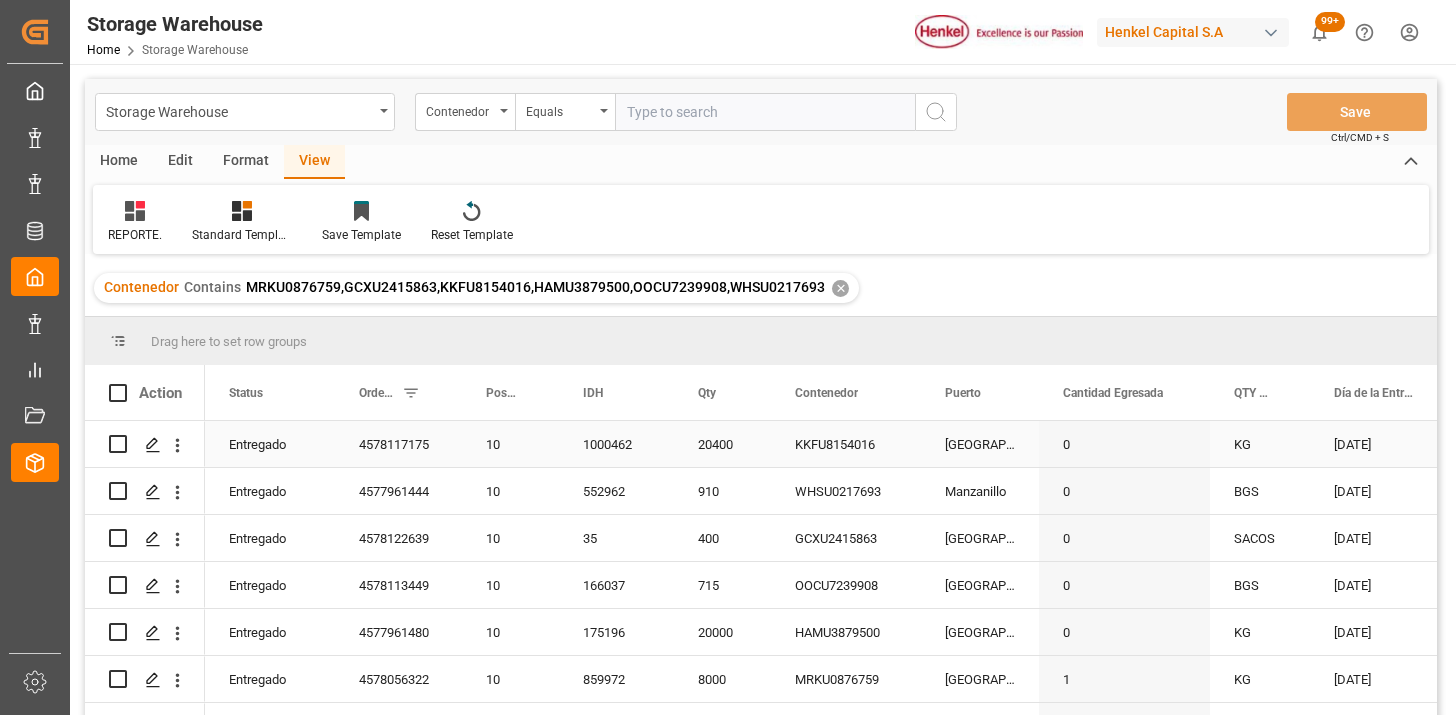 scroll, scrollTop: 0, scrollLeft: 0, axis: both 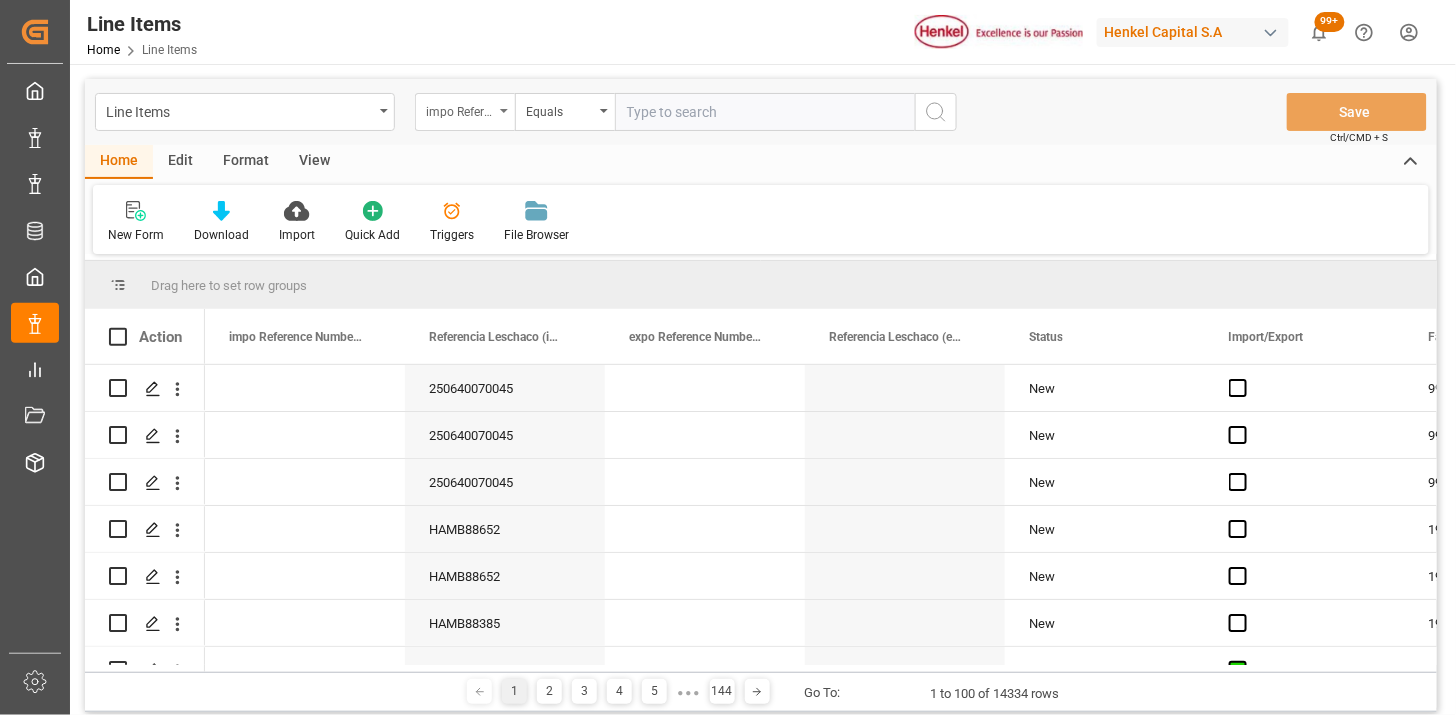 click on "impo Reference Number WF" at bounding box center (460, 109) 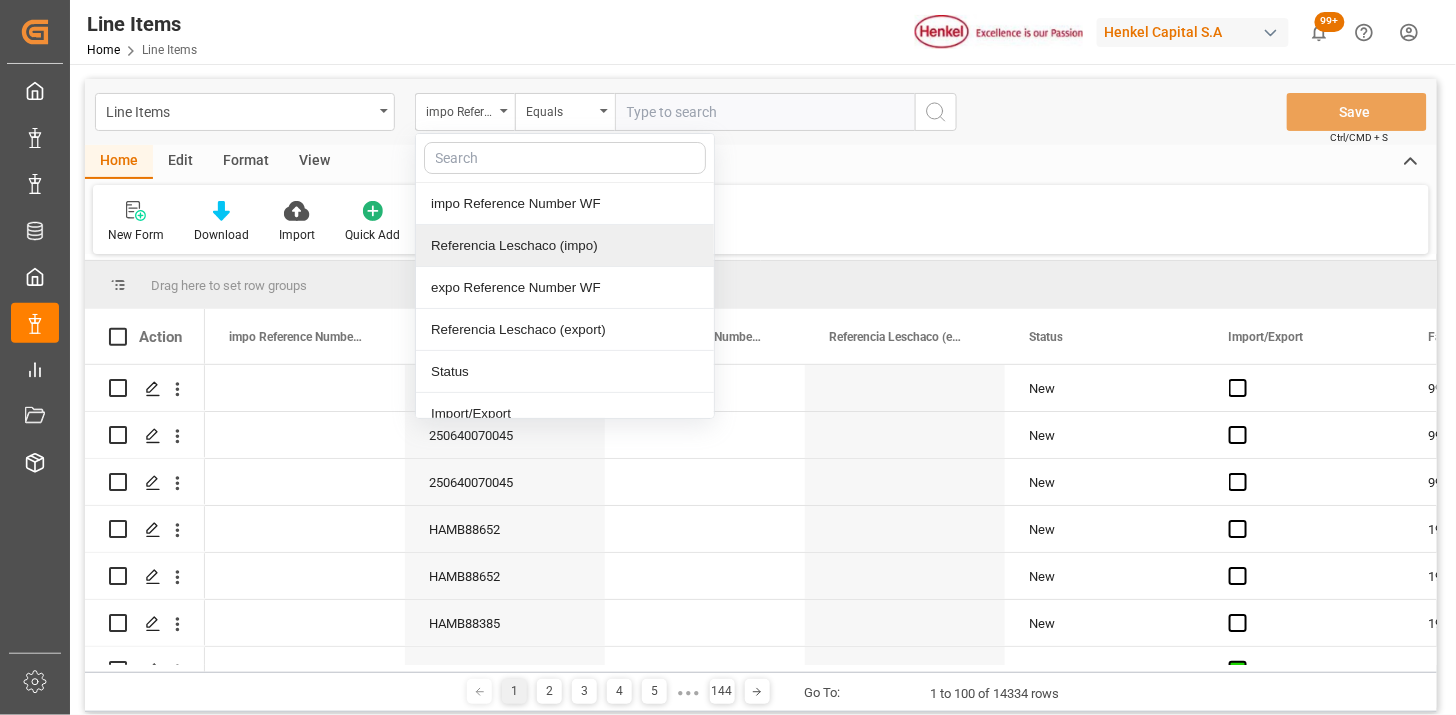 click on "Referencia Leschaco (impo)" at bounding box center [565, 246] 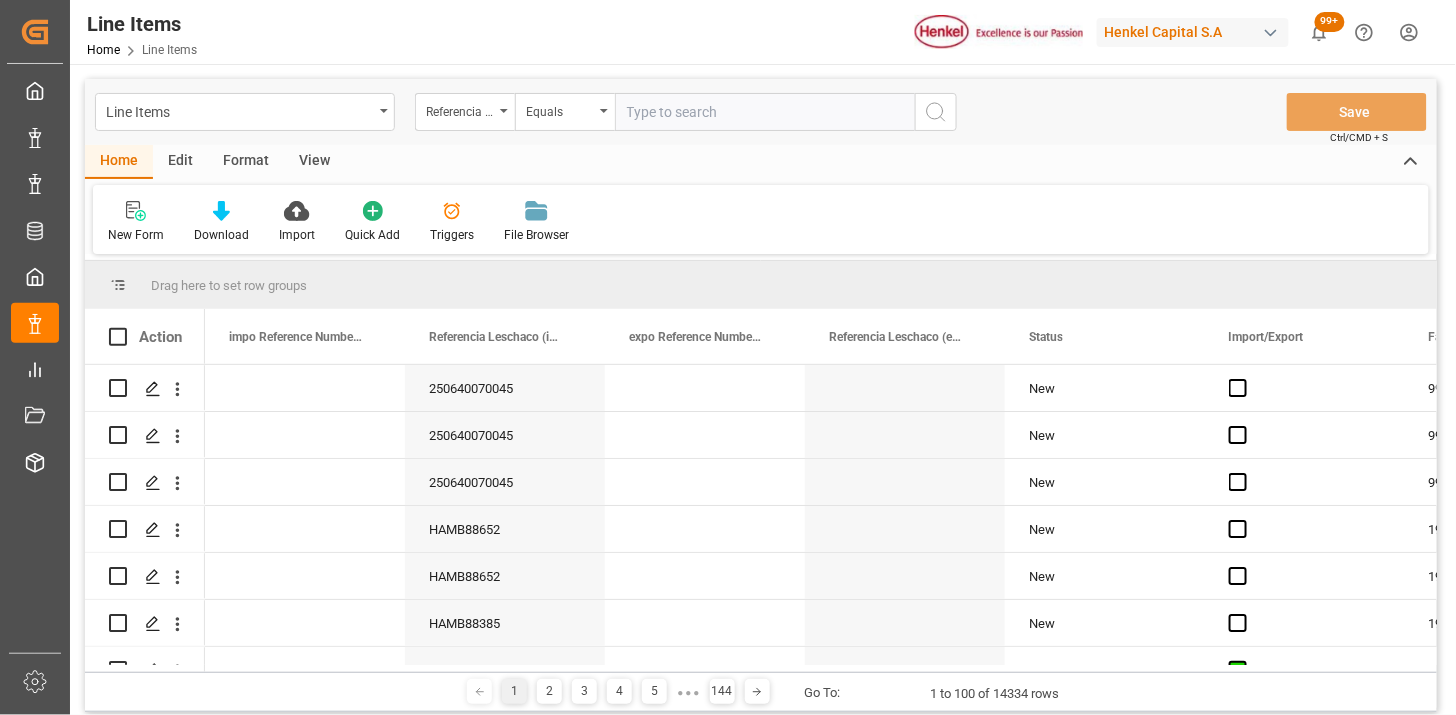 drag, startPoint x: 683, startPoint y: 125, endPoint x: 782, endPoint y: 133, distance: 99.32271 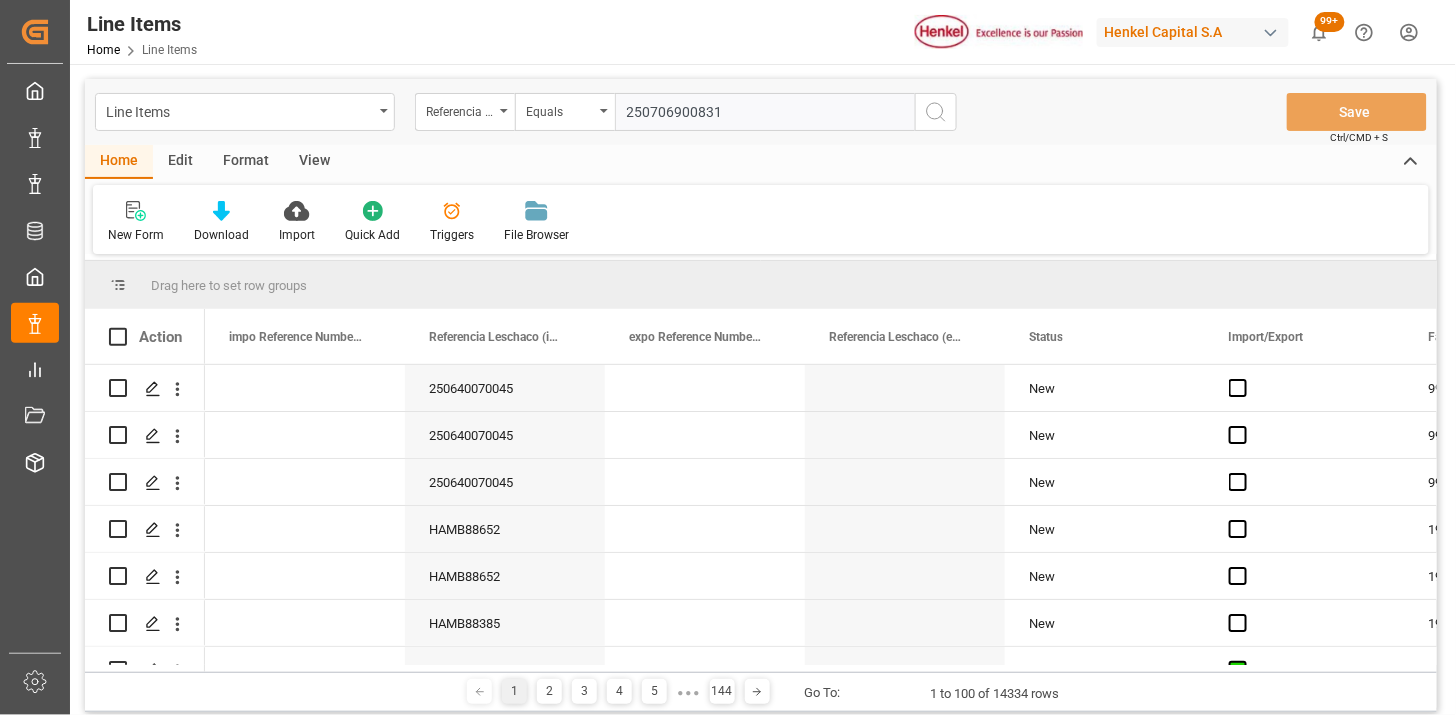 type on "250706900831" 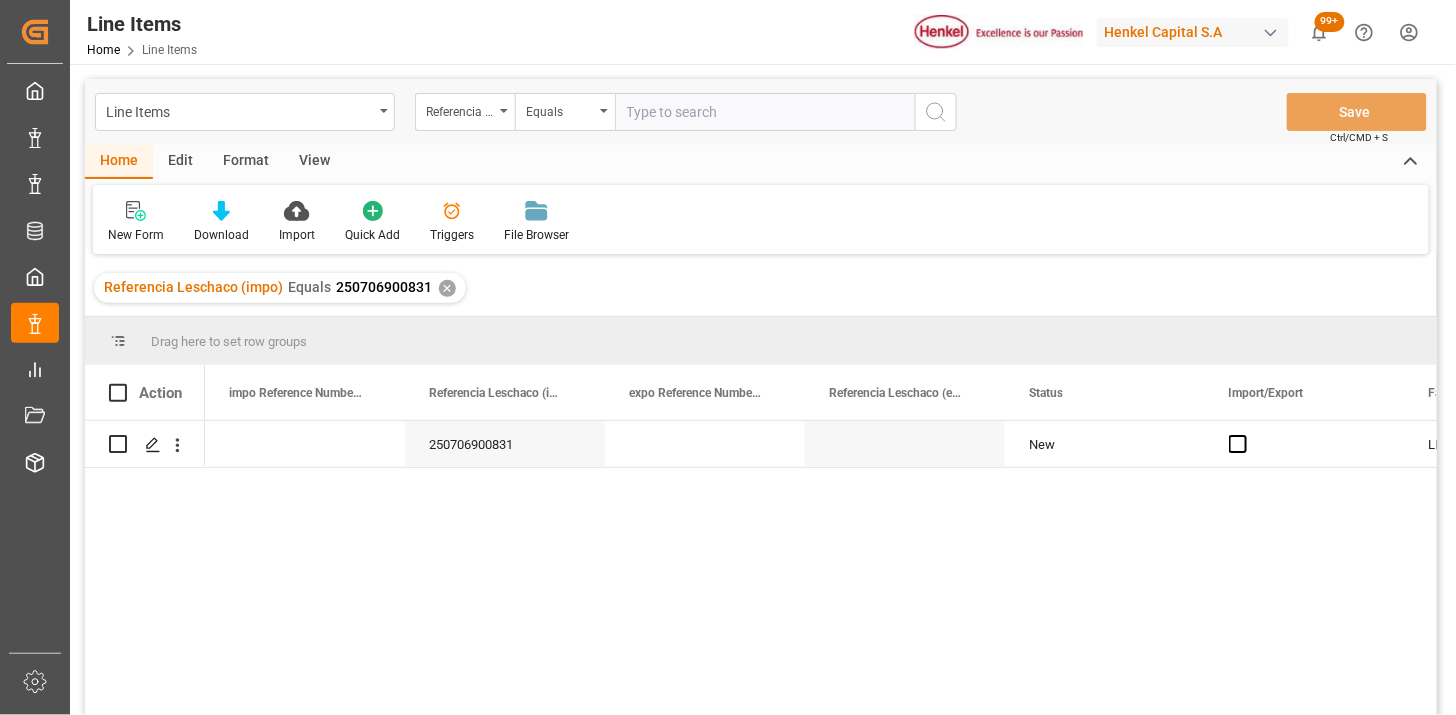 click on "View" at bounding box center (314, 162) 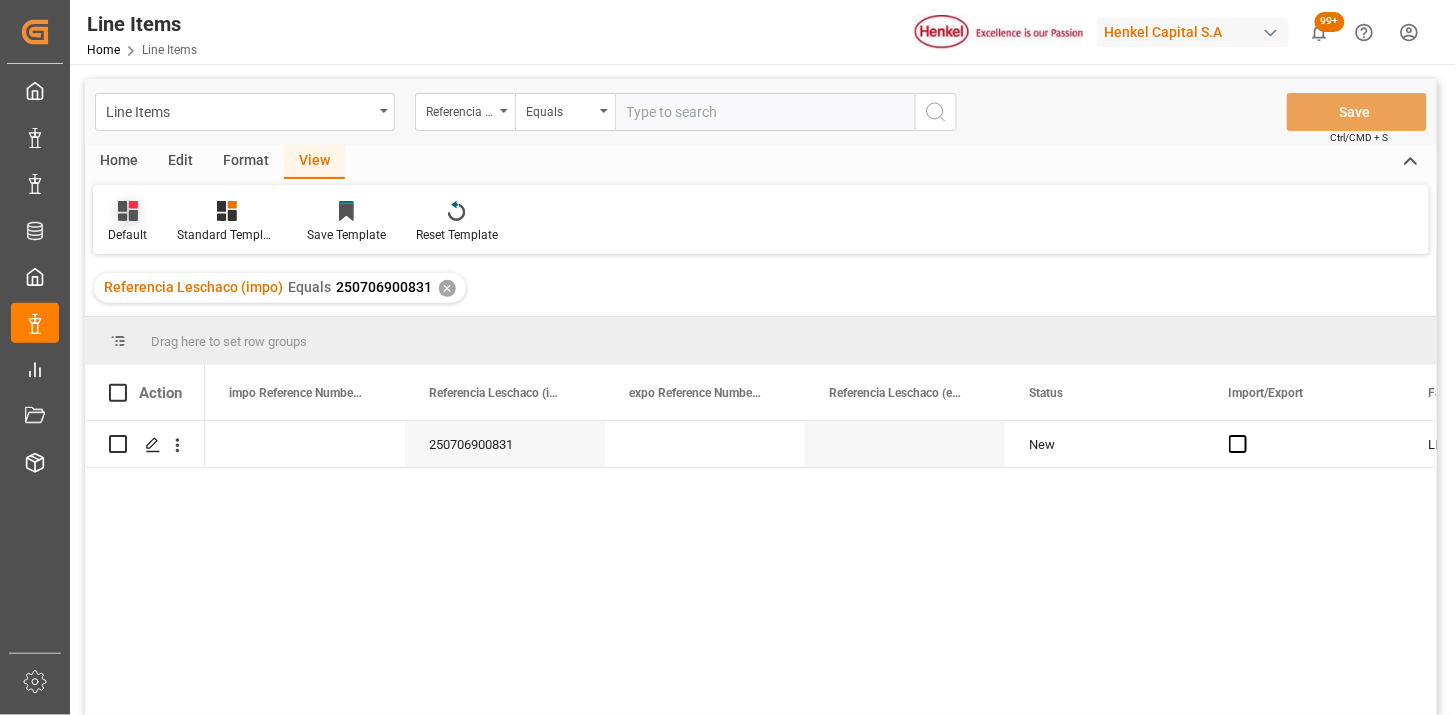 click on "Default" at bounding box center [127, 235] 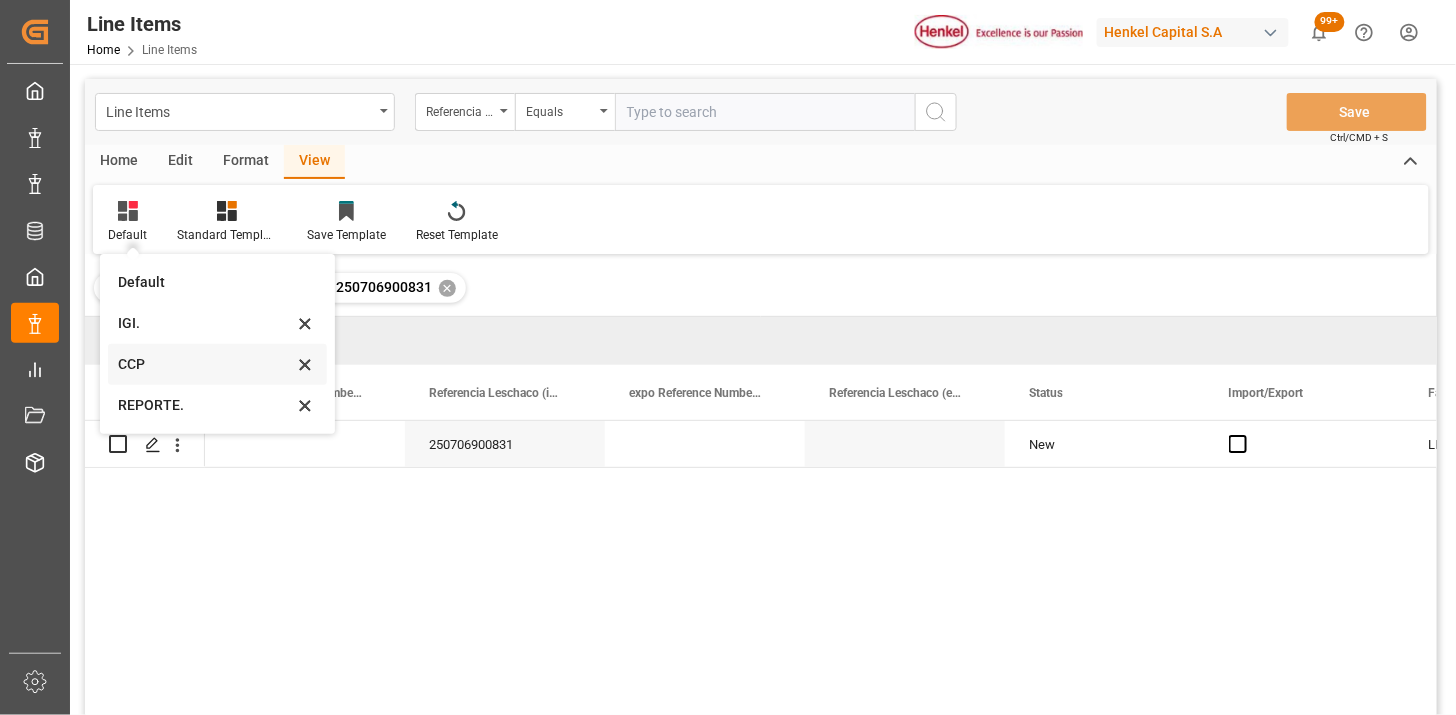 click on "CCP" at bounding box center (205, 364) 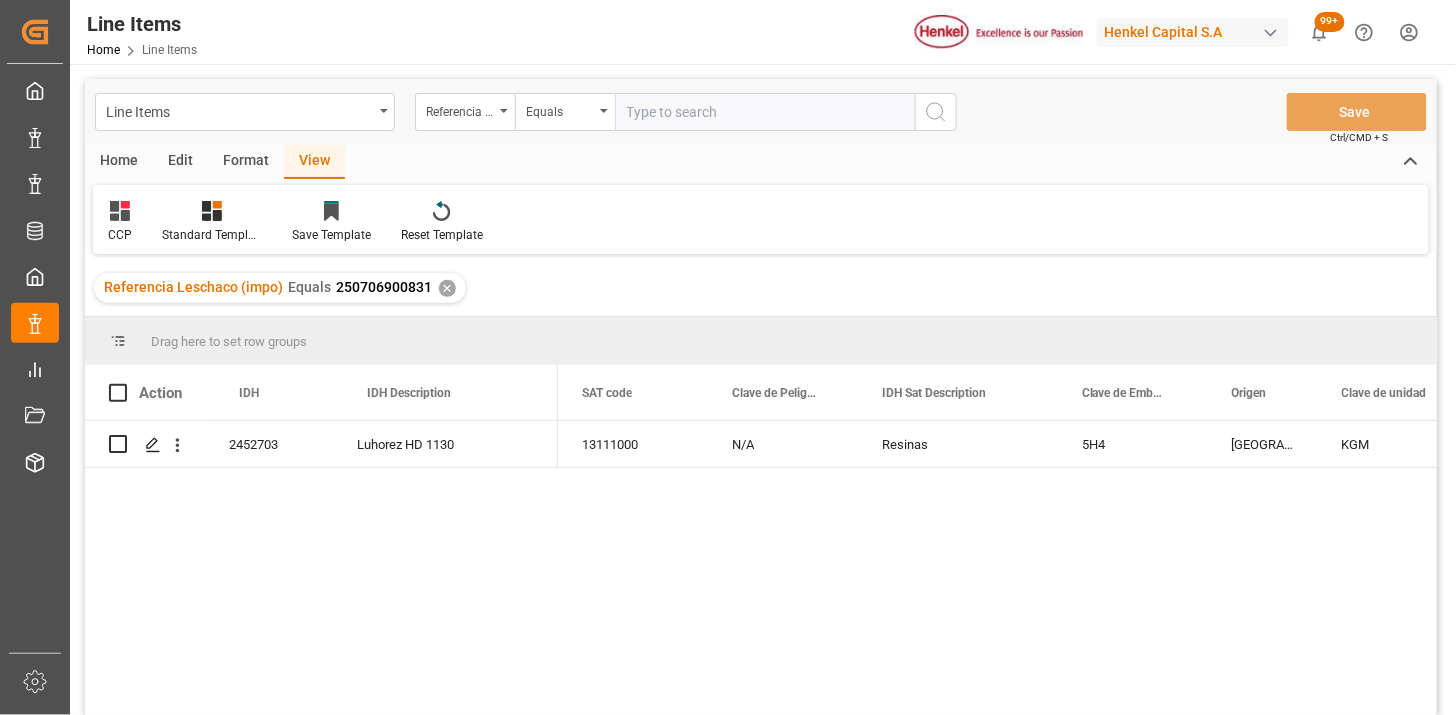 click on "13111000 N/A Resinas 5H4 CHINA KGM" at bounding box center [997, 574] 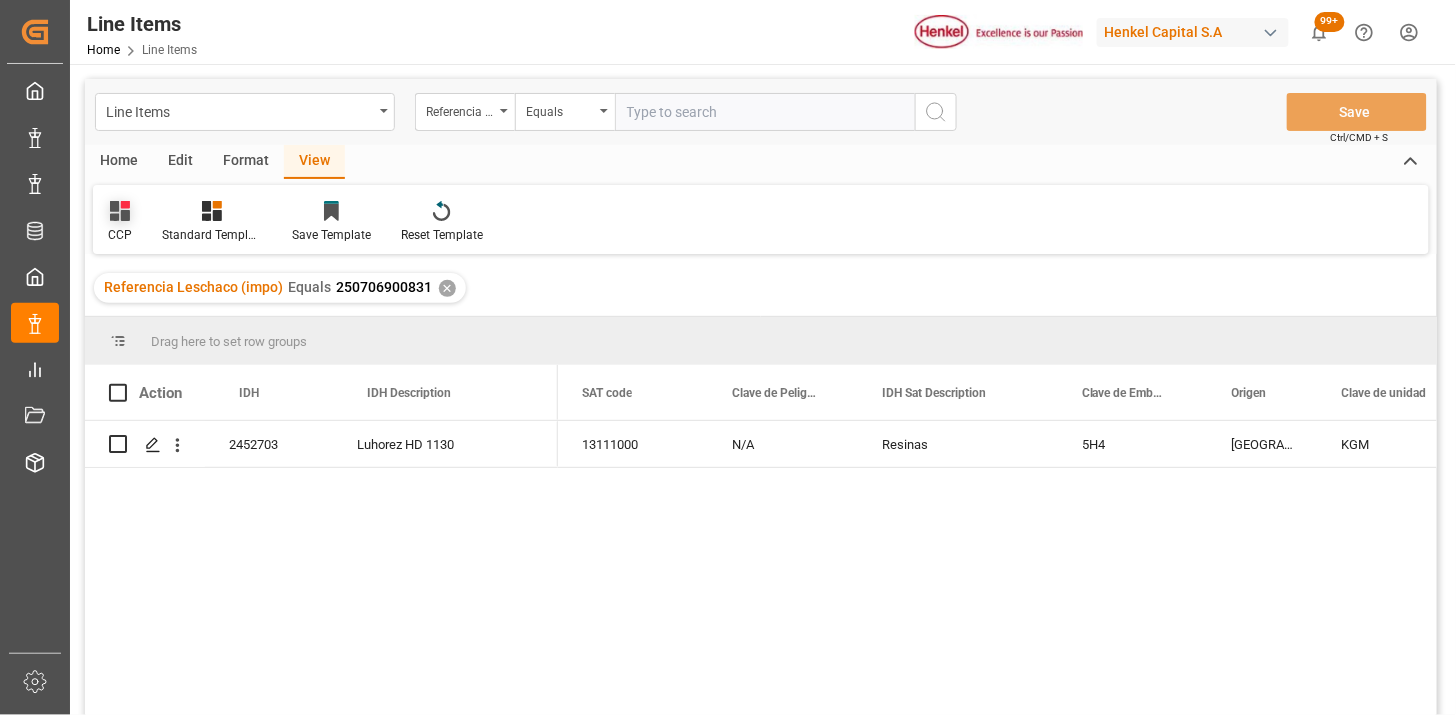 click 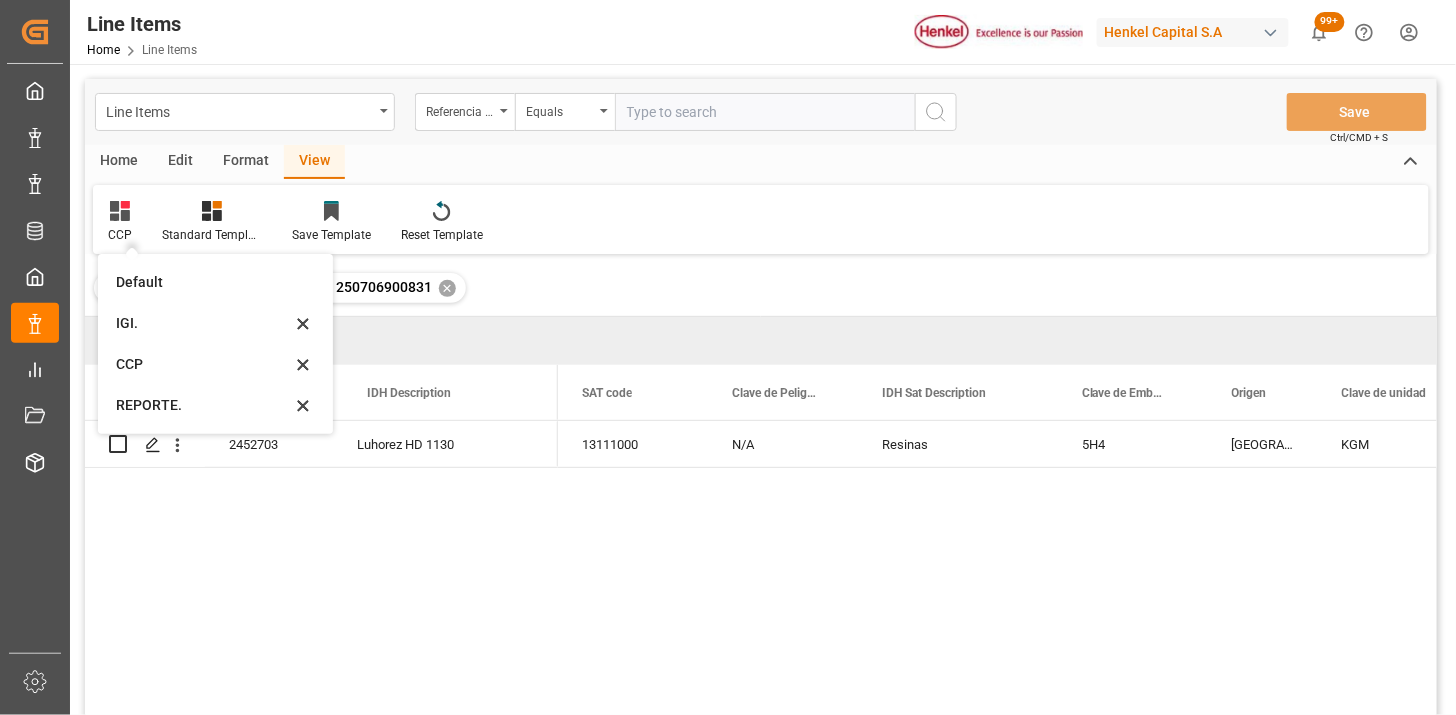 drag, startPoint x: 161, startPoint y: 403, endPoint x: 191, endPoint y: 410, distance: 30.805843 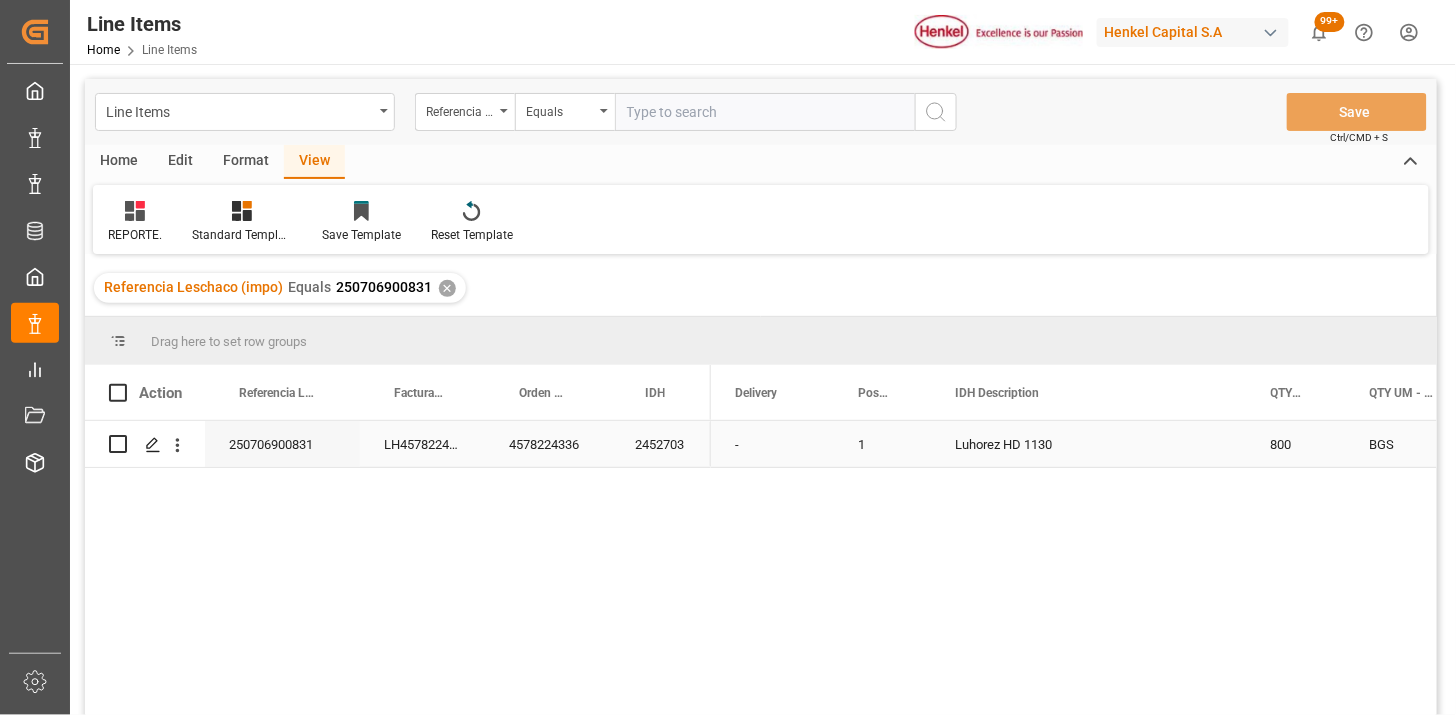 click on "Luhorez HD 1130" at bounding box center (1089, 444) 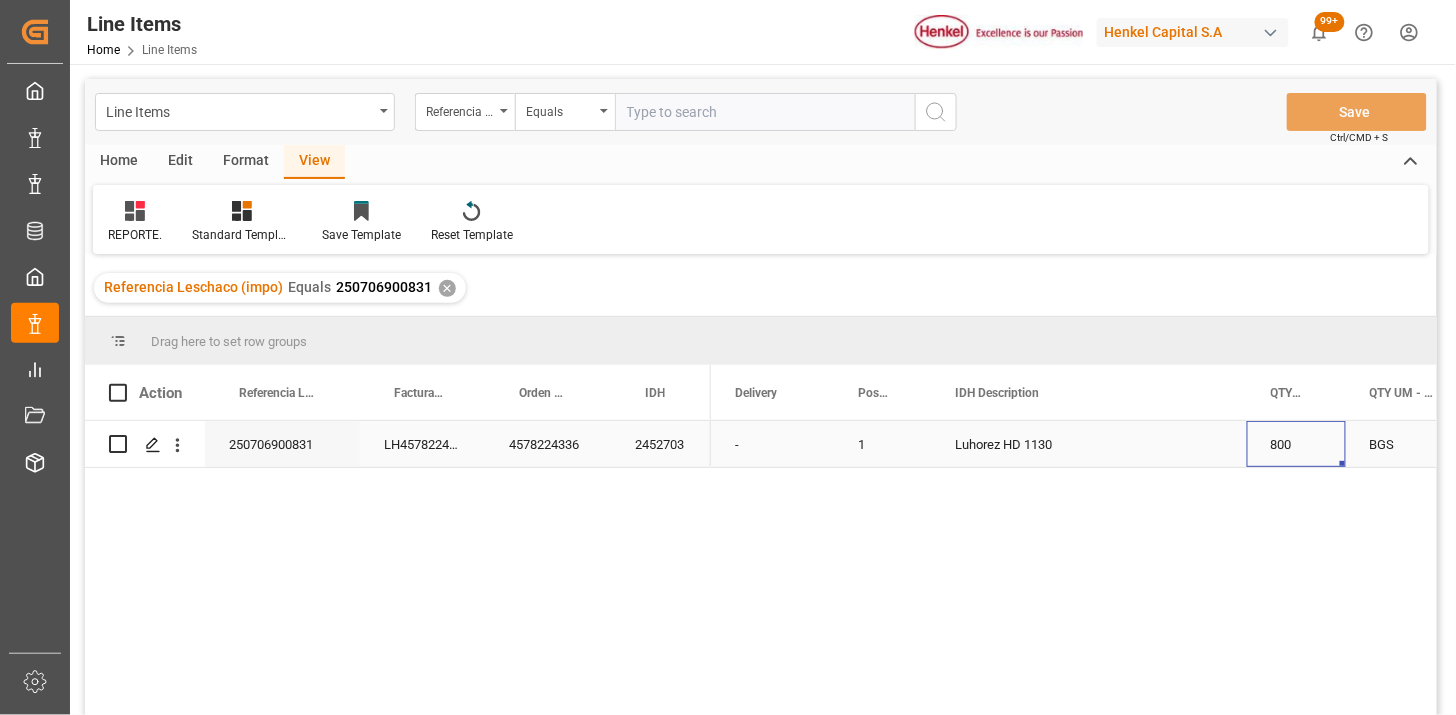 scroll, scrollTop: 0, scrollLeft: 45, axis: horizontal 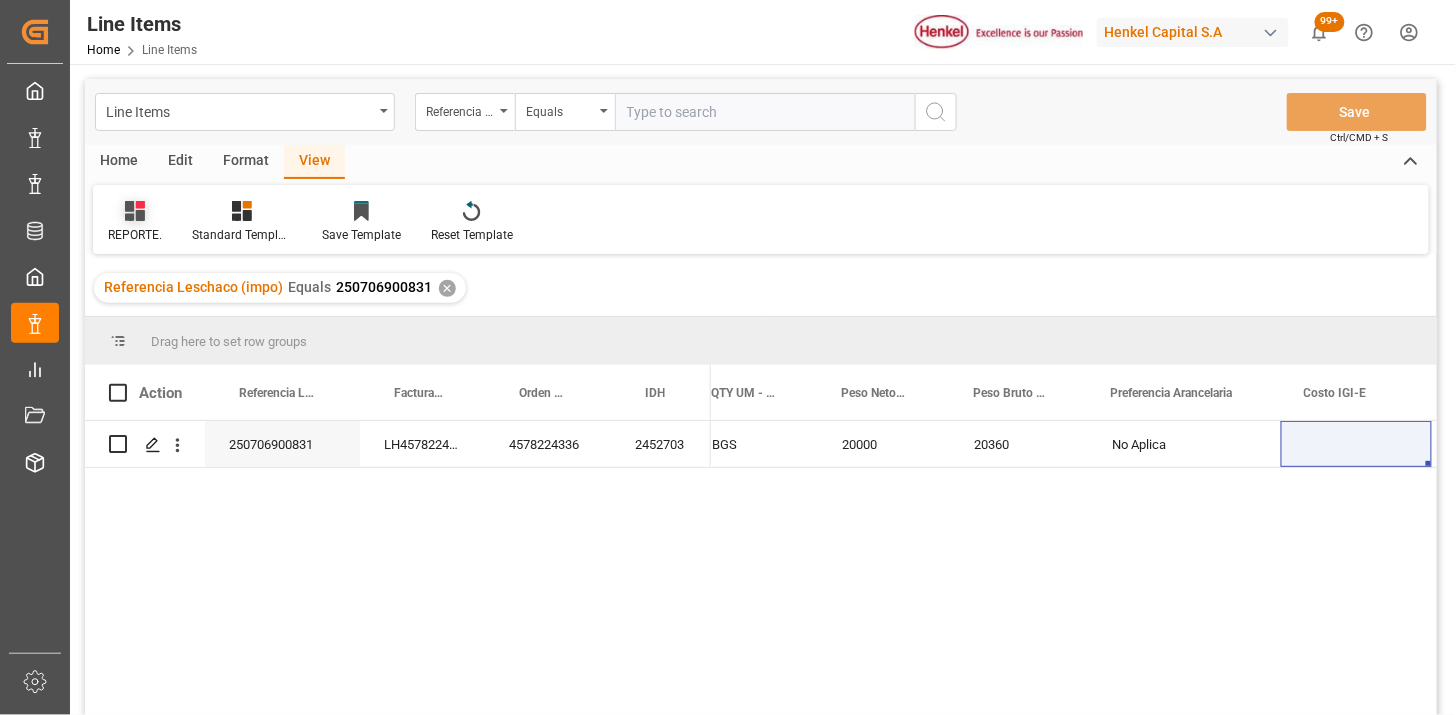 click on "REPORTE." at bounding box center [135, 222] 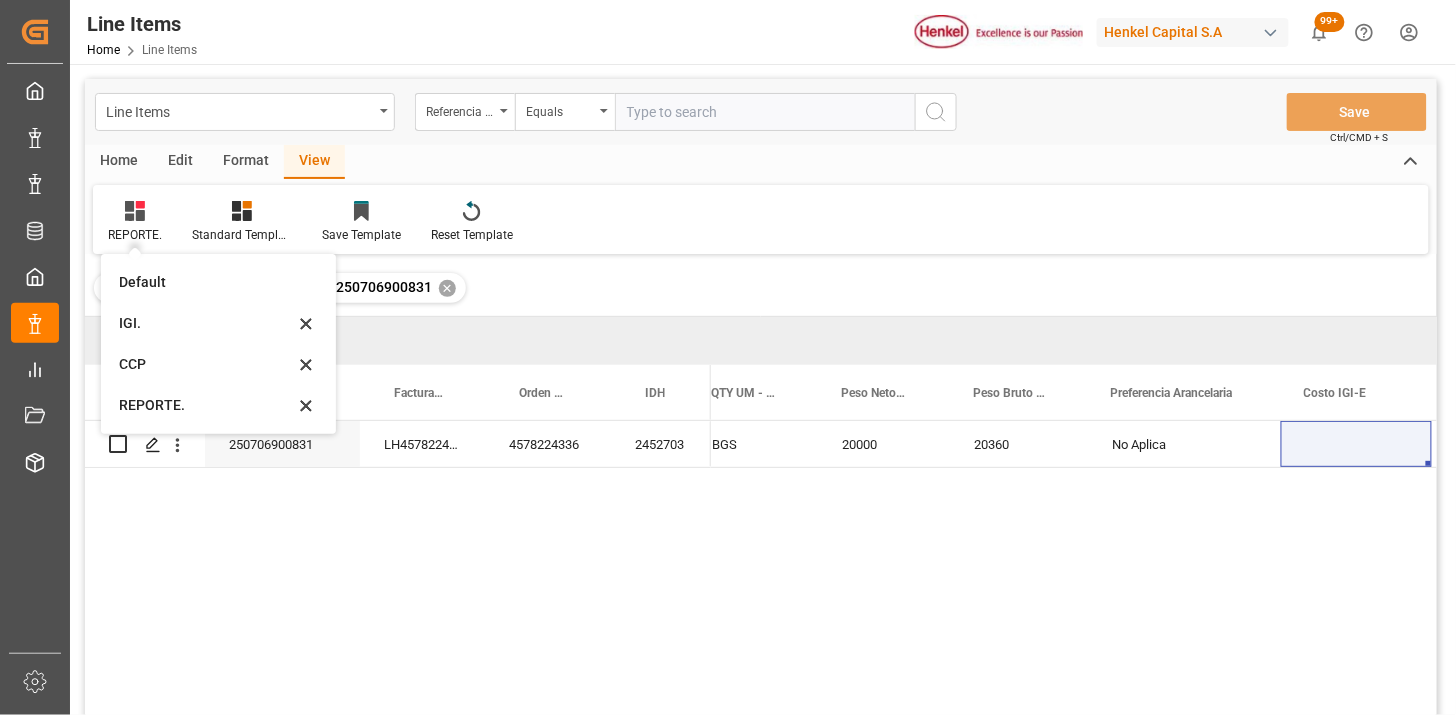 drag, startPoint x: 144, startPoint y: 331, endPoint x: 147, endPoint y: 343, distance: 12.369317 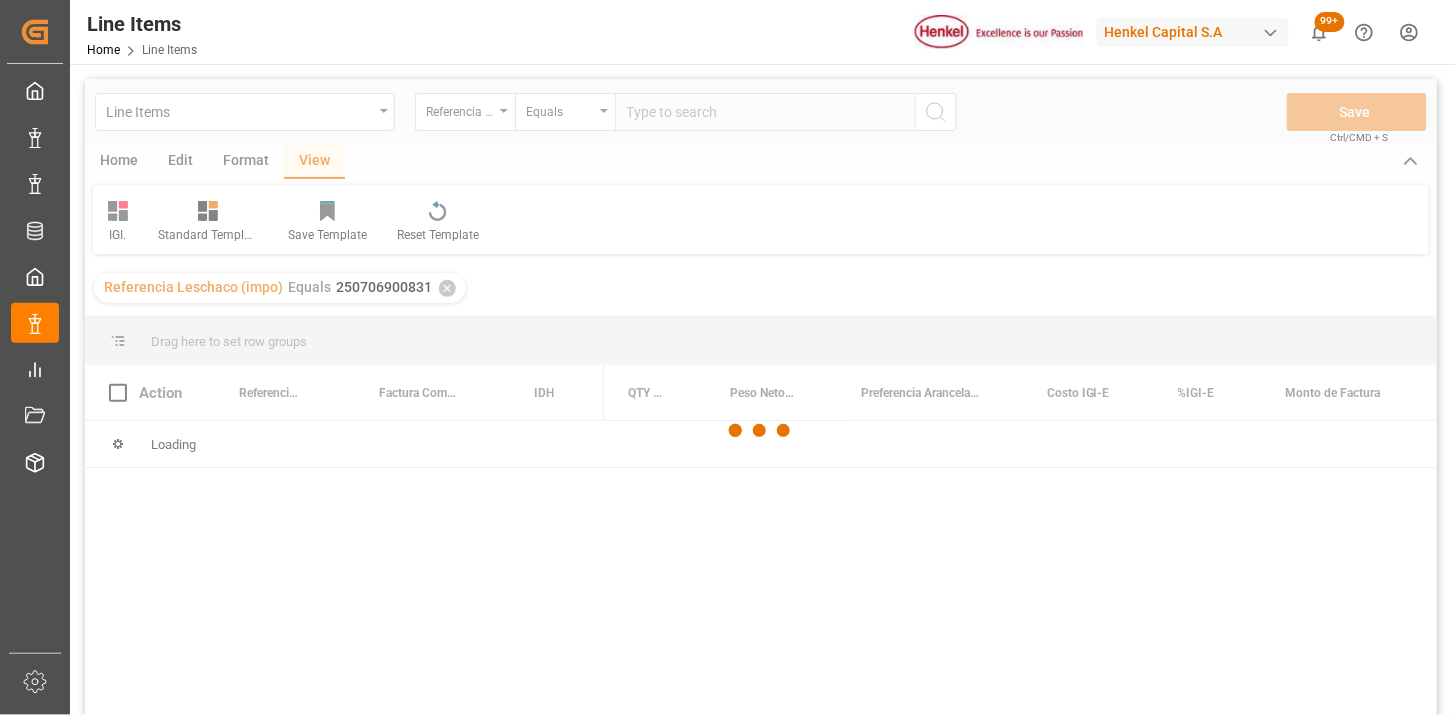 scroll, scrollTop: 0, scrollLeft: 0, axis: both 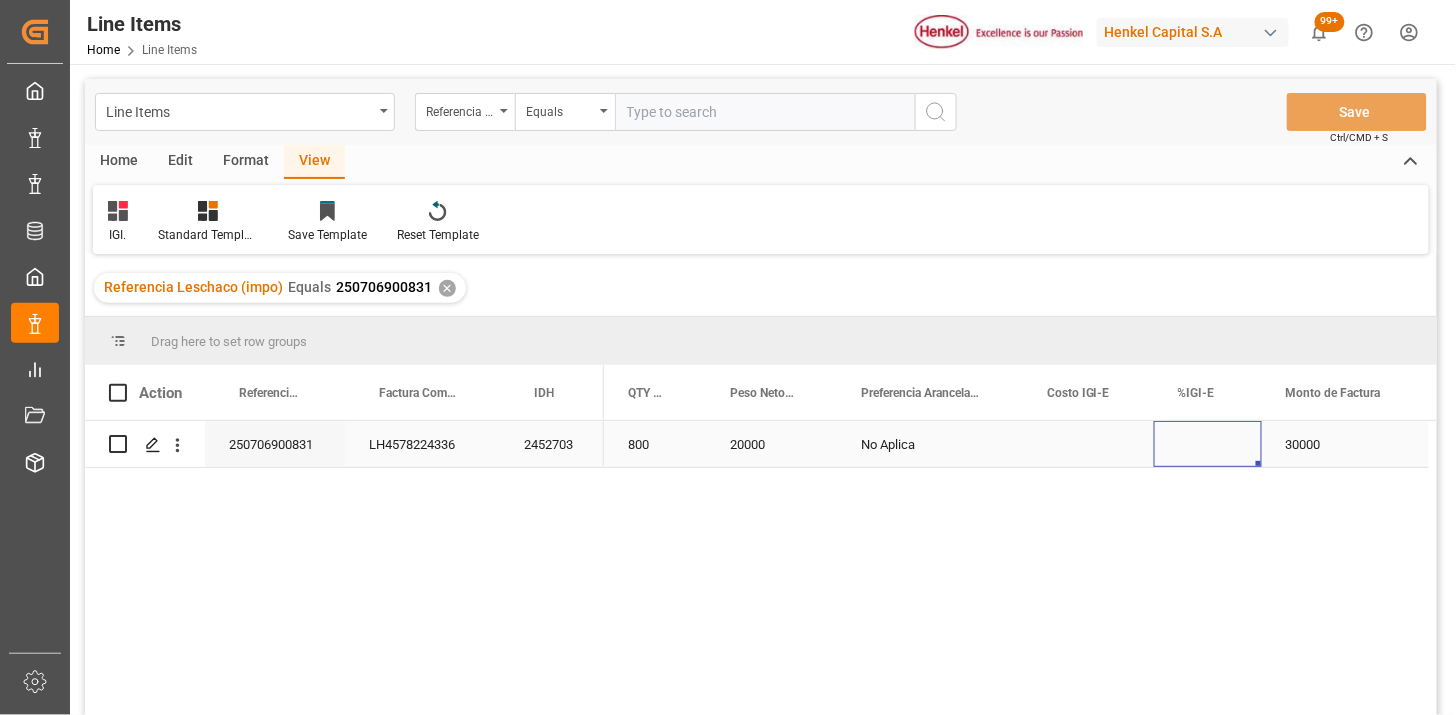 click at bounding box center [1208, 444] 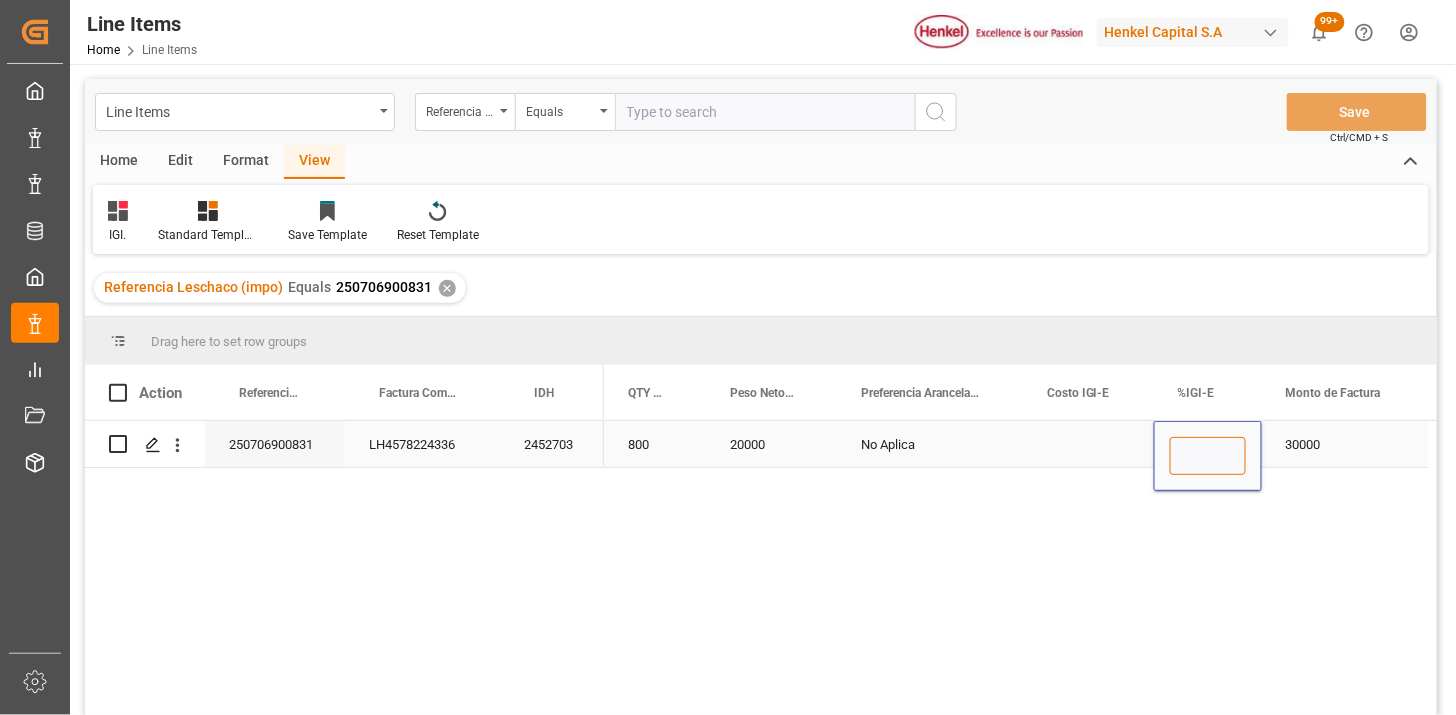 click at bounding box center (1208, 456) 